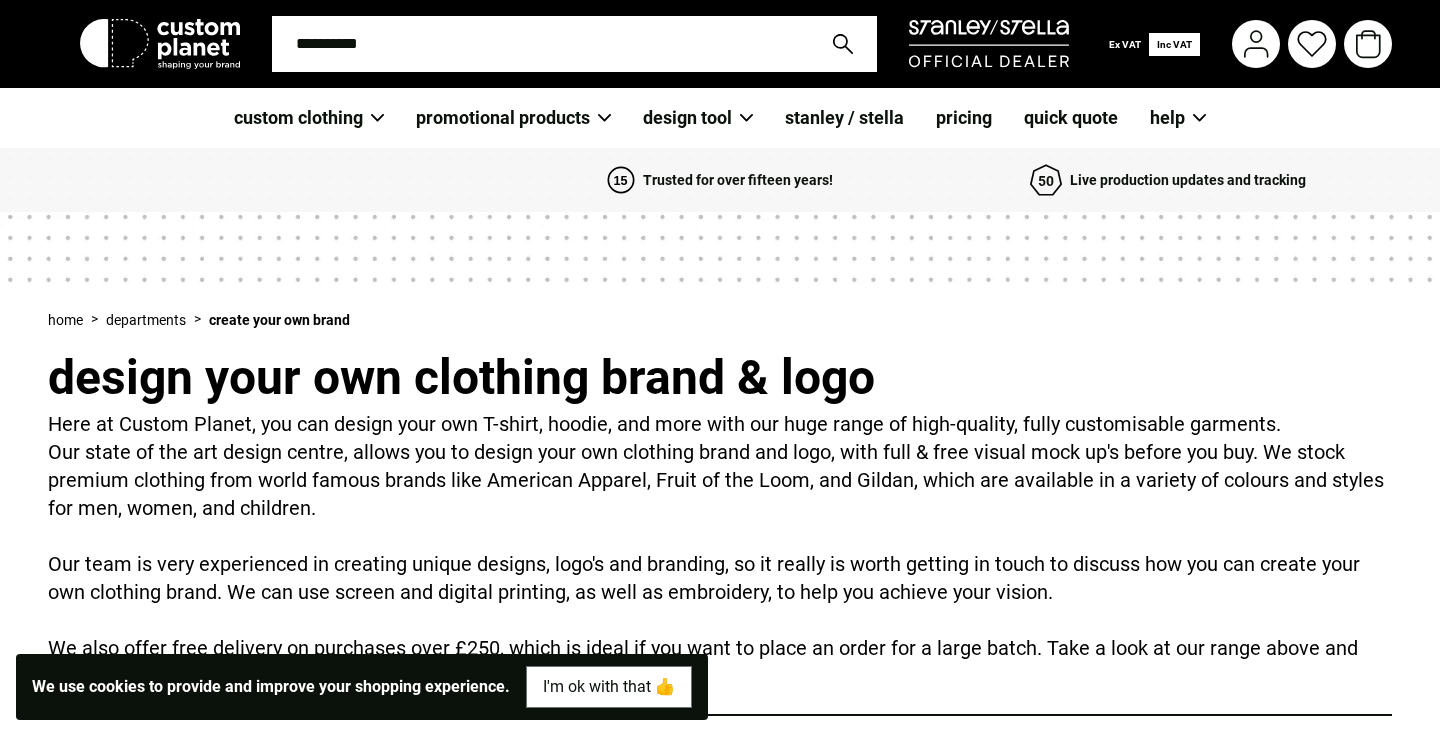 scroll, scrollTop: 0, scrollLeft: 0, axis: both 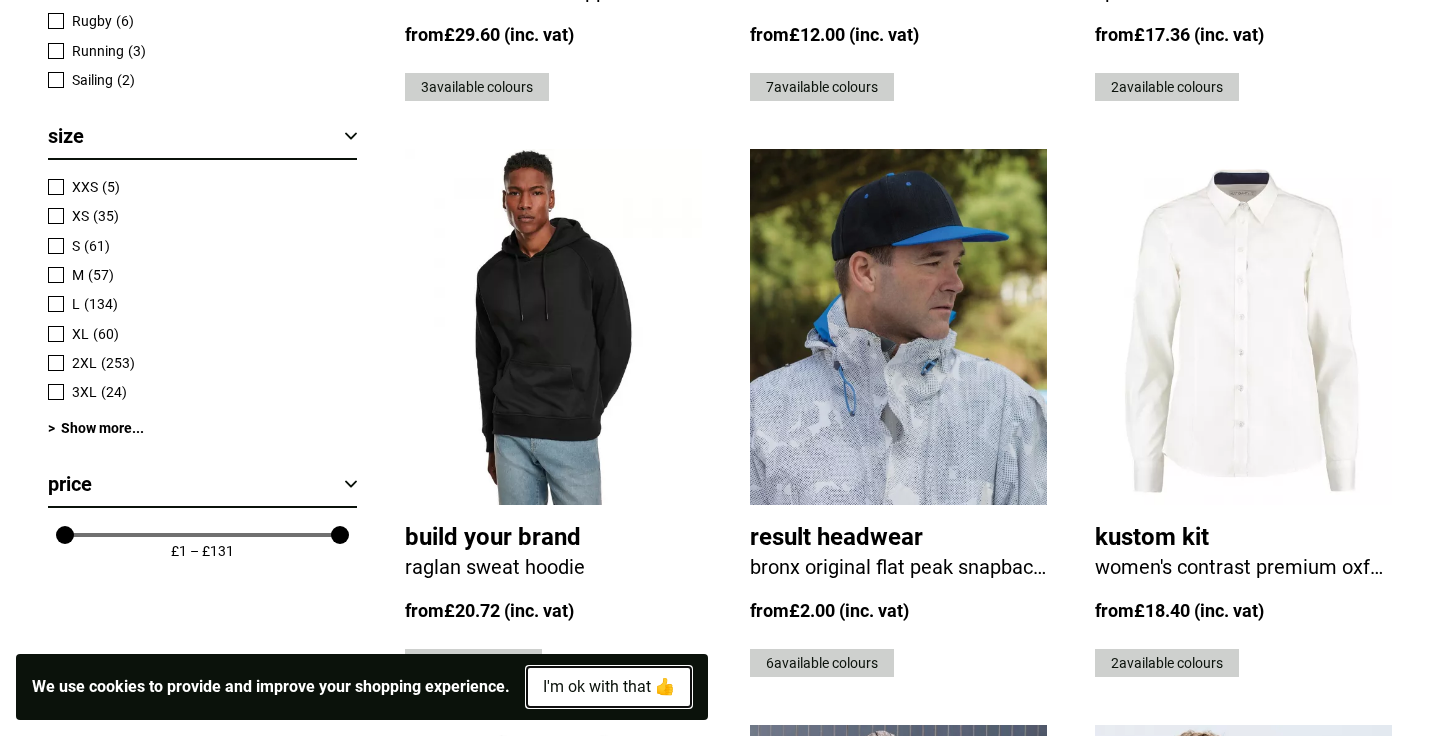 click on "I'm ok with that 👍" at bounding box center [609, 687] 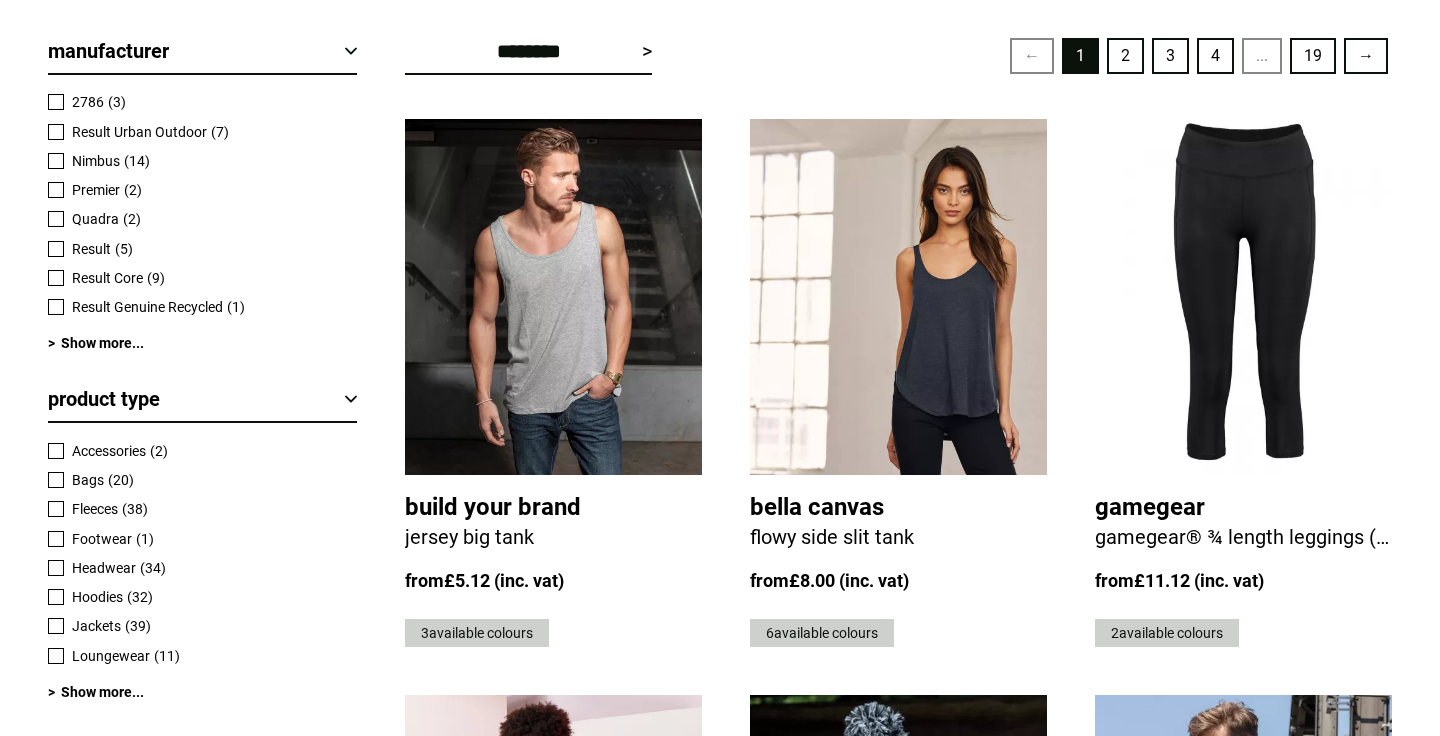 scroll, scrollTop: 740, scrollLeft: 0, axis: vertical 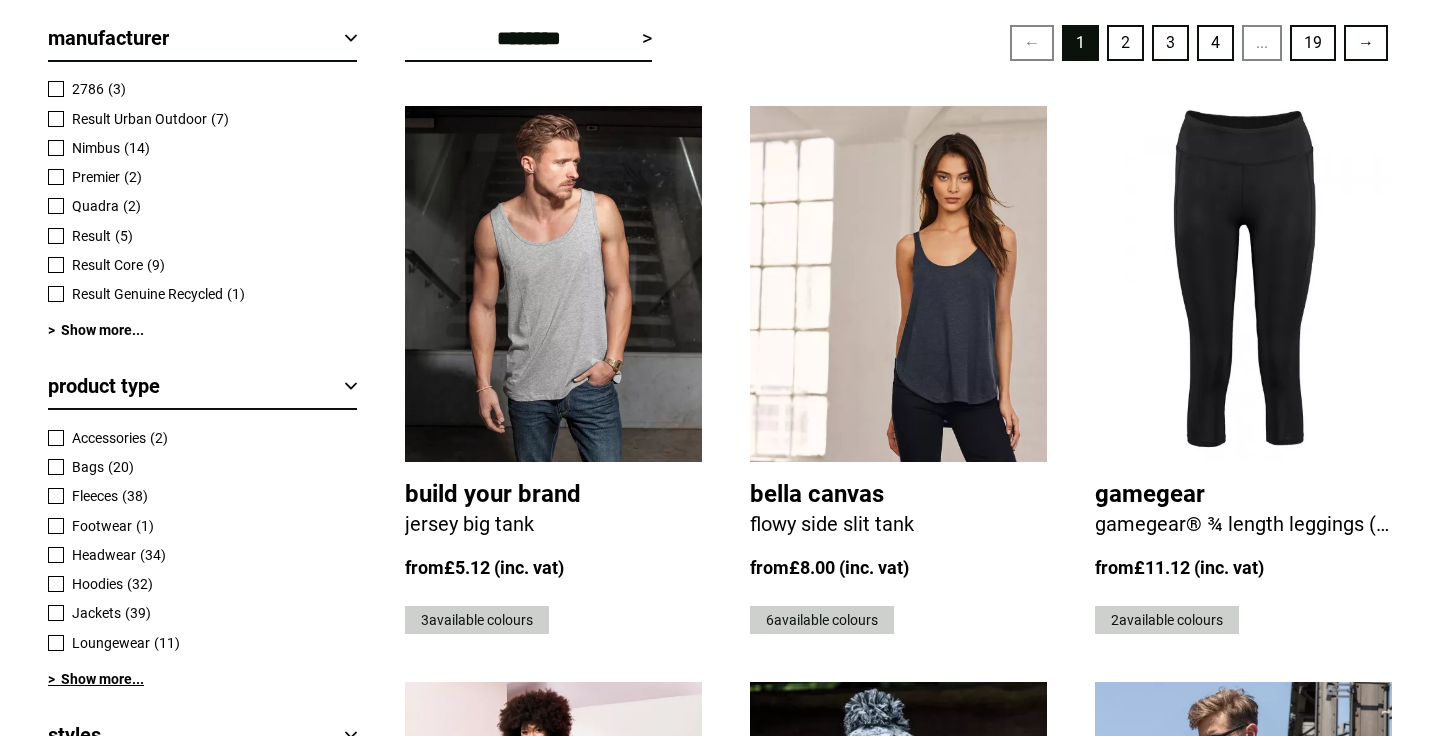 click on ">  Show more..." at bounding box center (202, 679) 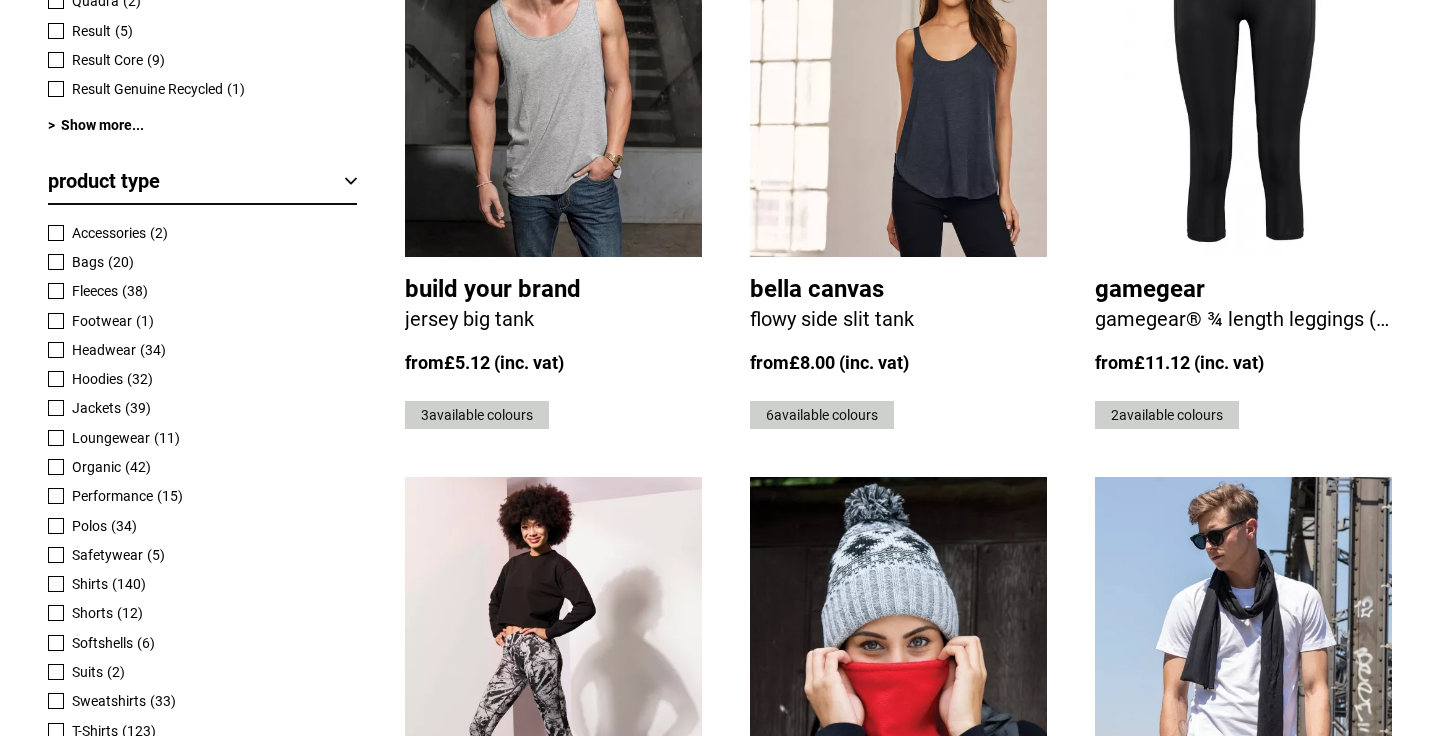 scroll, scrollTop: 1024, scrollLeft: 0, axis: vertical 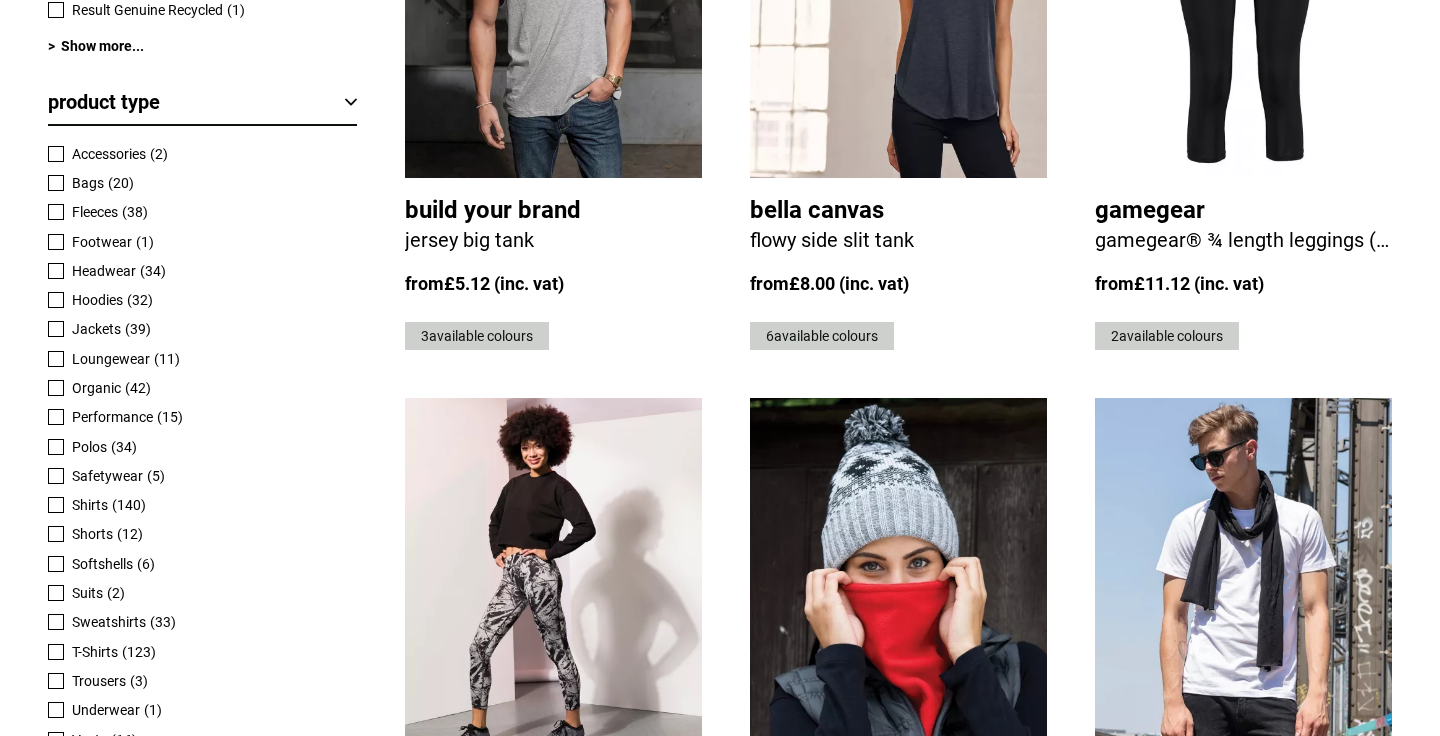 click on "T-Shirts (123)" at bounding box center (202, 650) 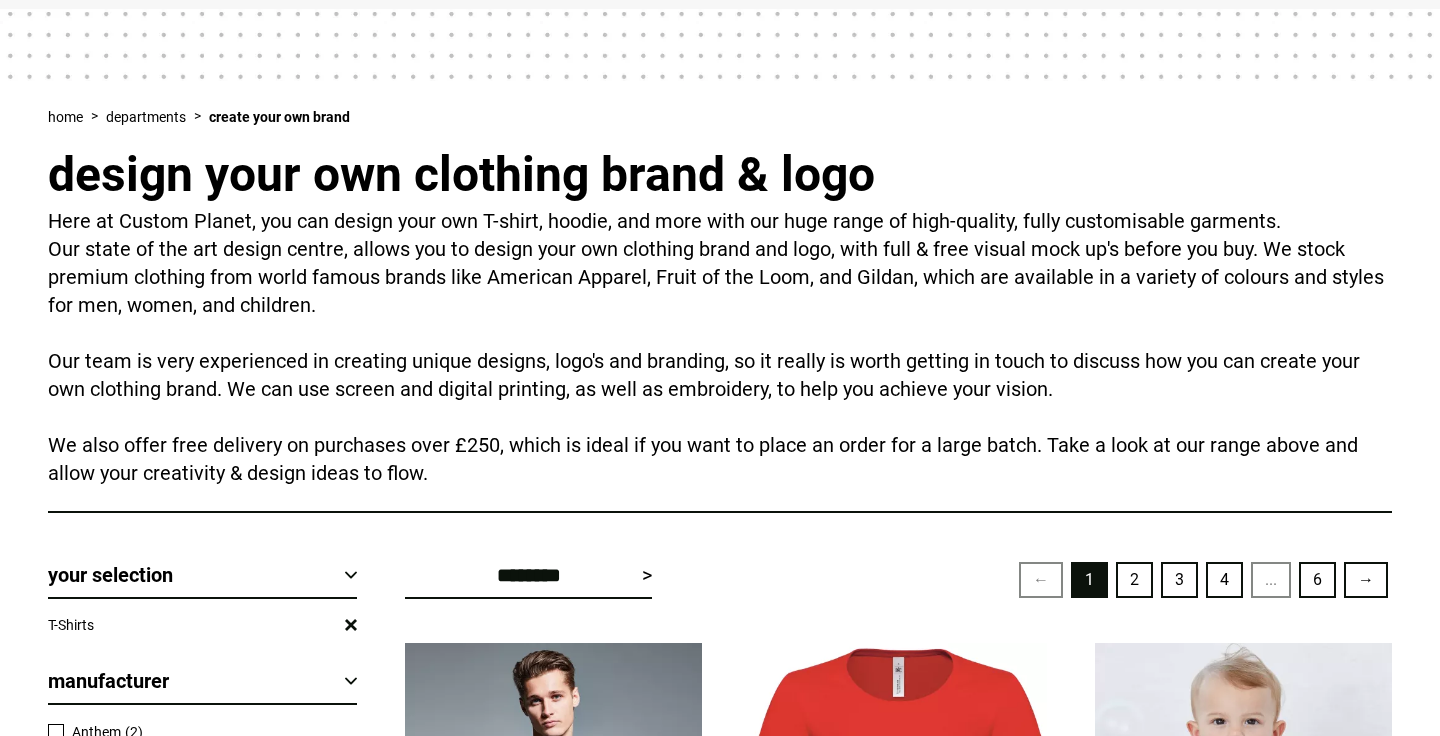 scroll, scrollTop: 0, scrollLeft: 0, axis: both 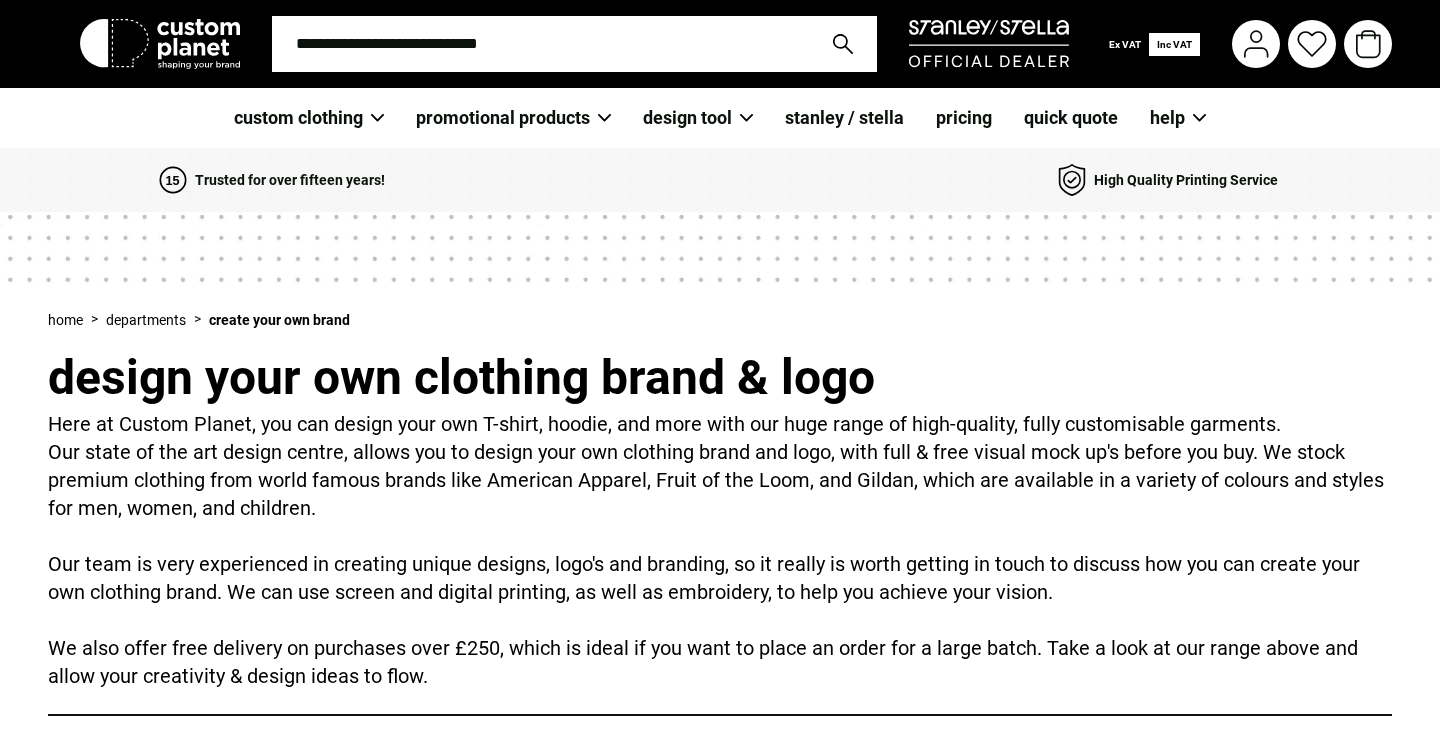 click at bounding box center [540, 44] 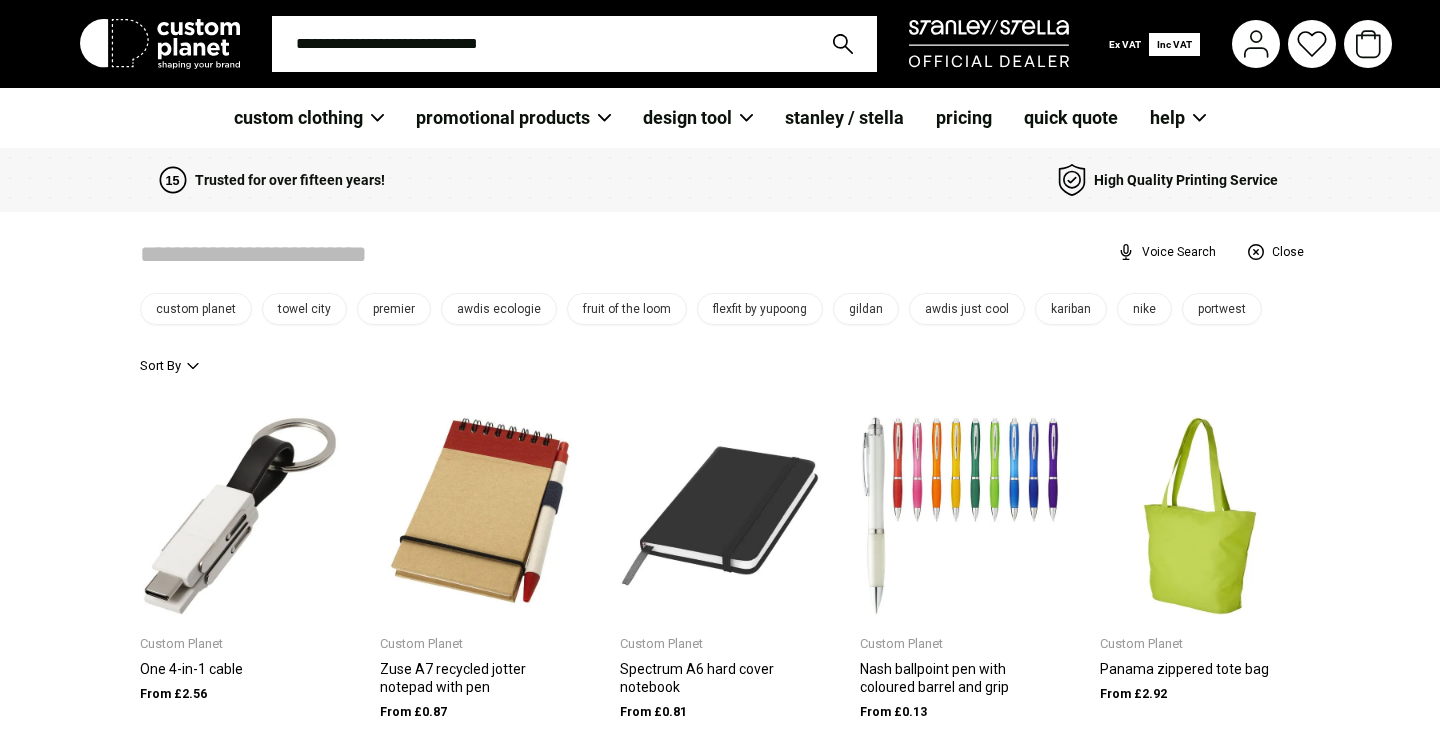 scroll, scrollTop: 0, scrollLeft: 0, axis: both 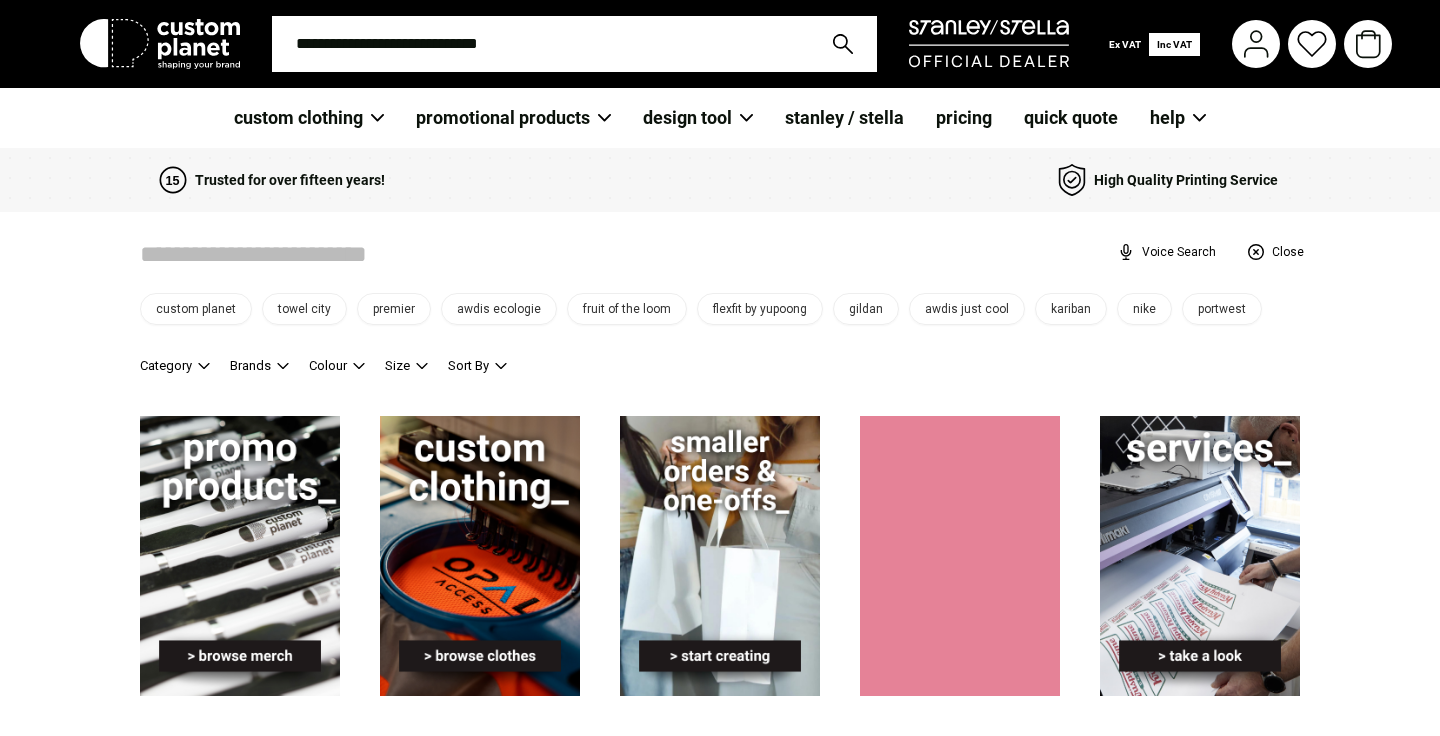 type on "*" 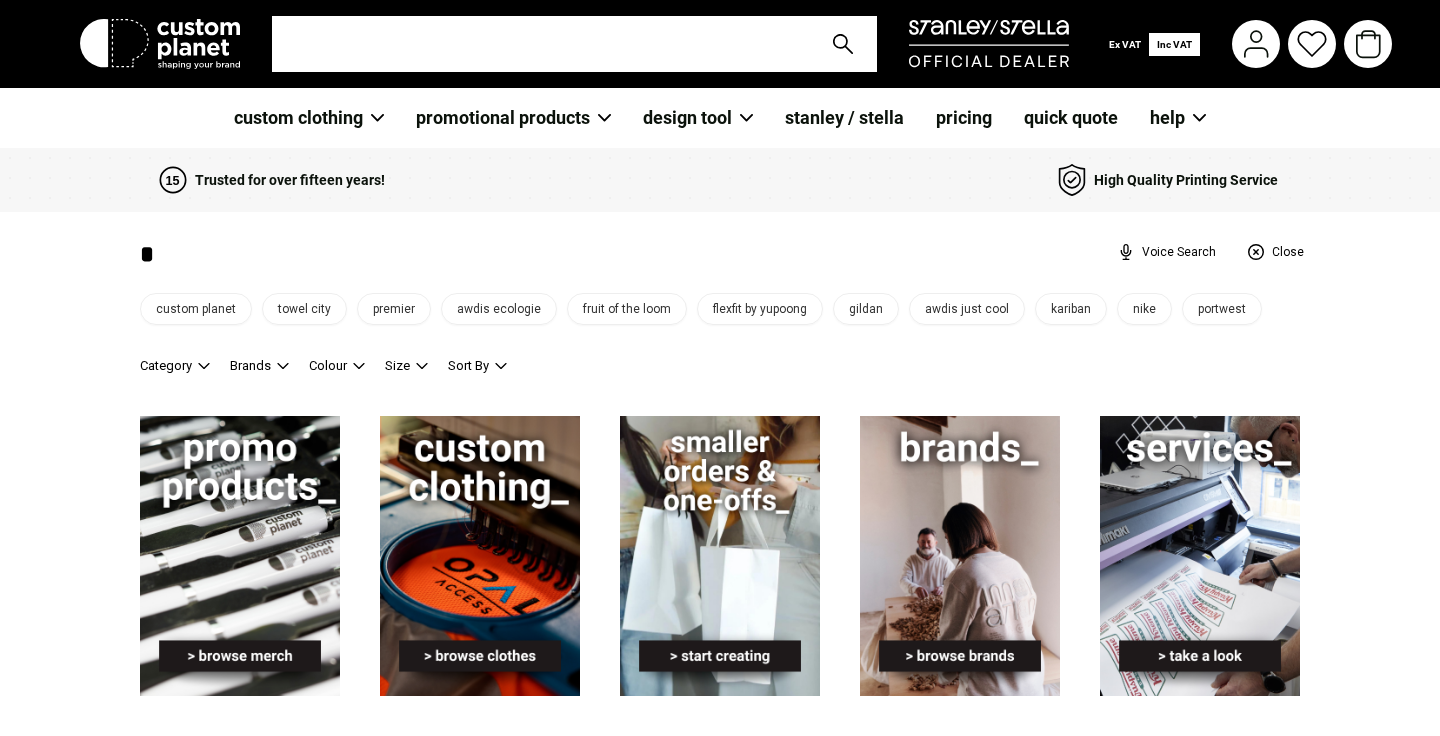 type on "*" 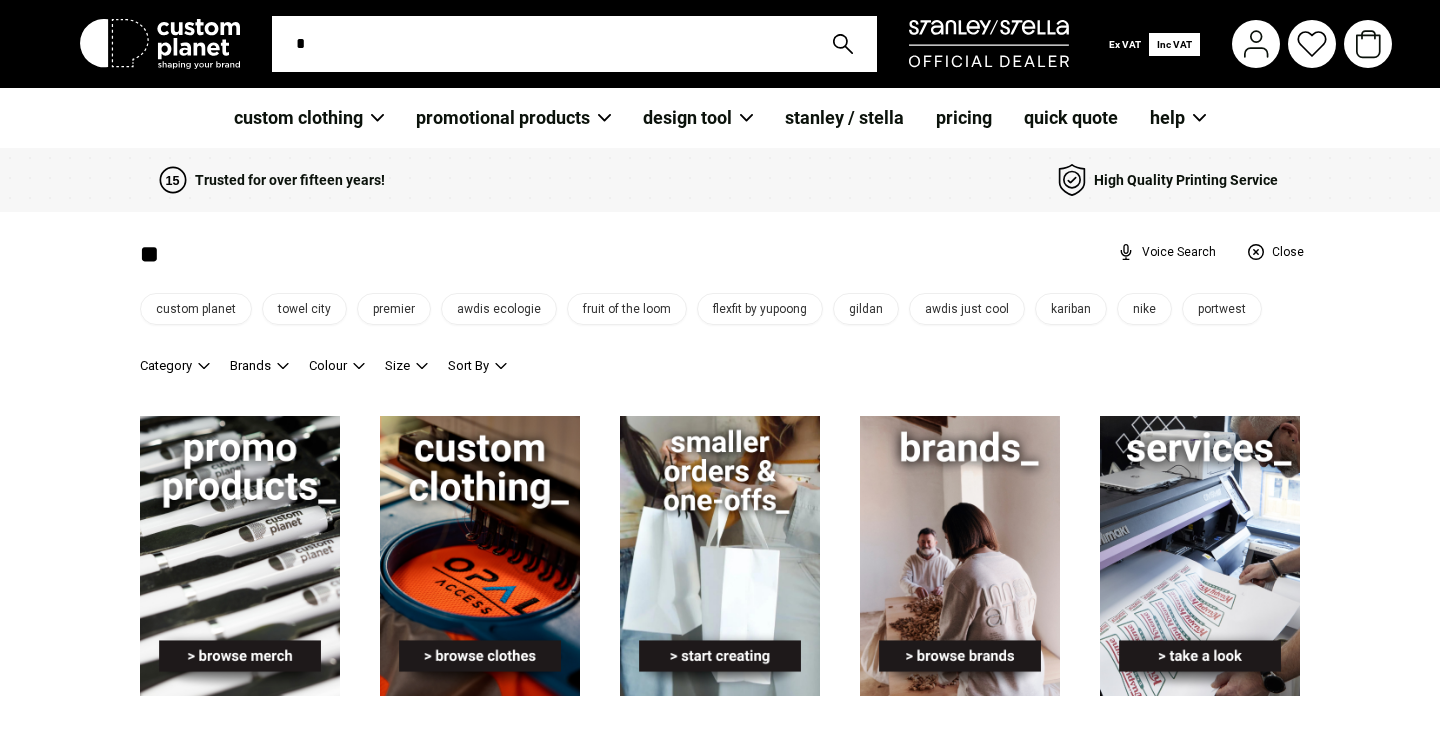 type on "***" 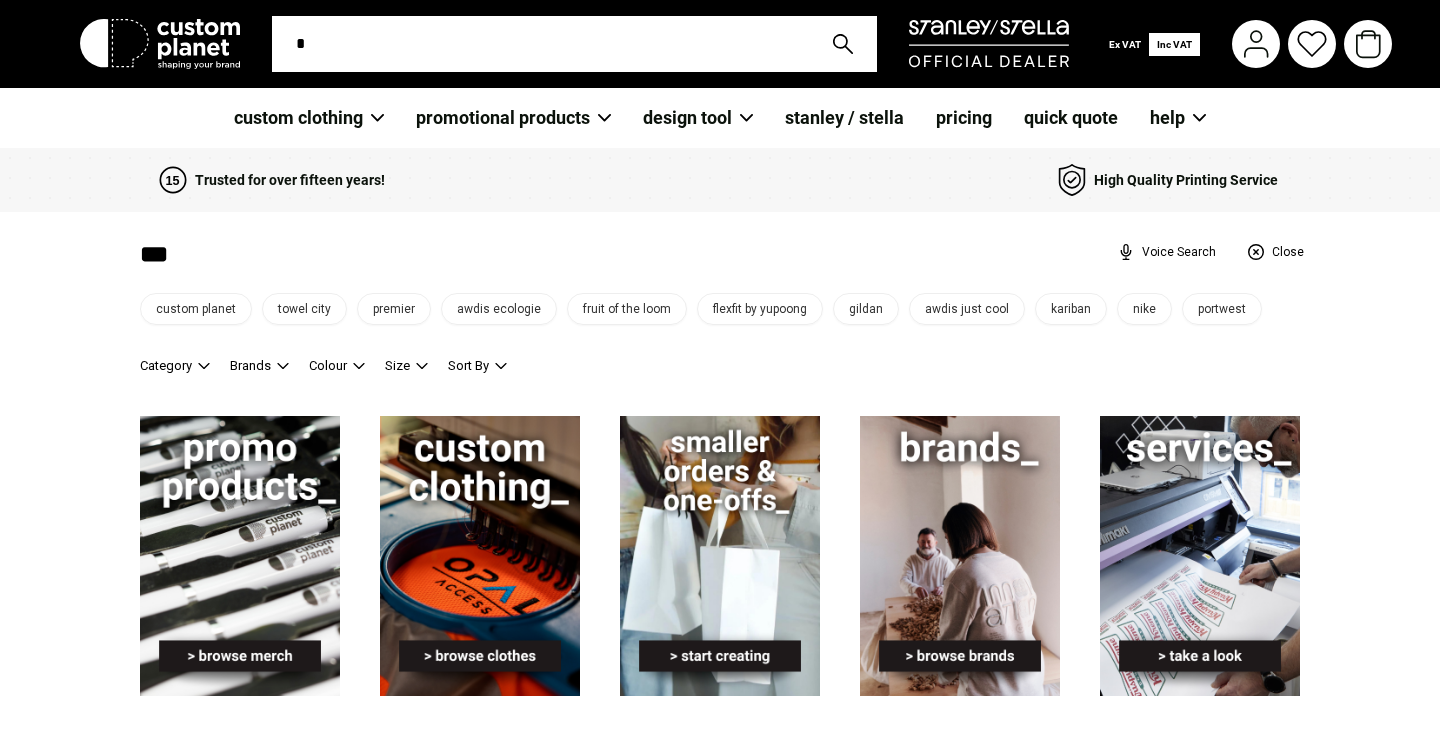 type on "***" 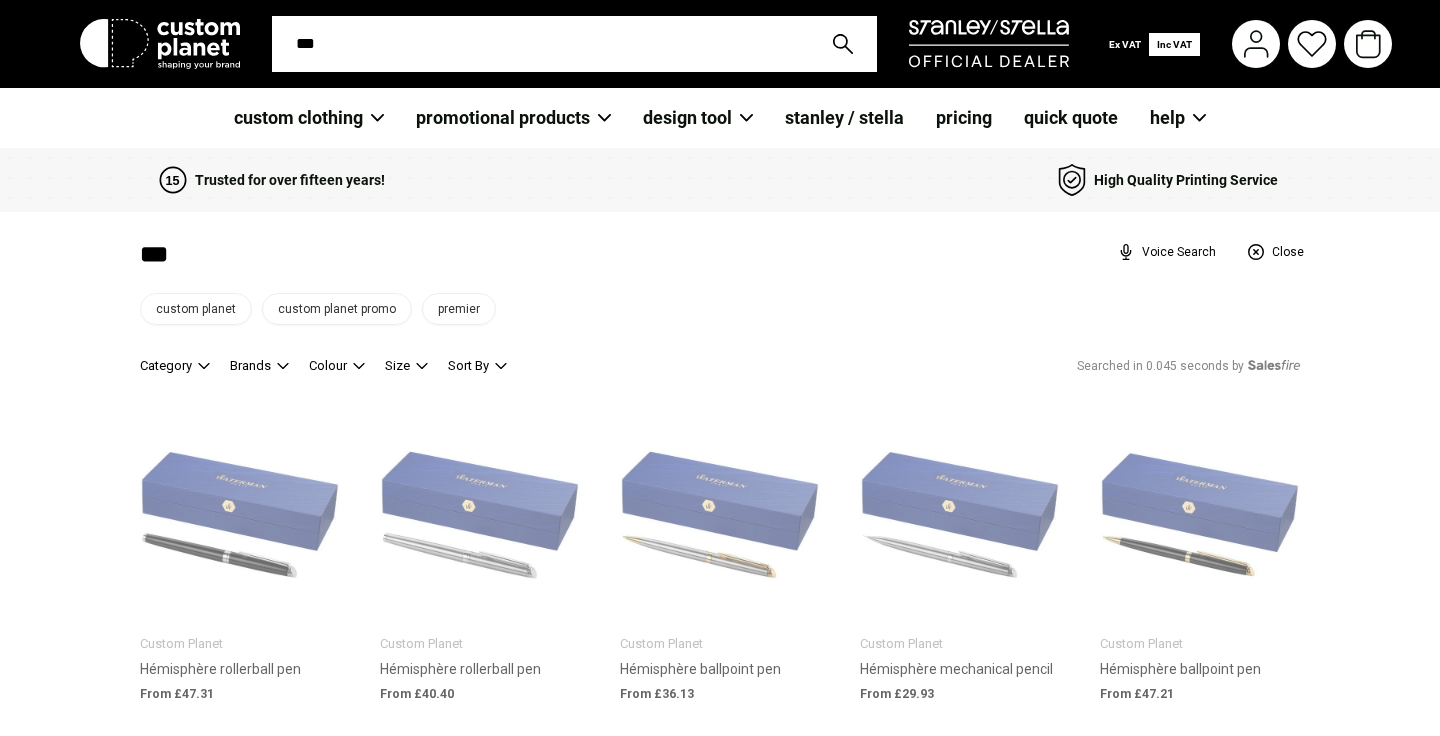 type on "****" 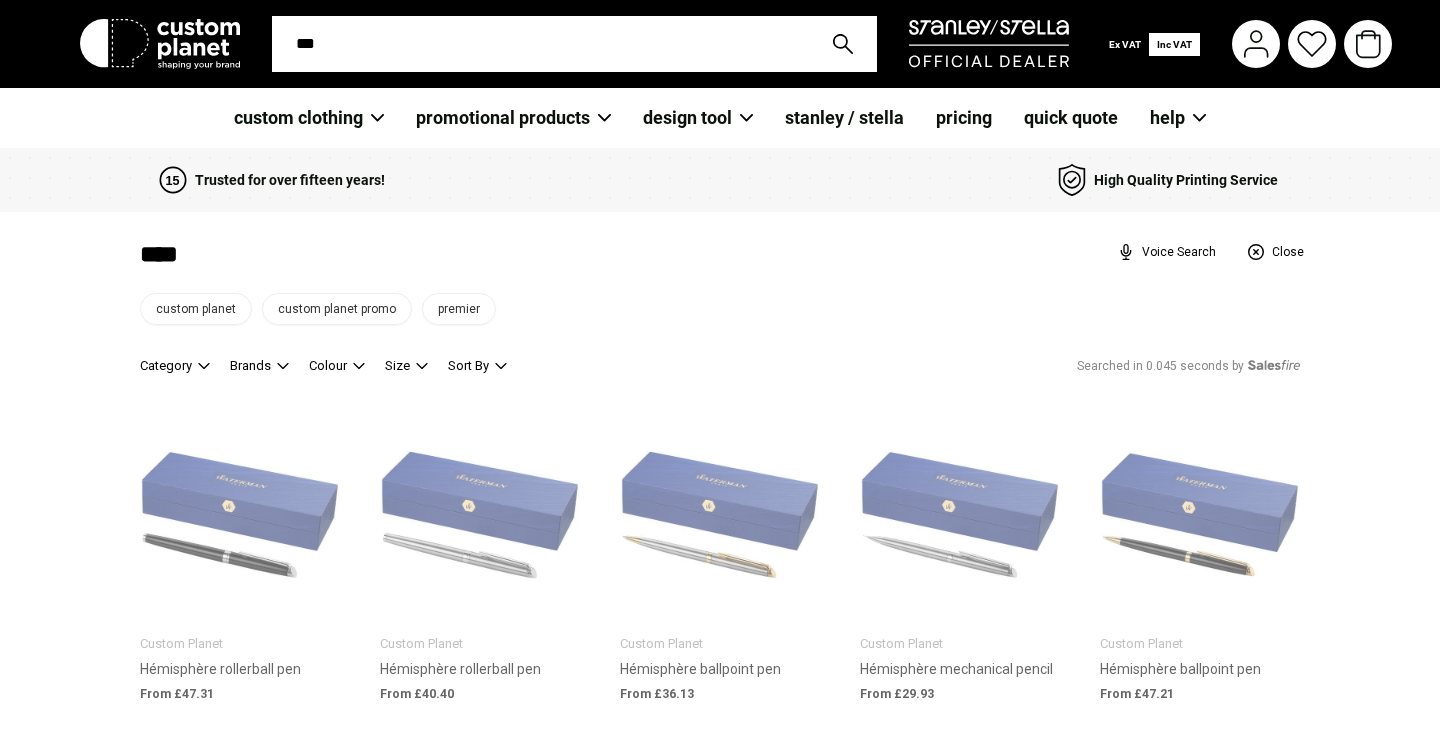 type on "****" 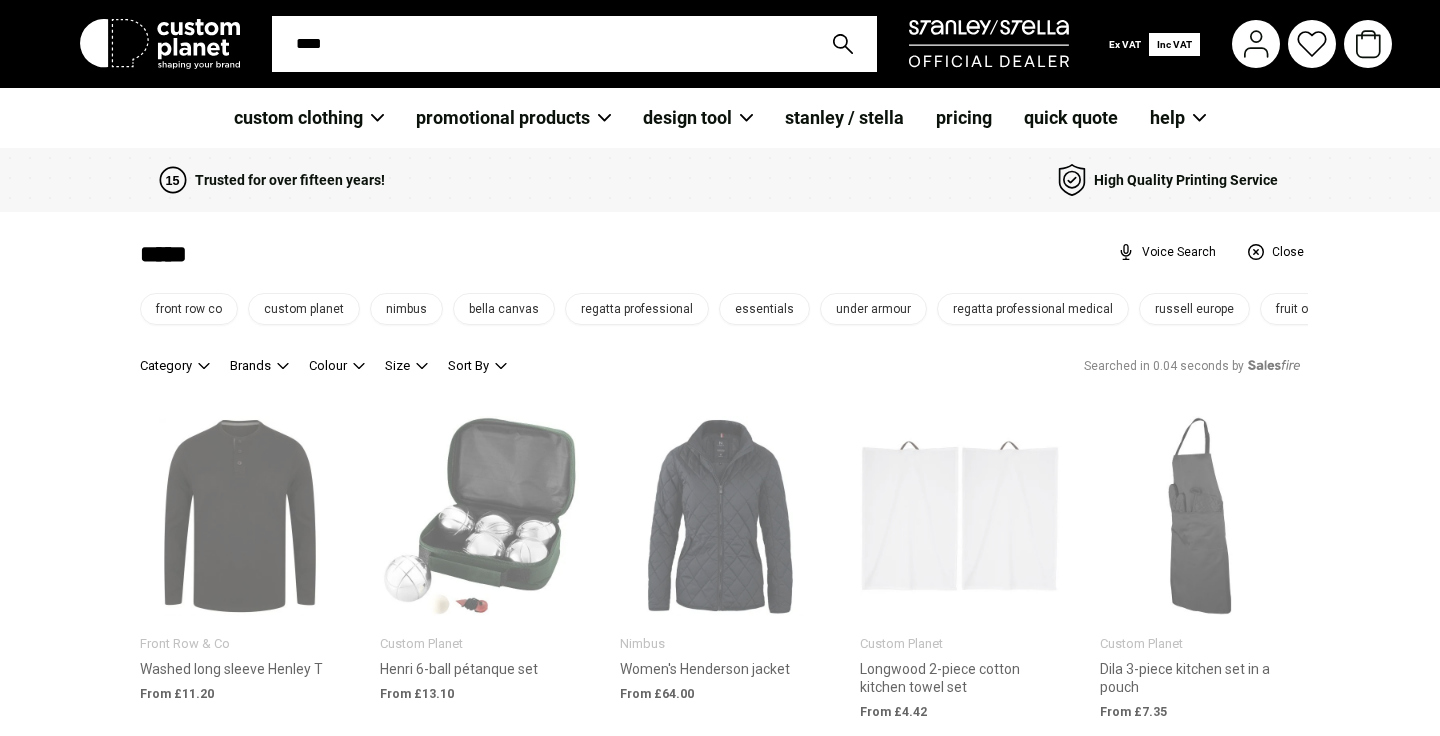type on "******" 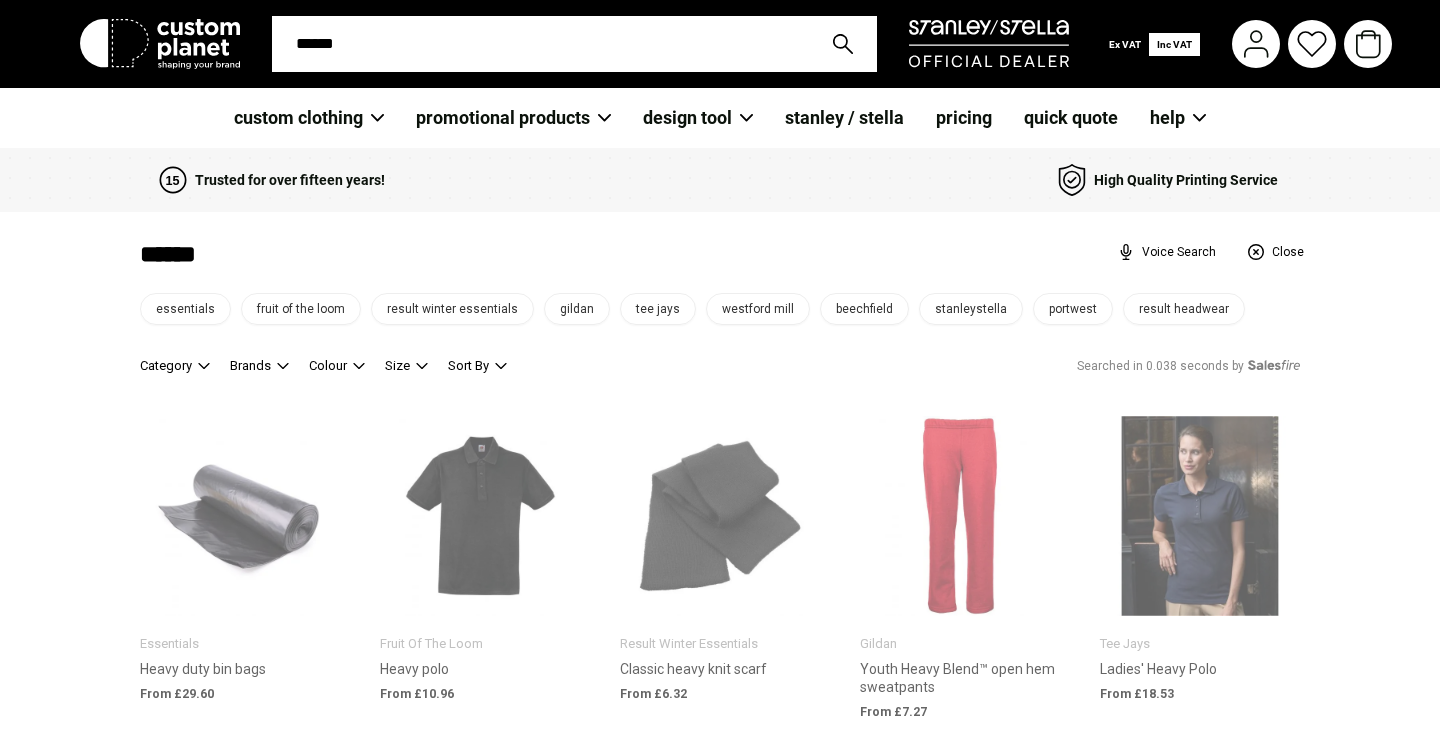 type on "*******" 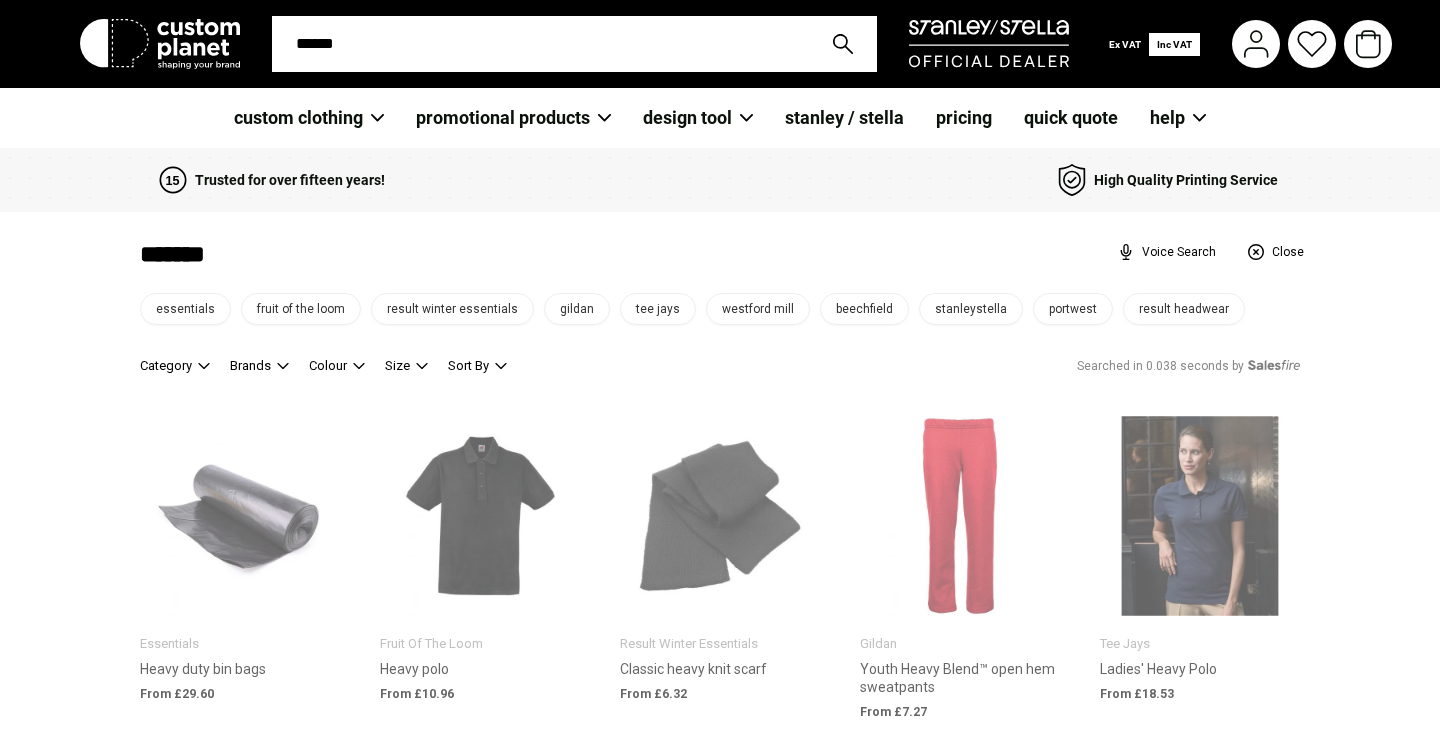 type on "*******" 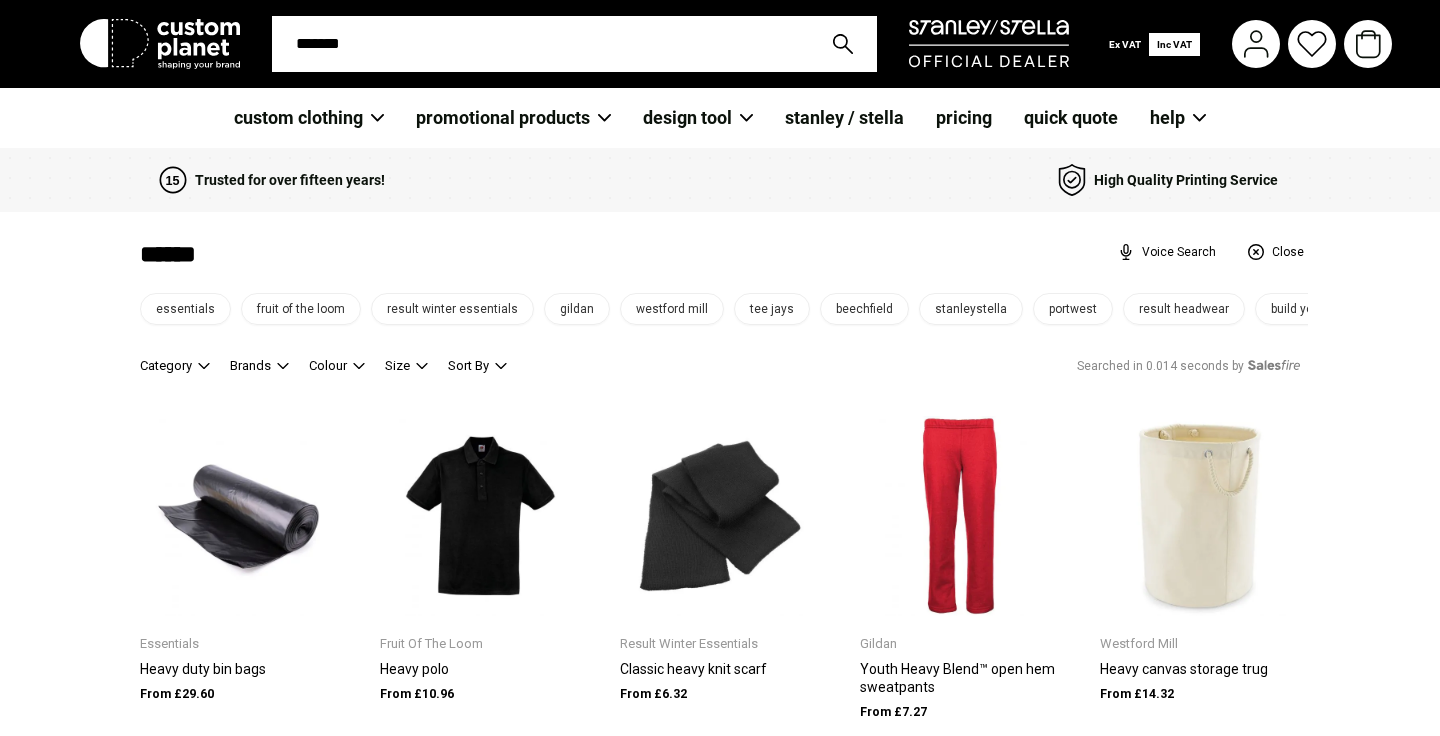 type on "******" 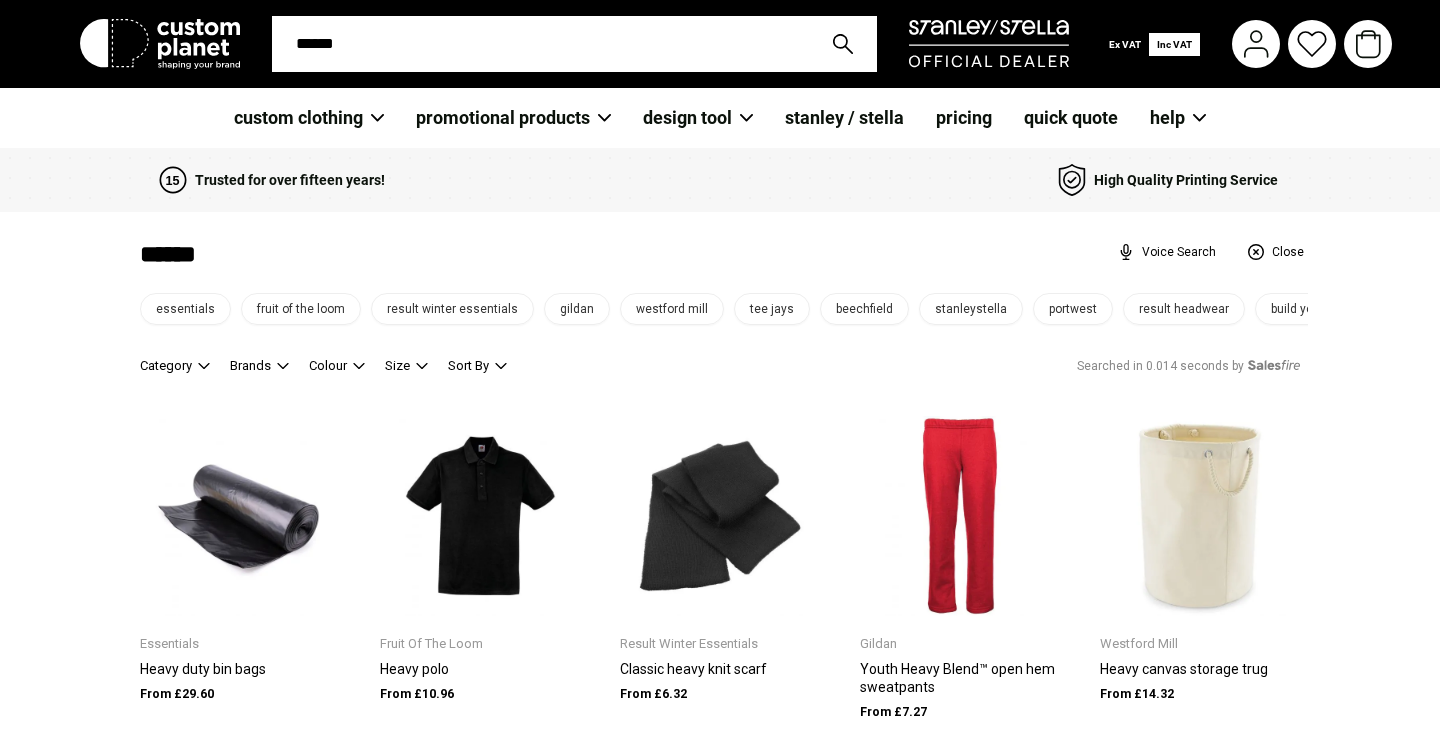 type on "*****" 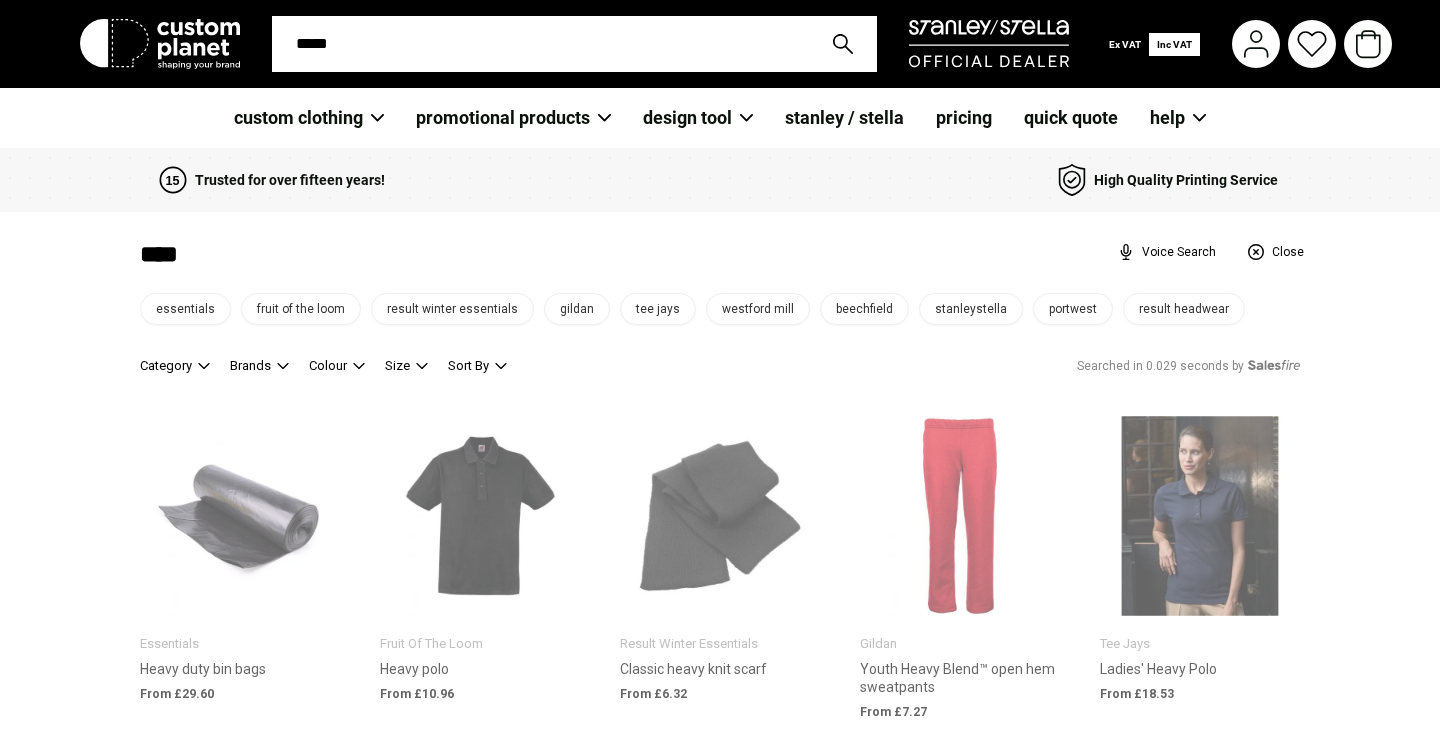 type on "****" 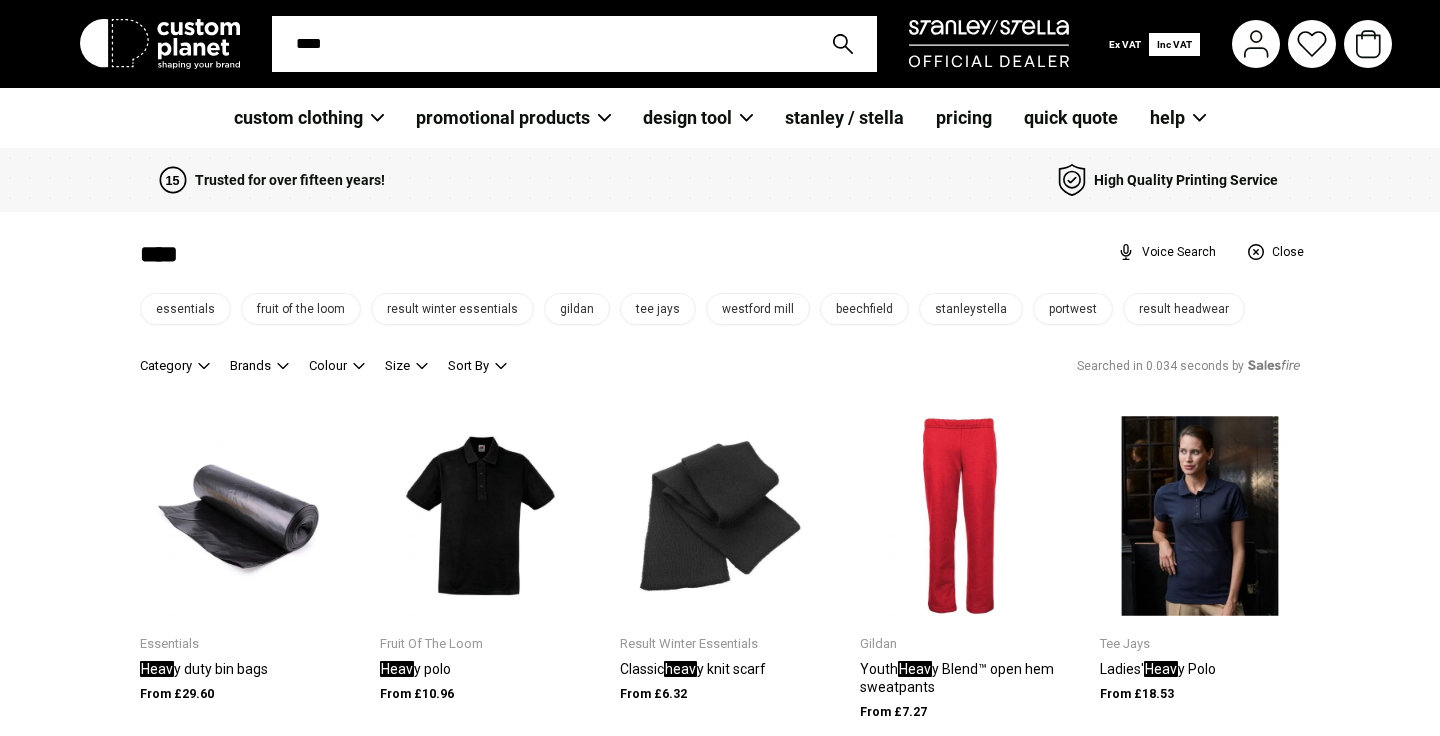 type on "*****" 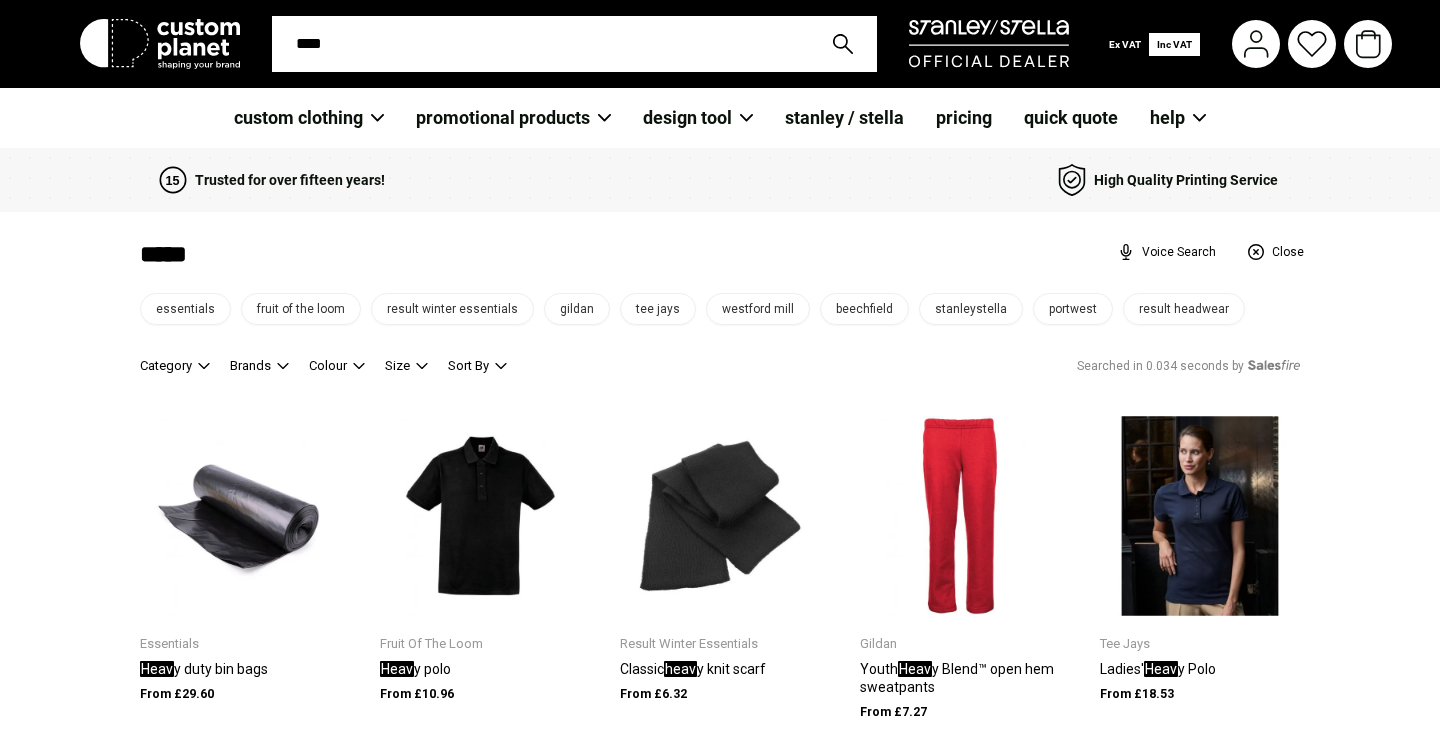 type on "*****" 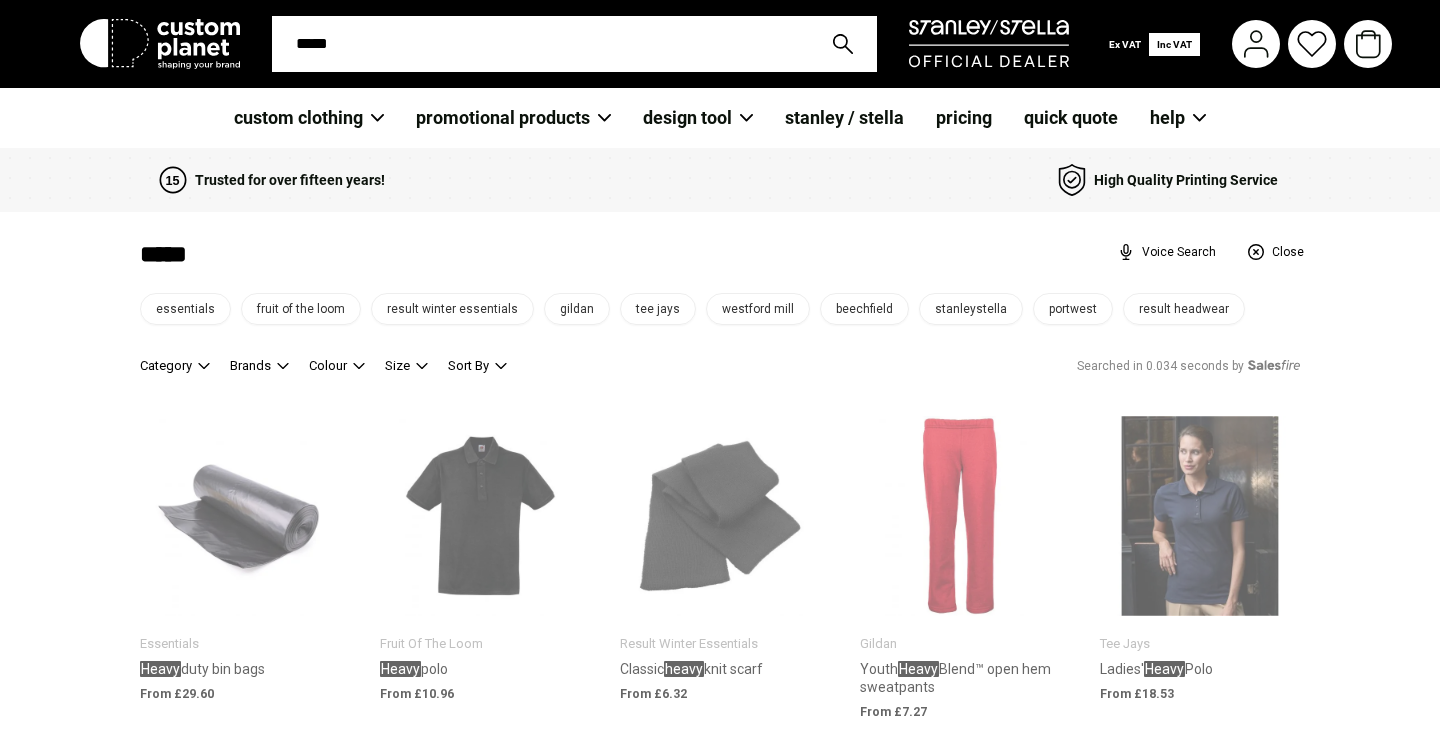 type on "******" 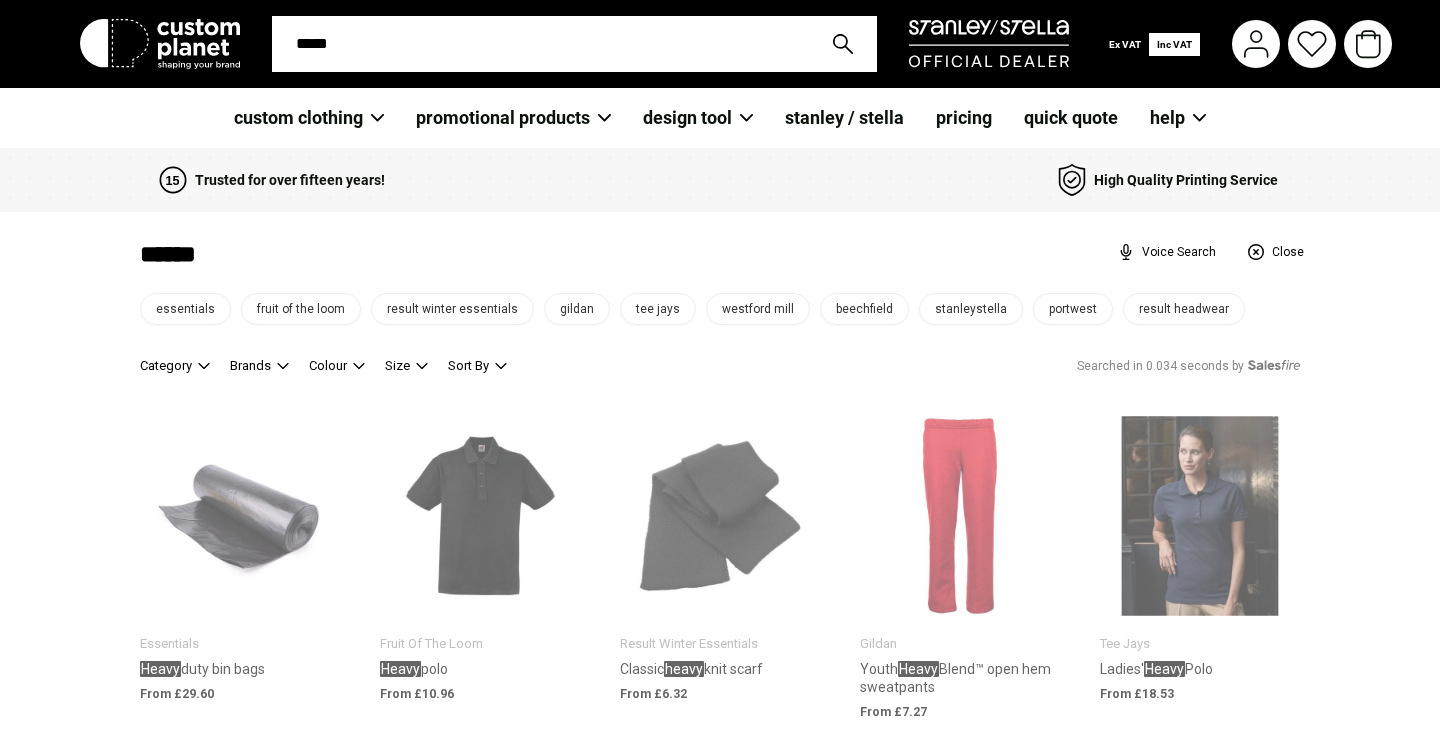 type on "******" 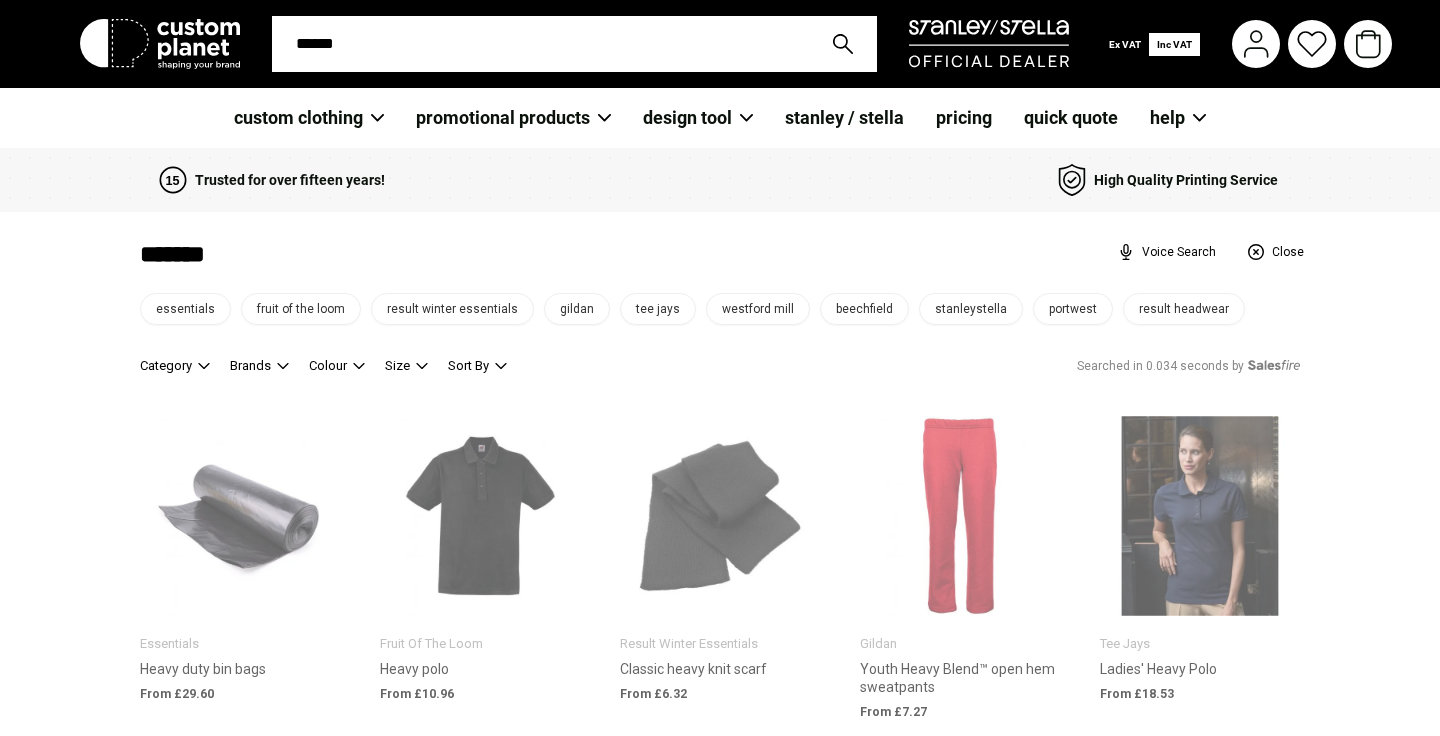 type on "********" 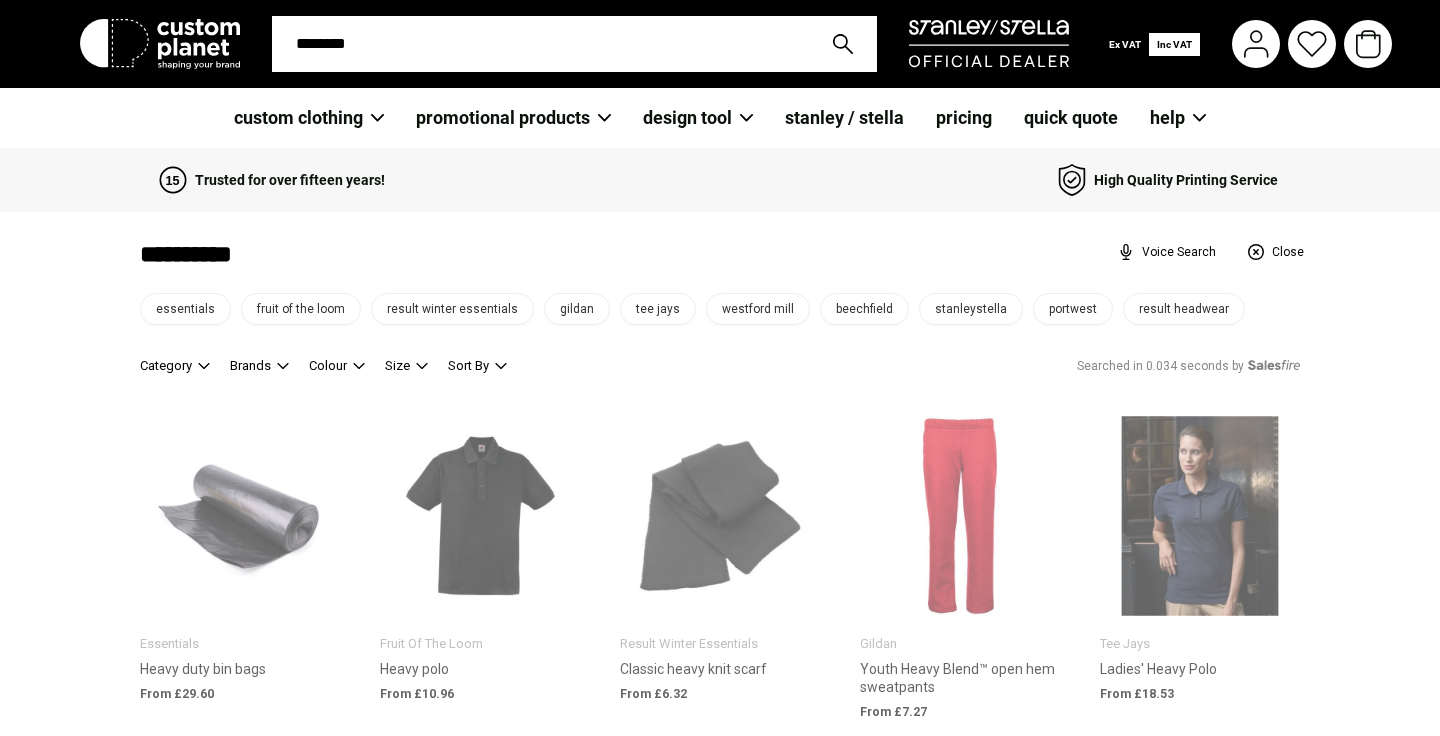 type on "**********" 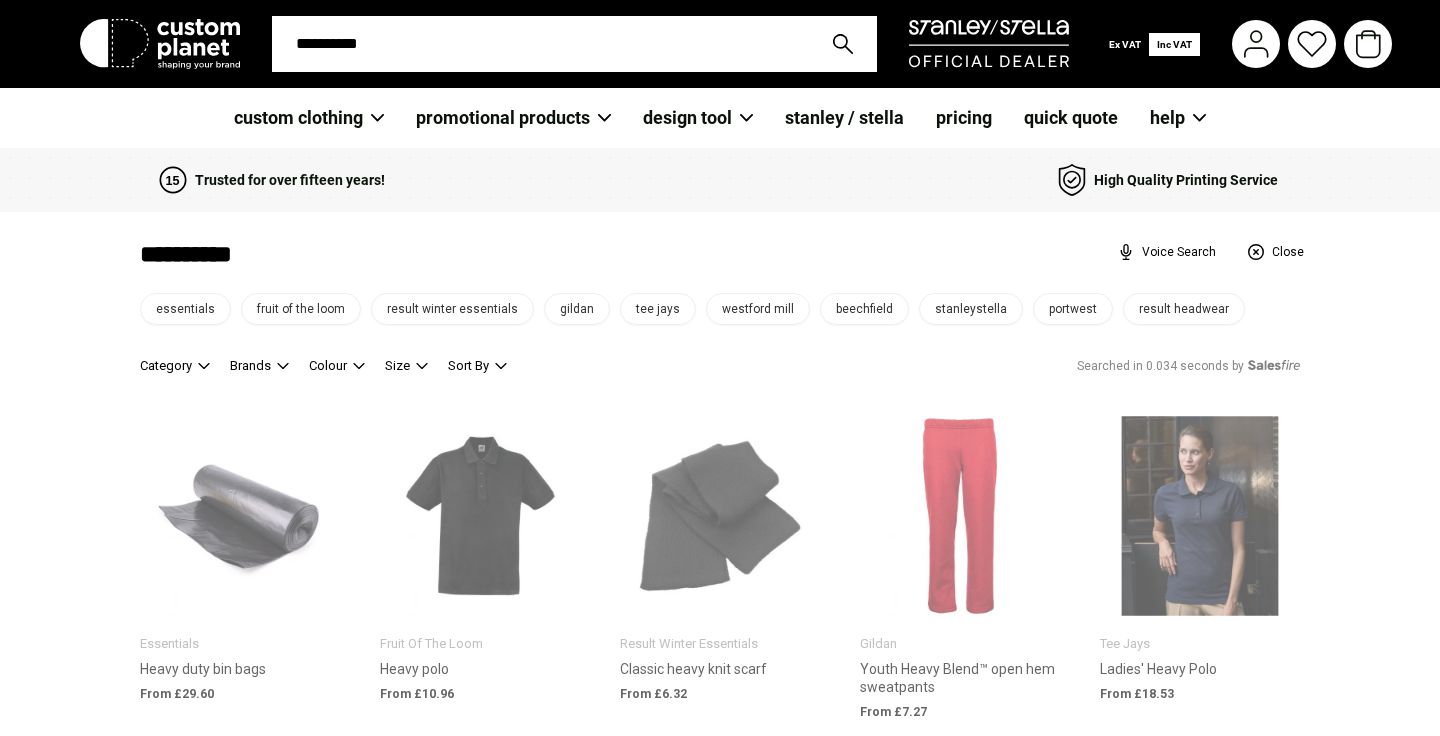 type on "**********" 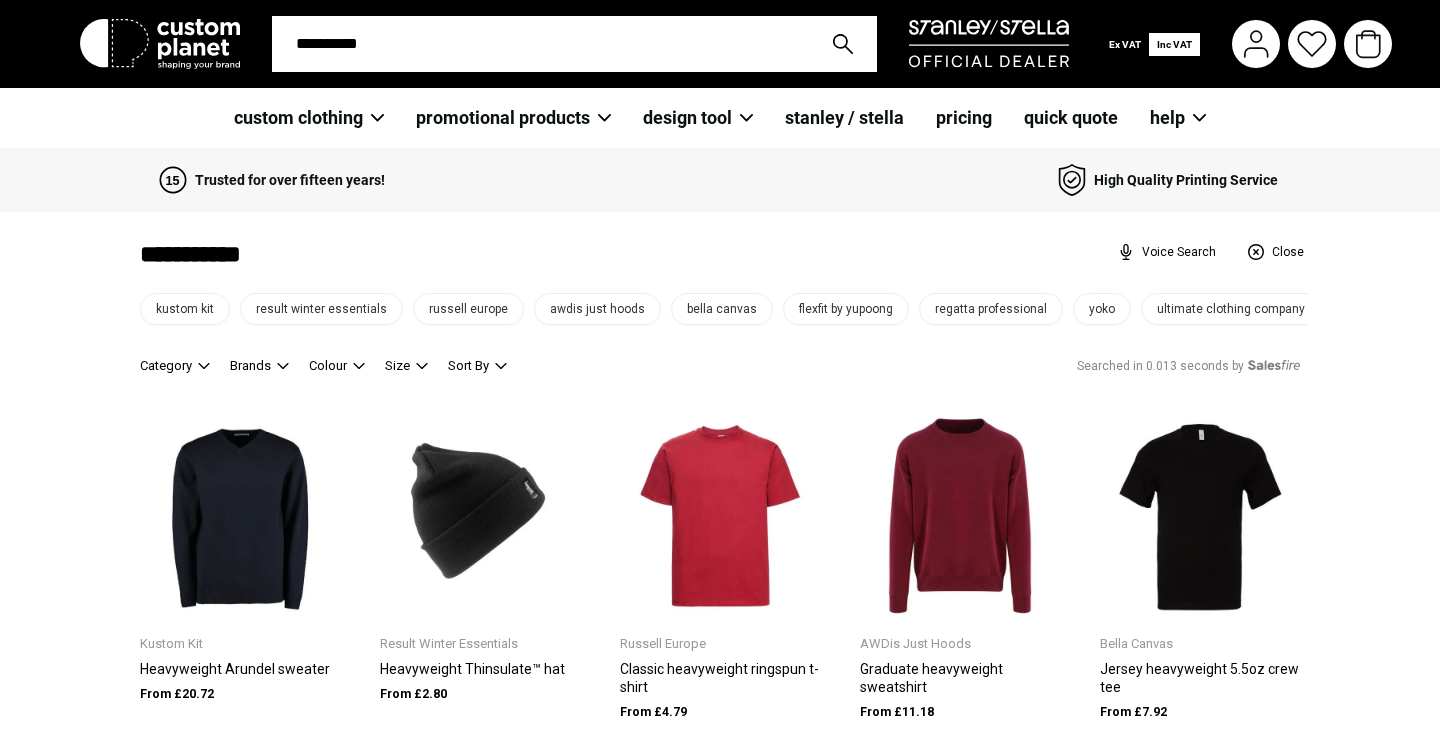 type on "**********" 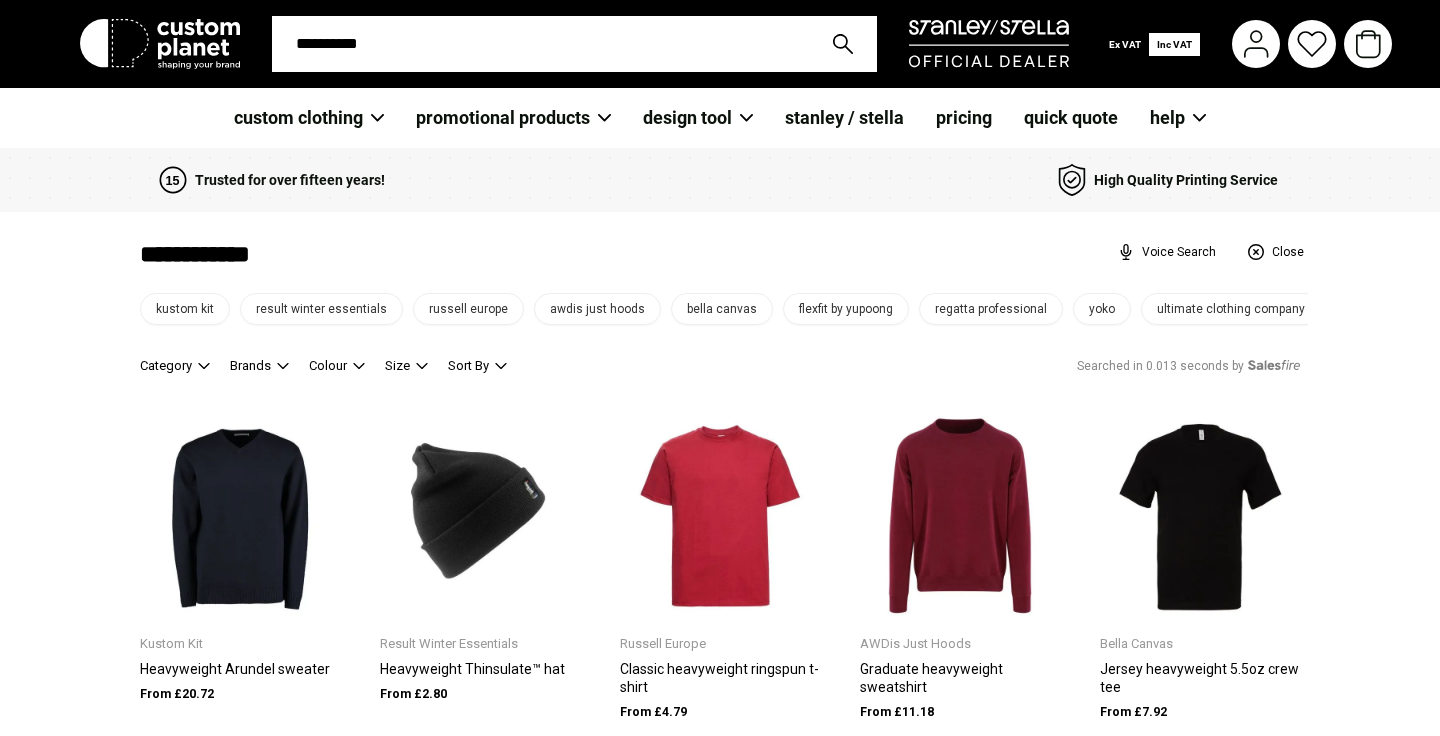 type on "**********" 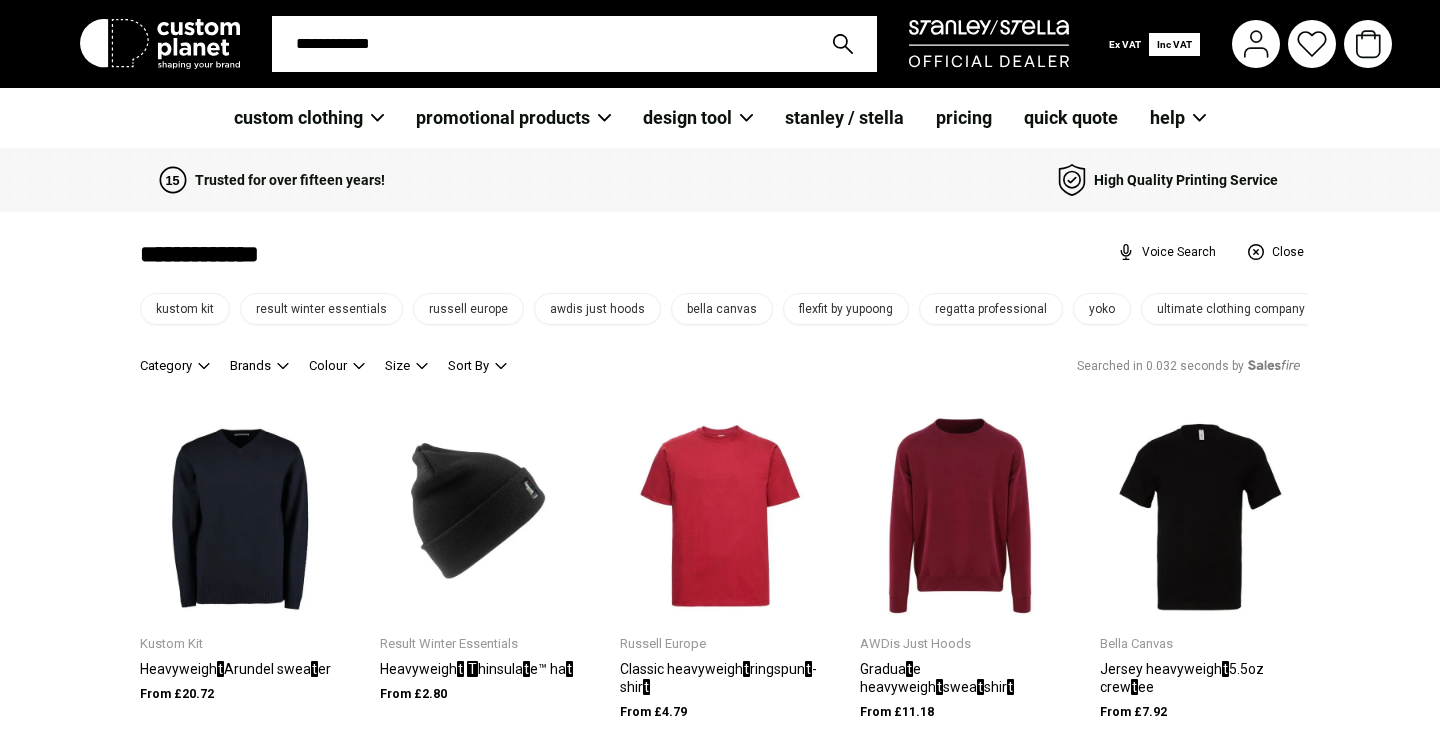 type on "**********" 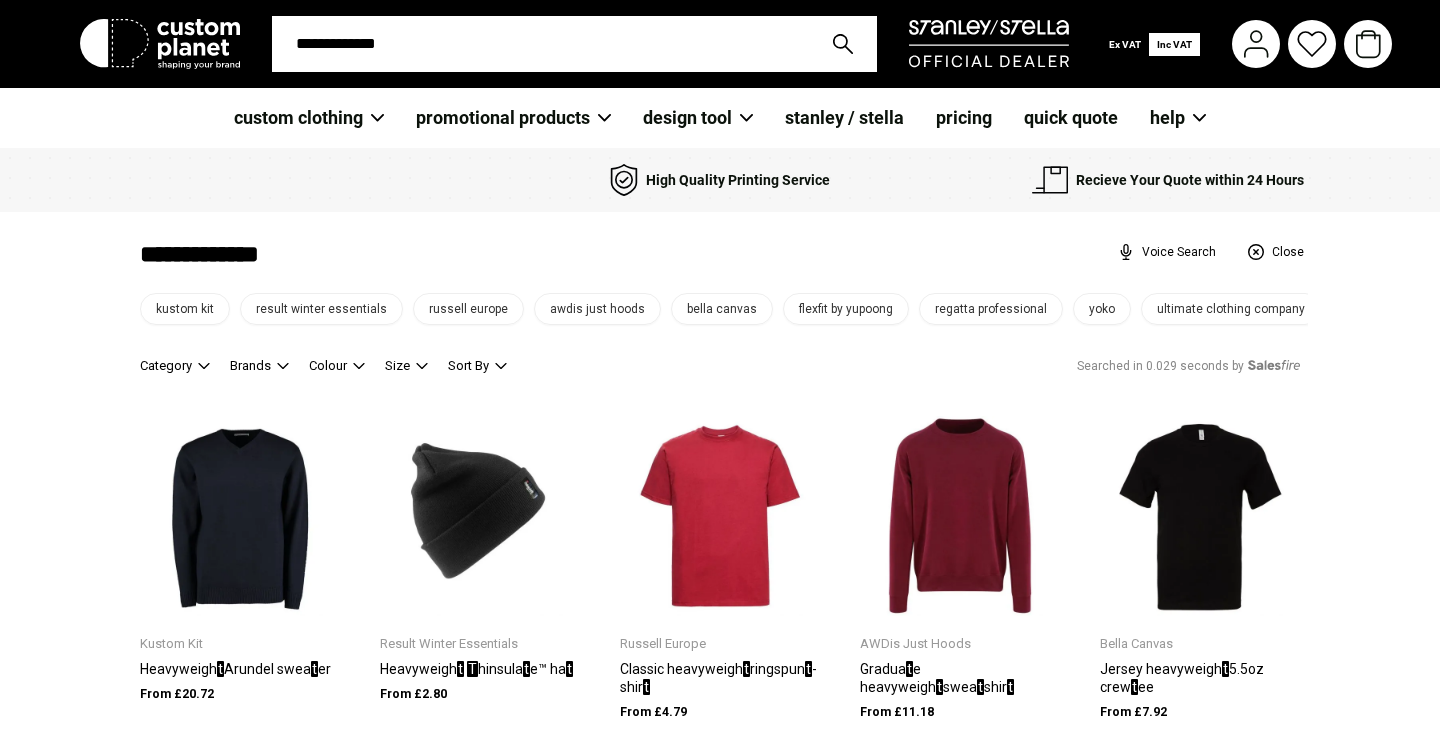 type on "**********" 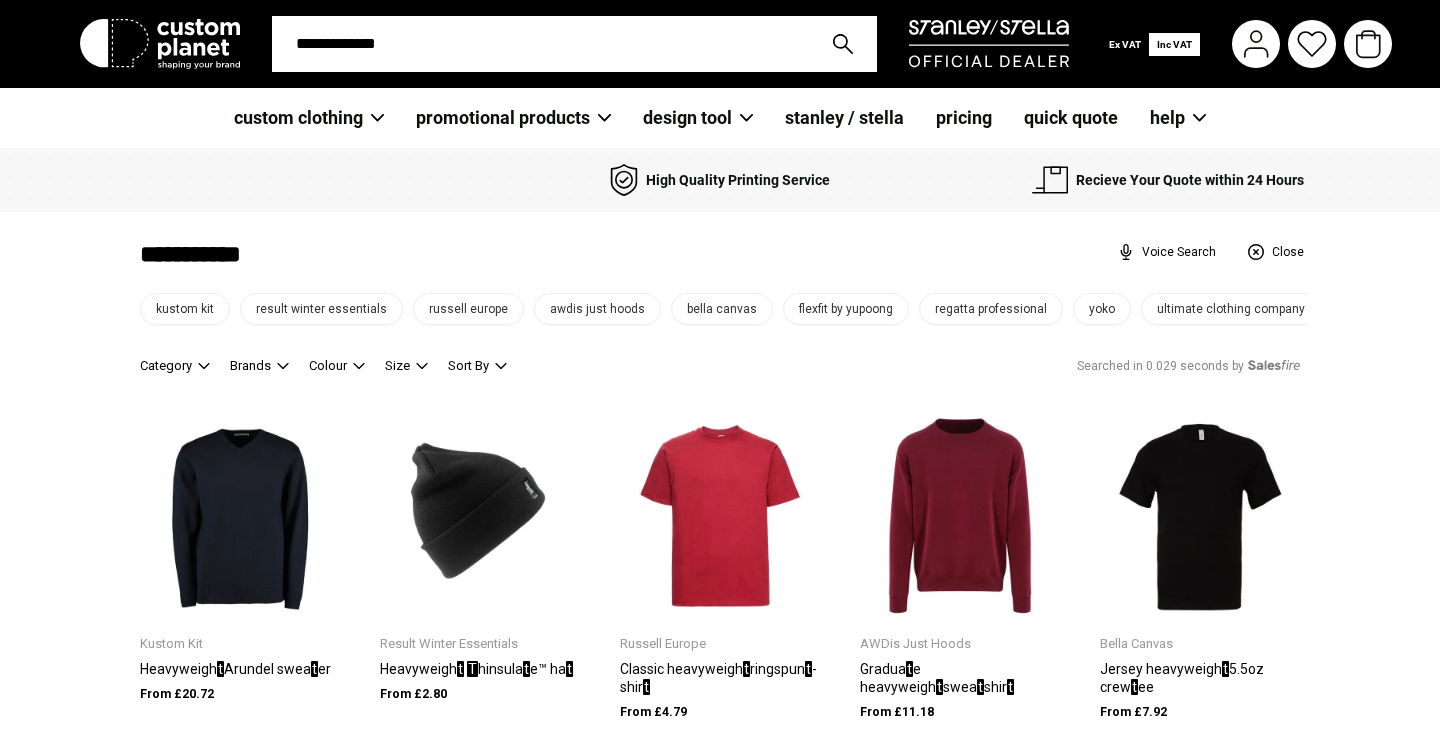 type on "**********" 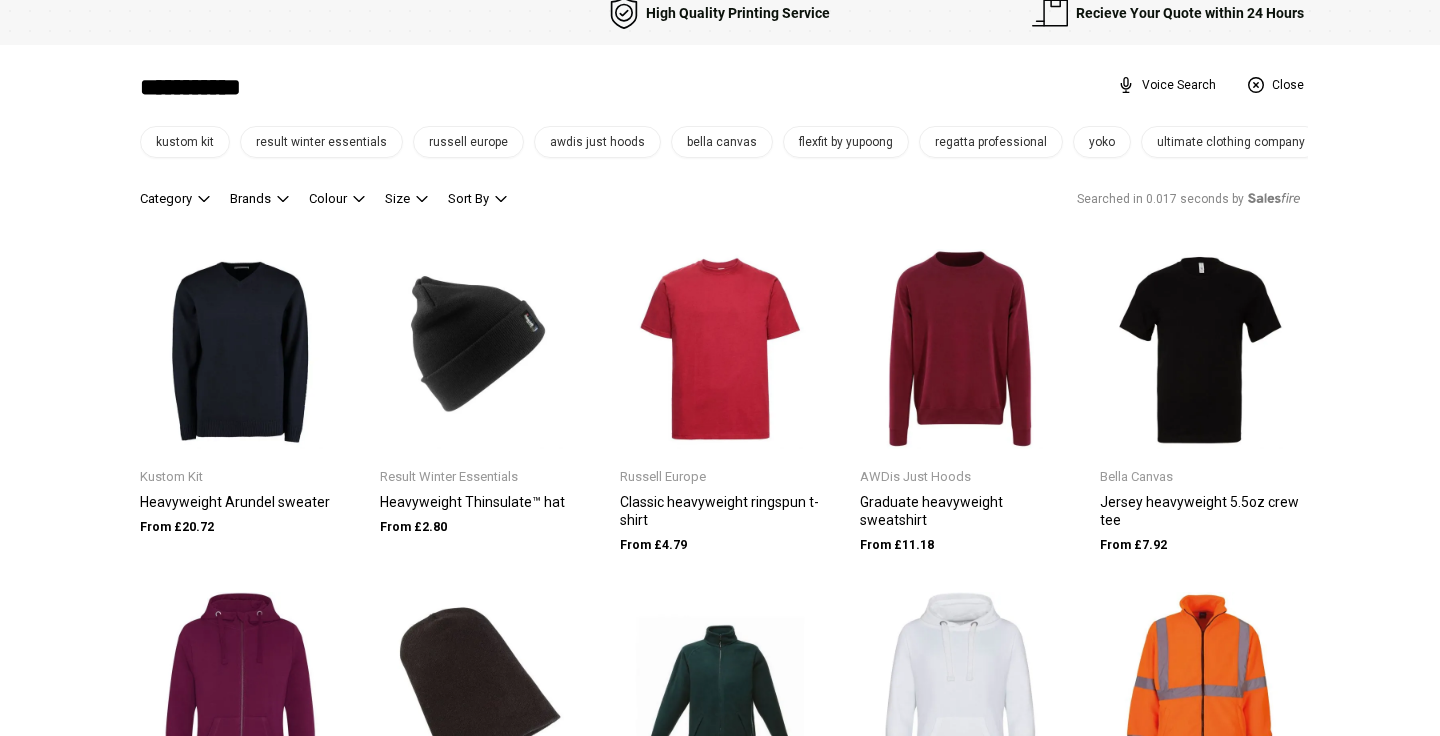scroll, scrollTop: 180, scrollLeft: 0, axis: vertical 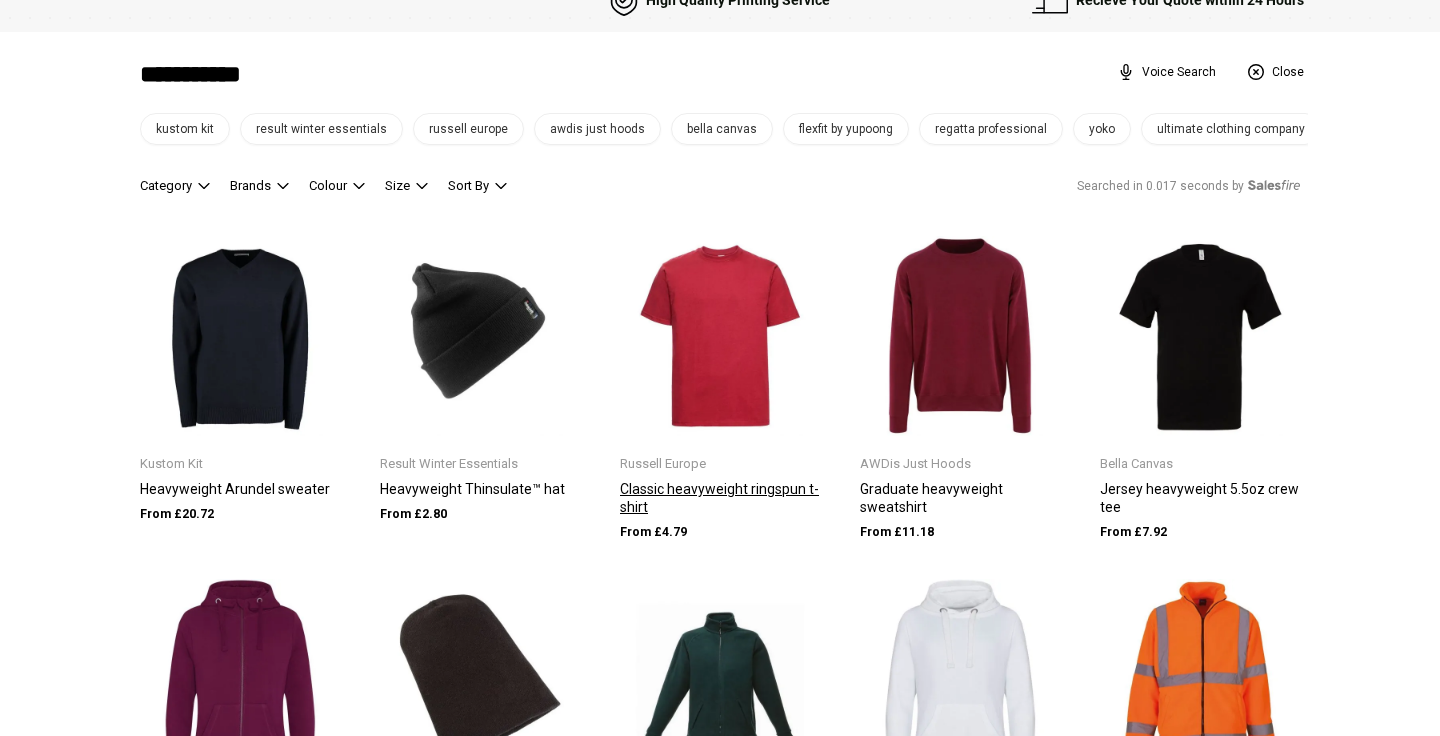 type on "**********" 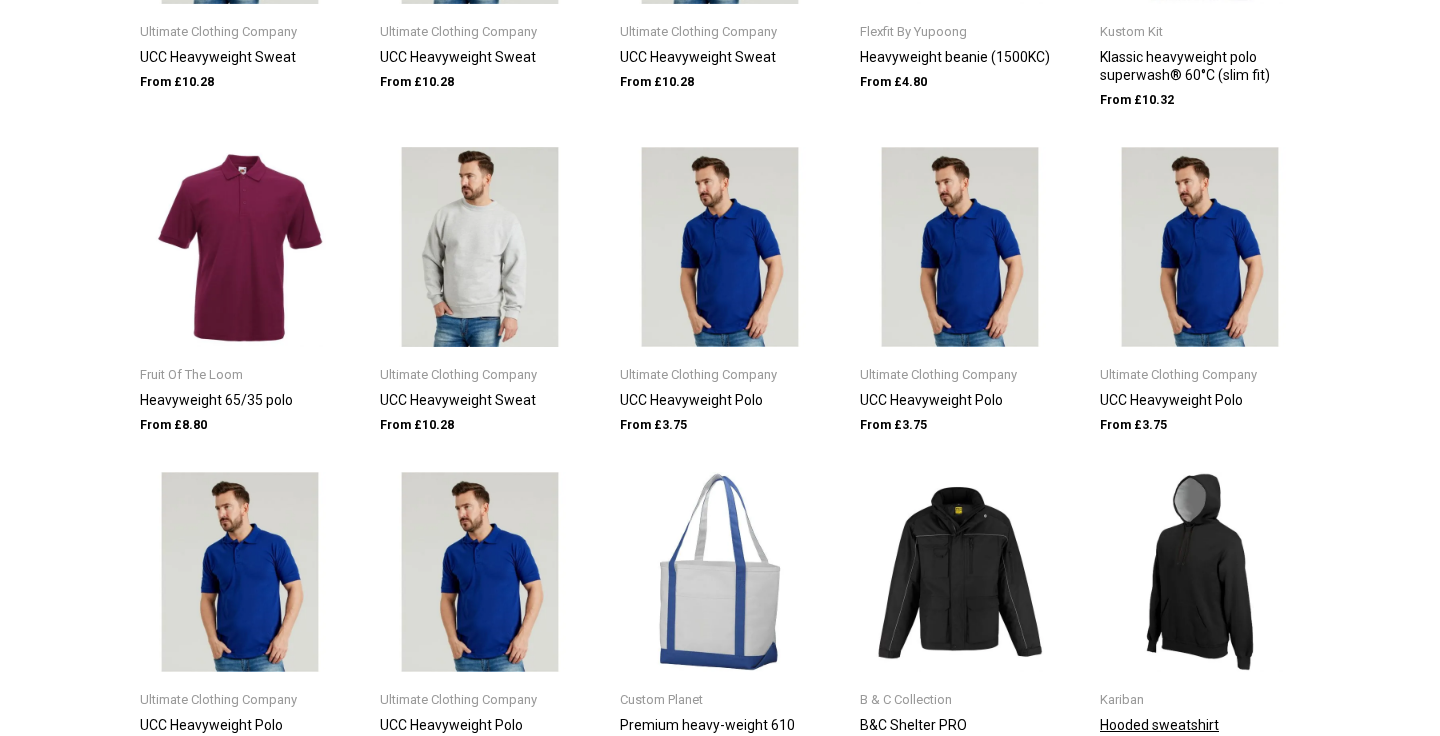 scroll, scrollTop: 1319, scrollLeft: 0, axis: vertical 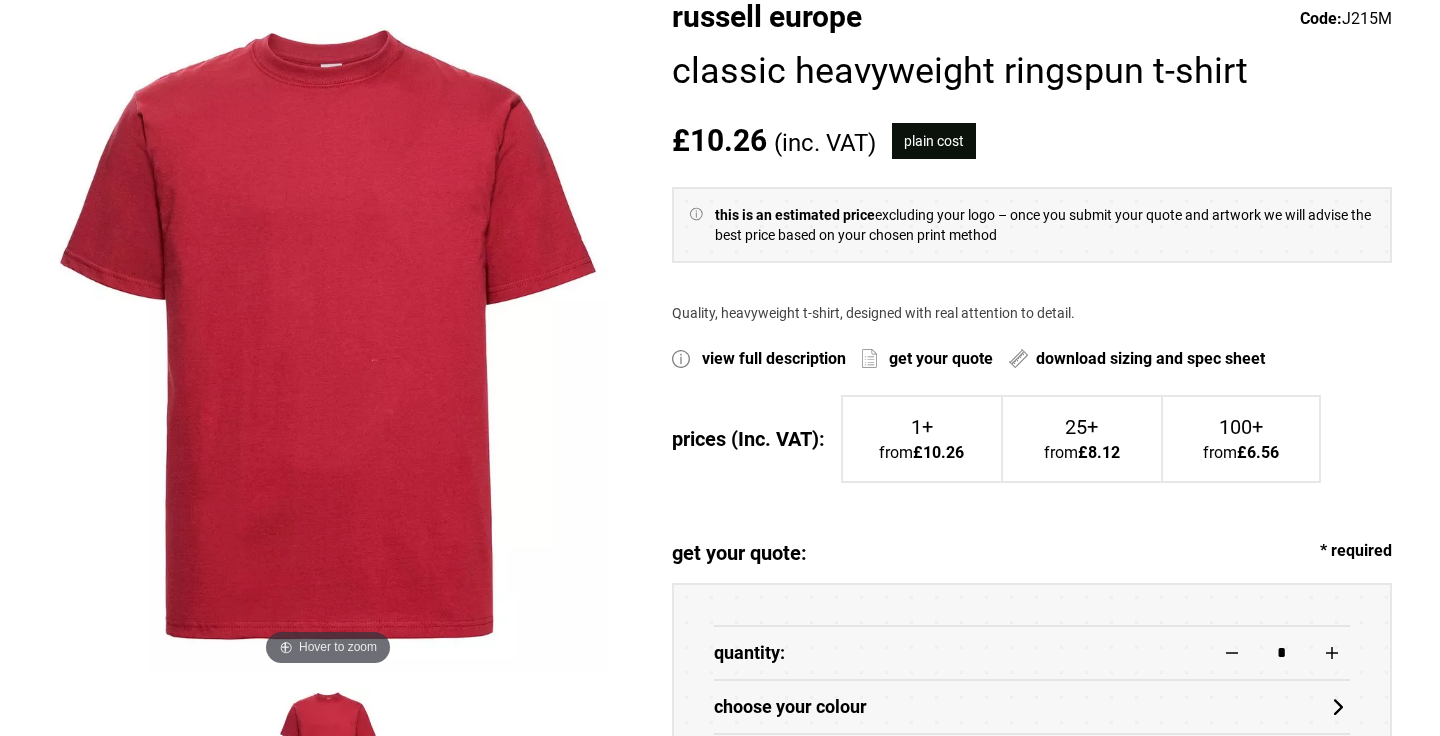 click at bounding box center (328, 335) 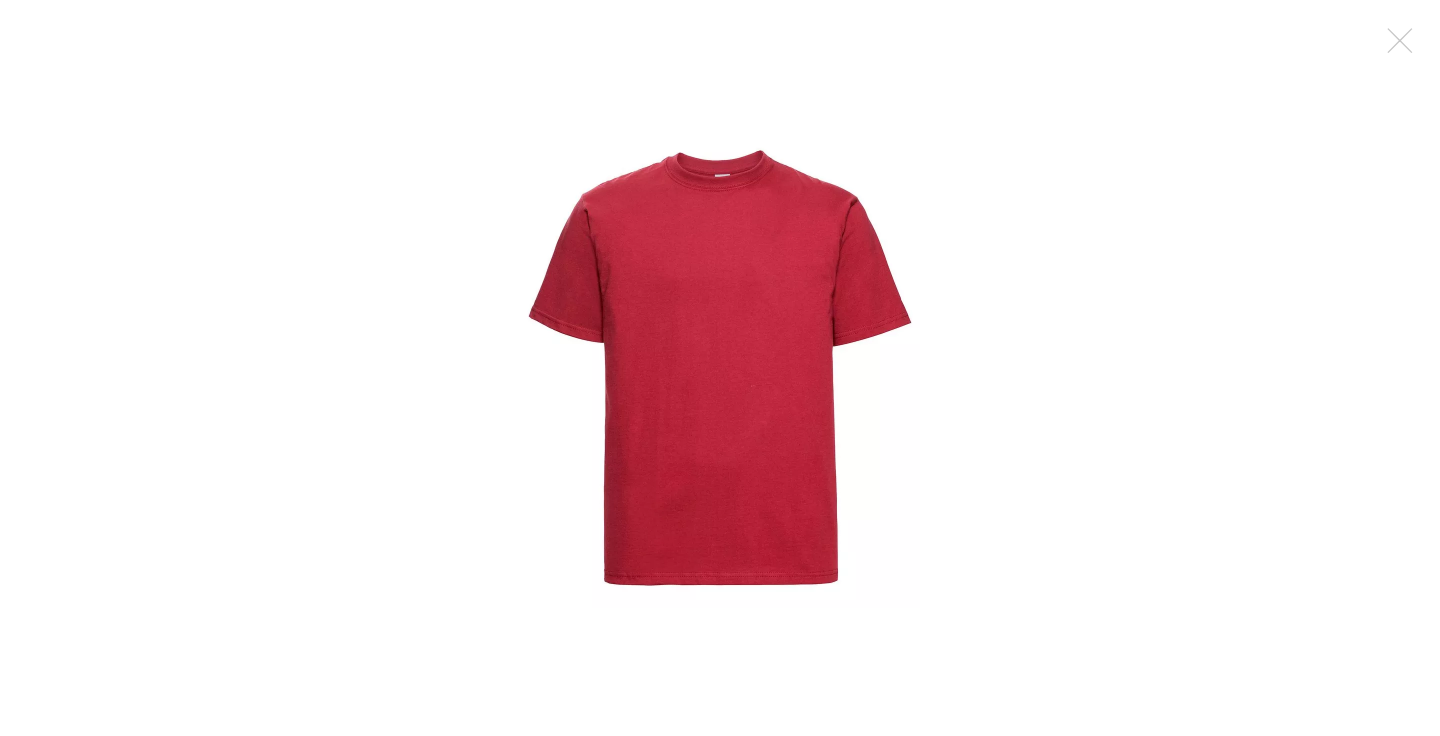 click at bounding box center [720, 368] 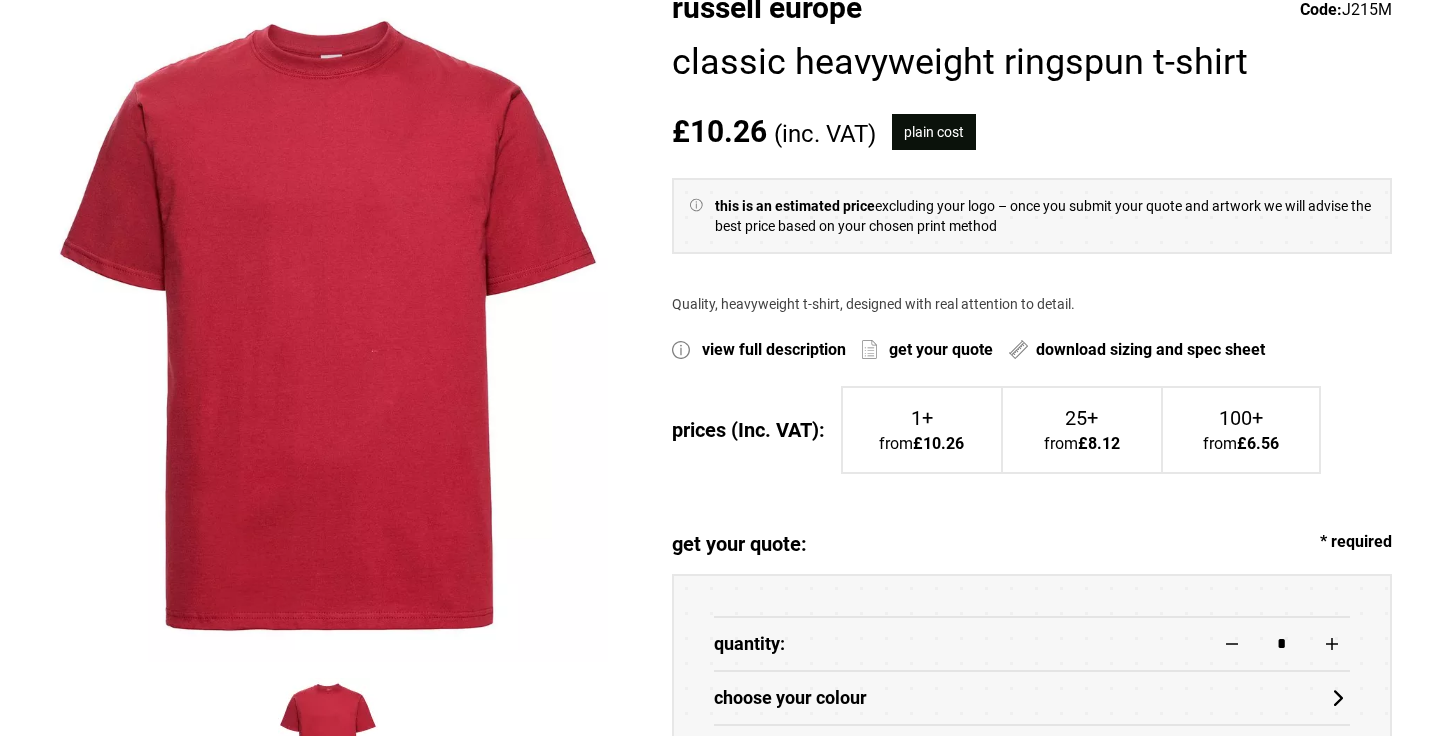scroll, scrollTop: 294, scrollLeft: 0, axis: vertical 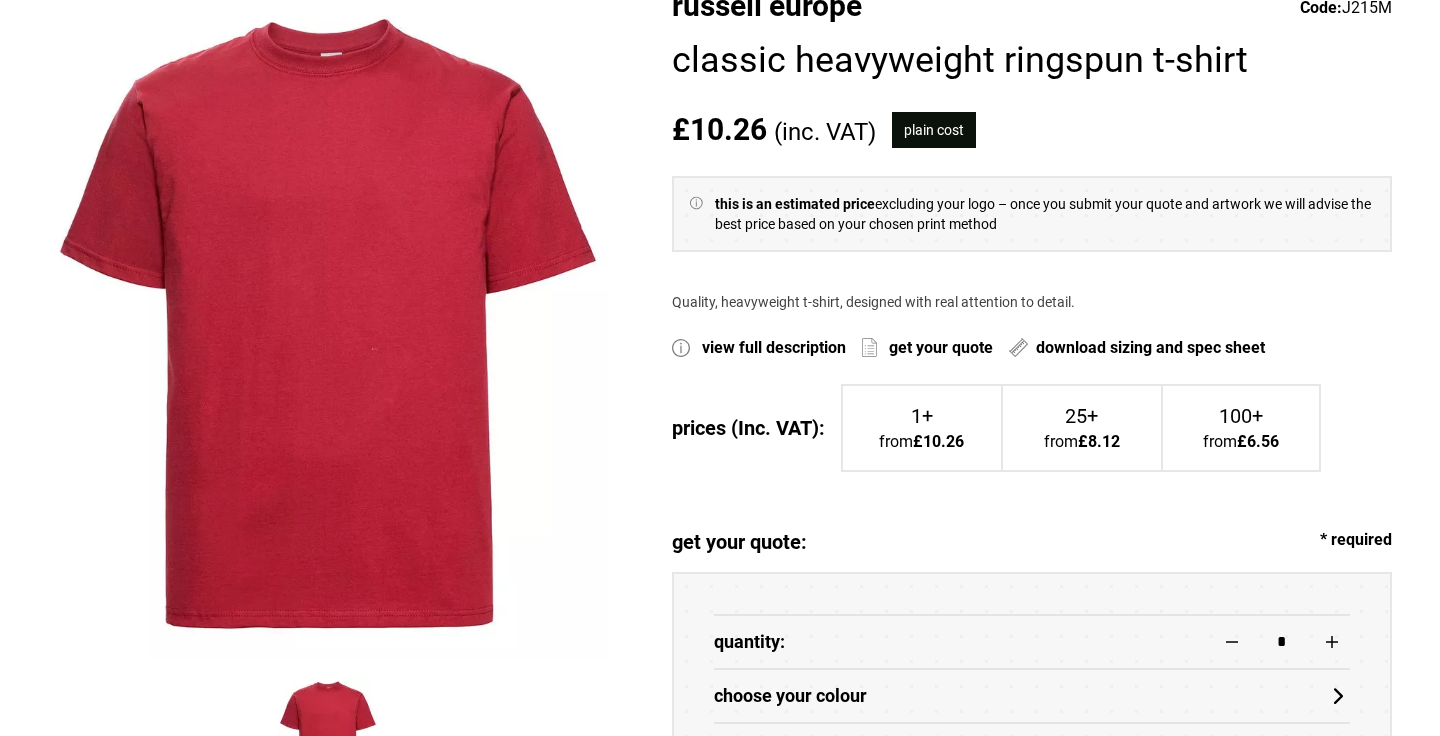 click on "1+" at bounding box center (922, 416) 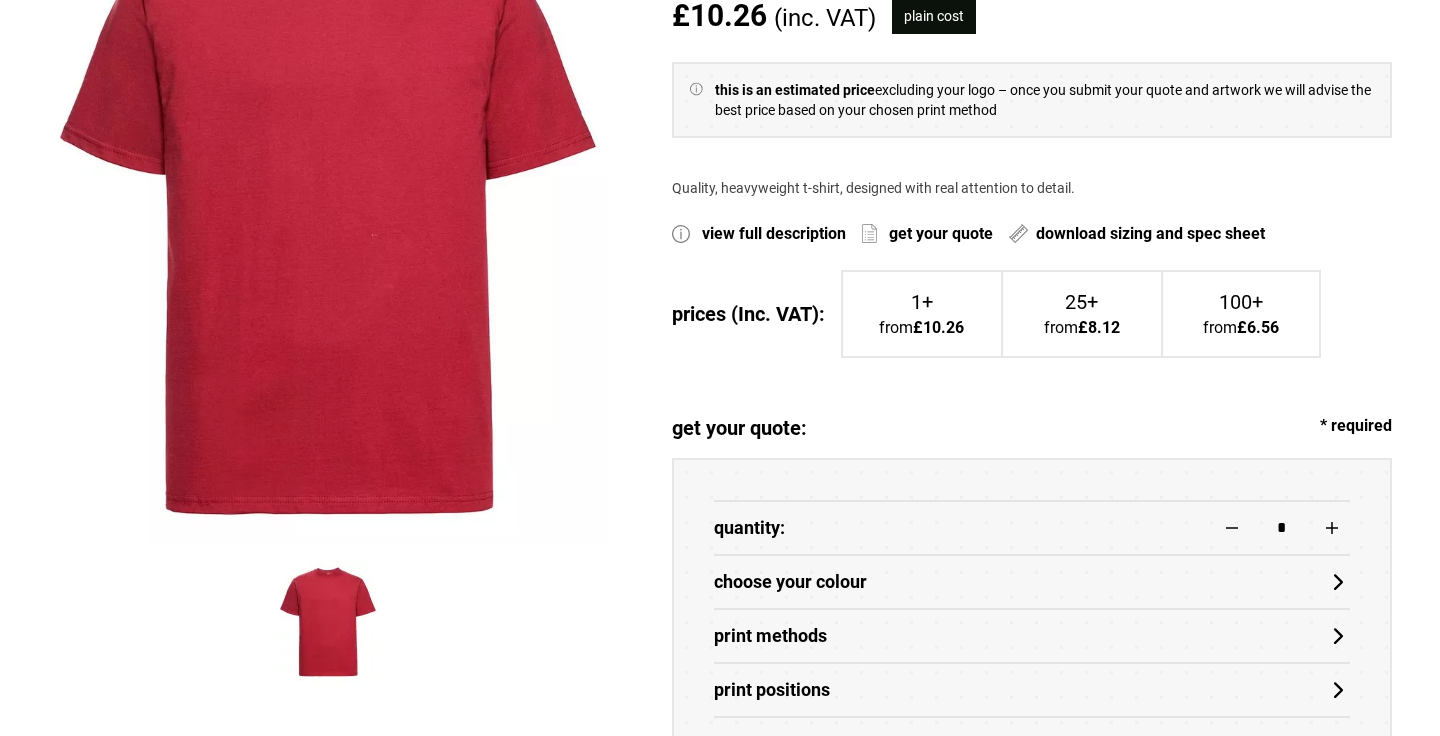 scroll, scrollTop: 502, scrollLeft: 0, axis: vertical 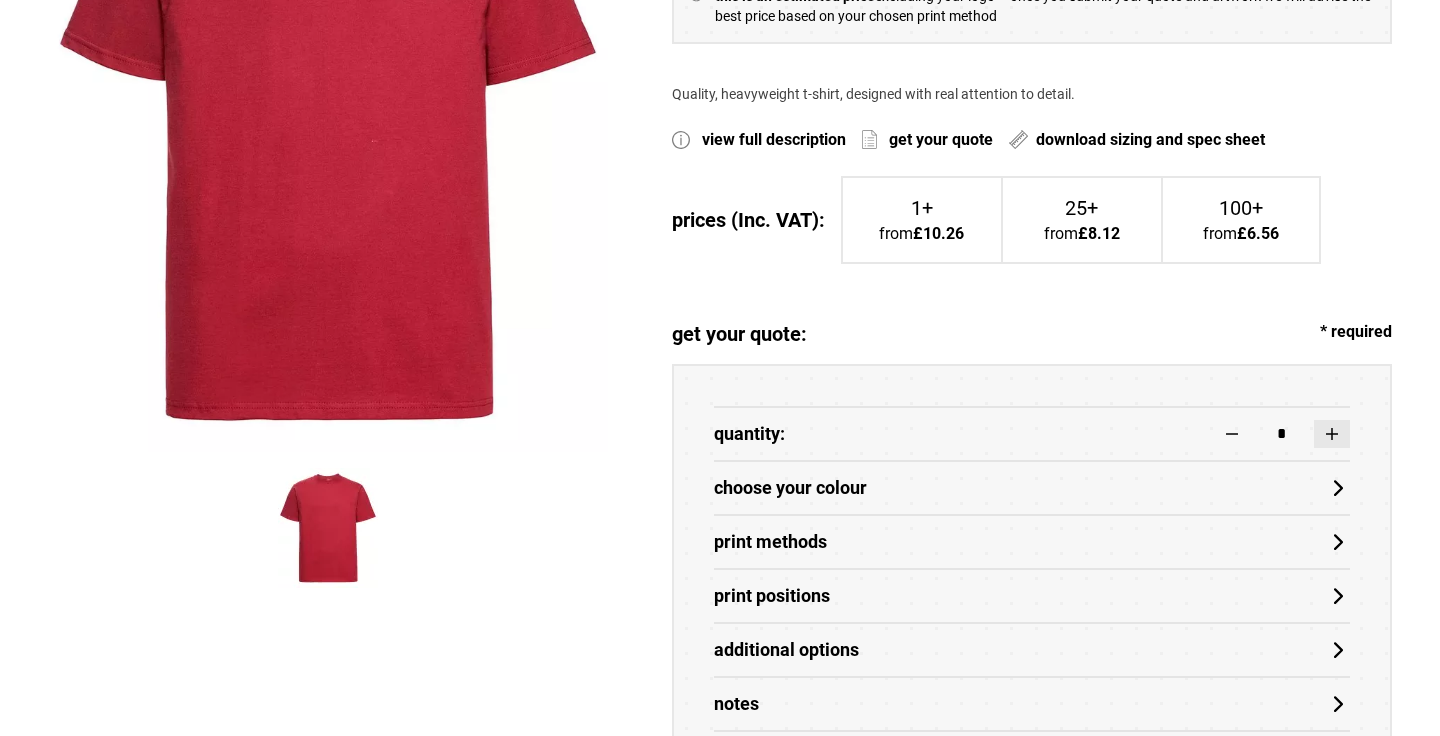 click at bounding box center [1332, 434] 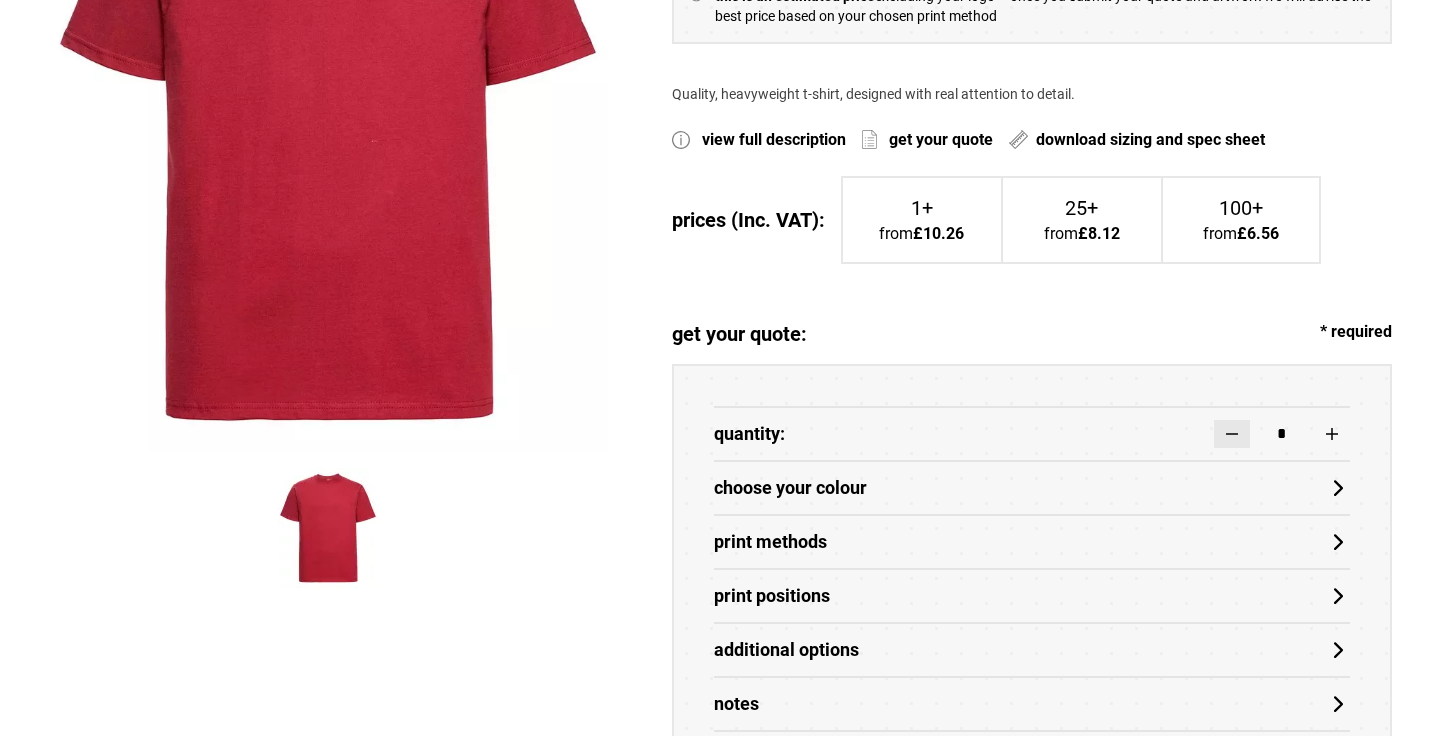 click at bounding box center (1232, 434) 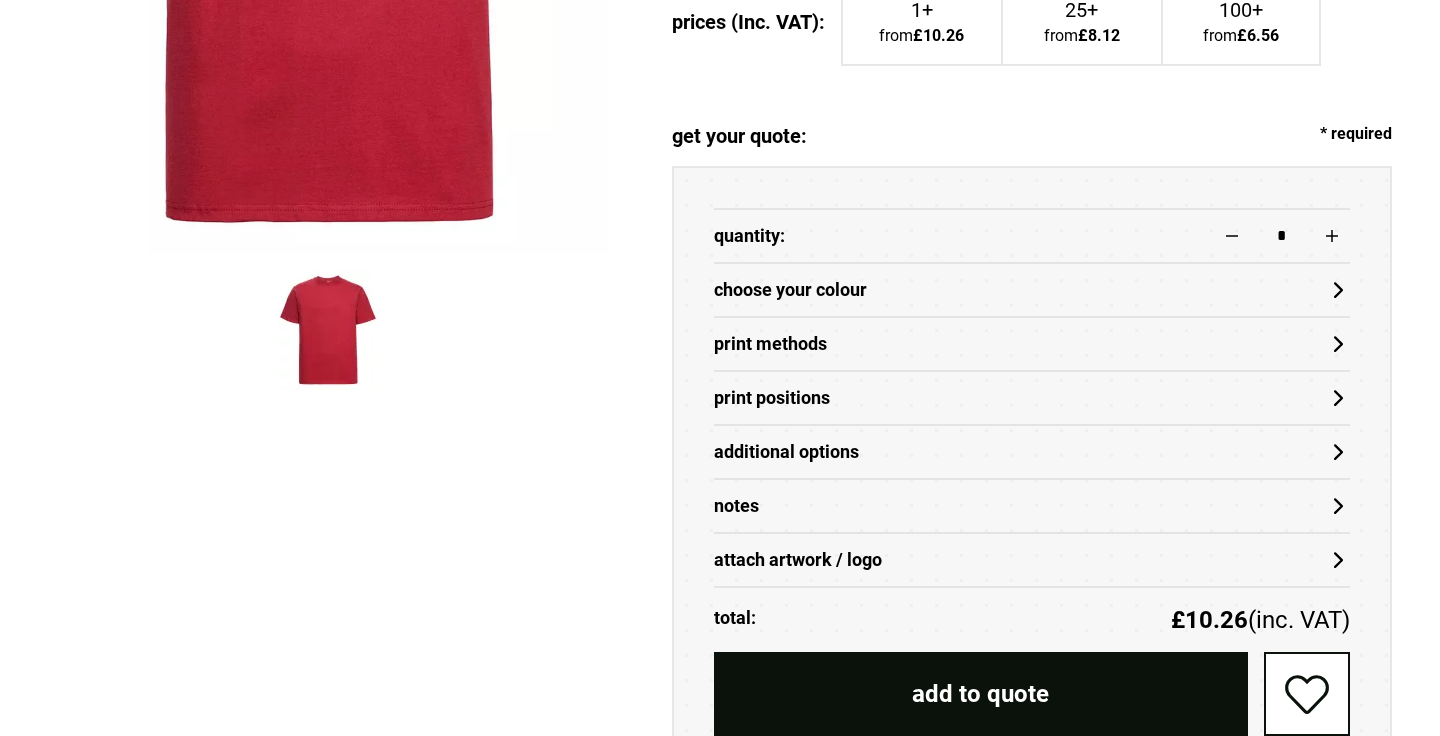 scroll, scrollTop: 719, scrollLeft: 0, axis: vertical 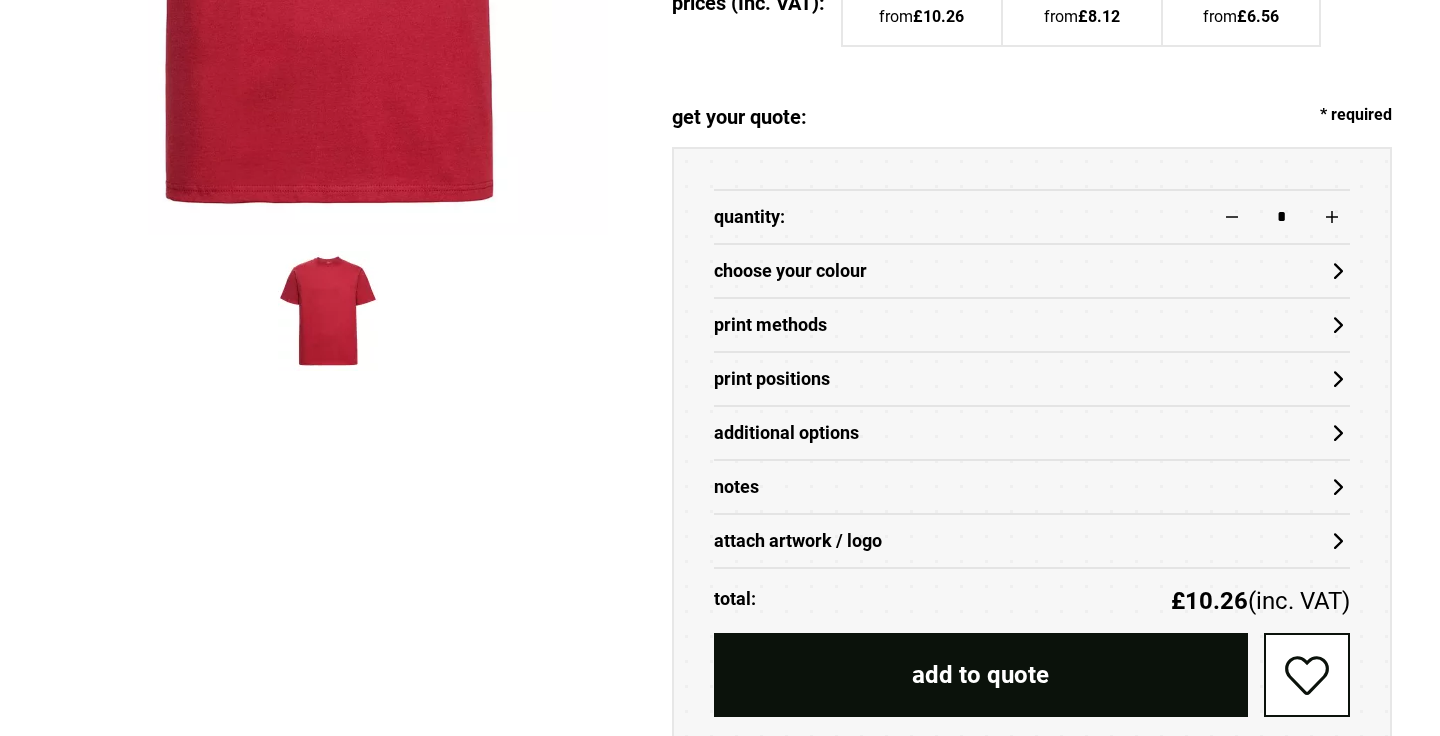 click on "choose your colour" at bounding box center (1032, 271) 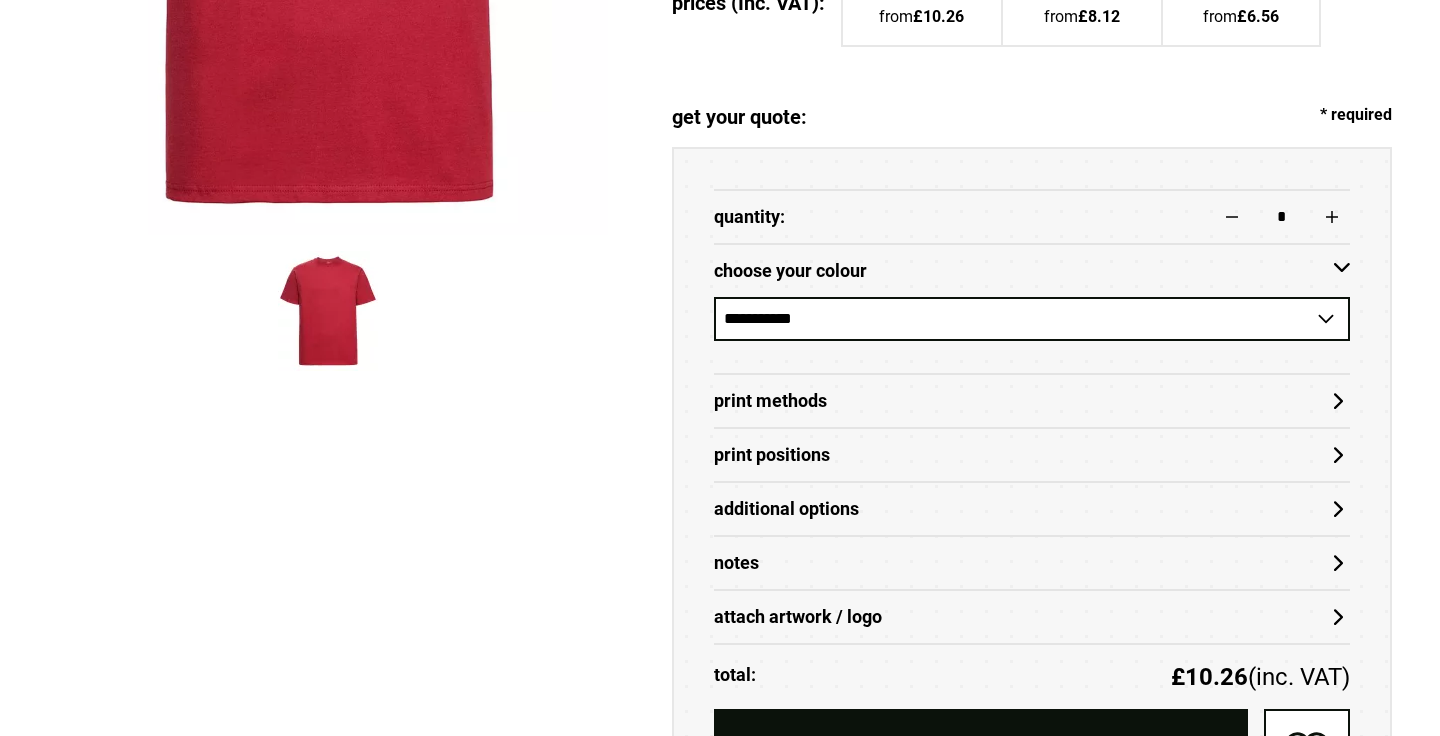 click on "**********" at bounding box center [1032, 319] 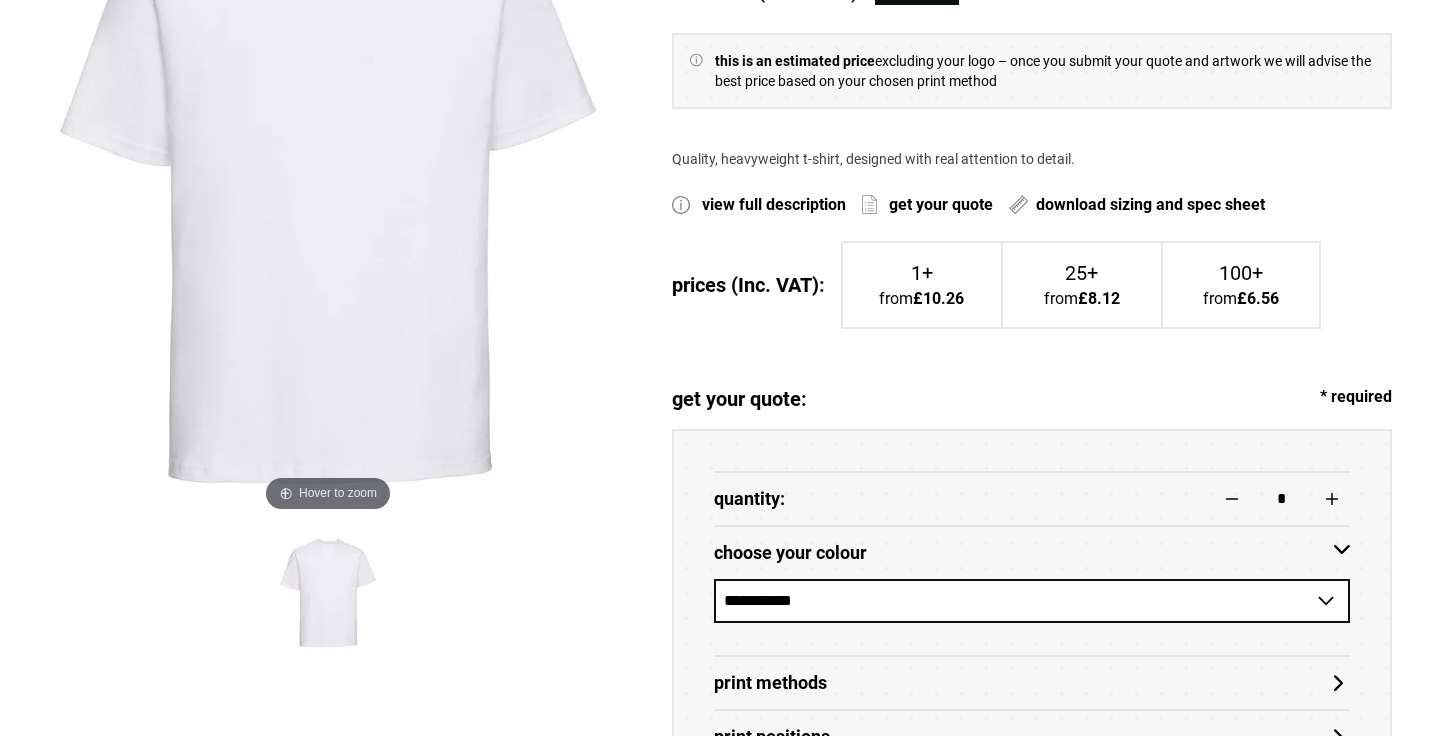 scroll, scrollTop: 438, scrollLeft: 0, axis: vertical 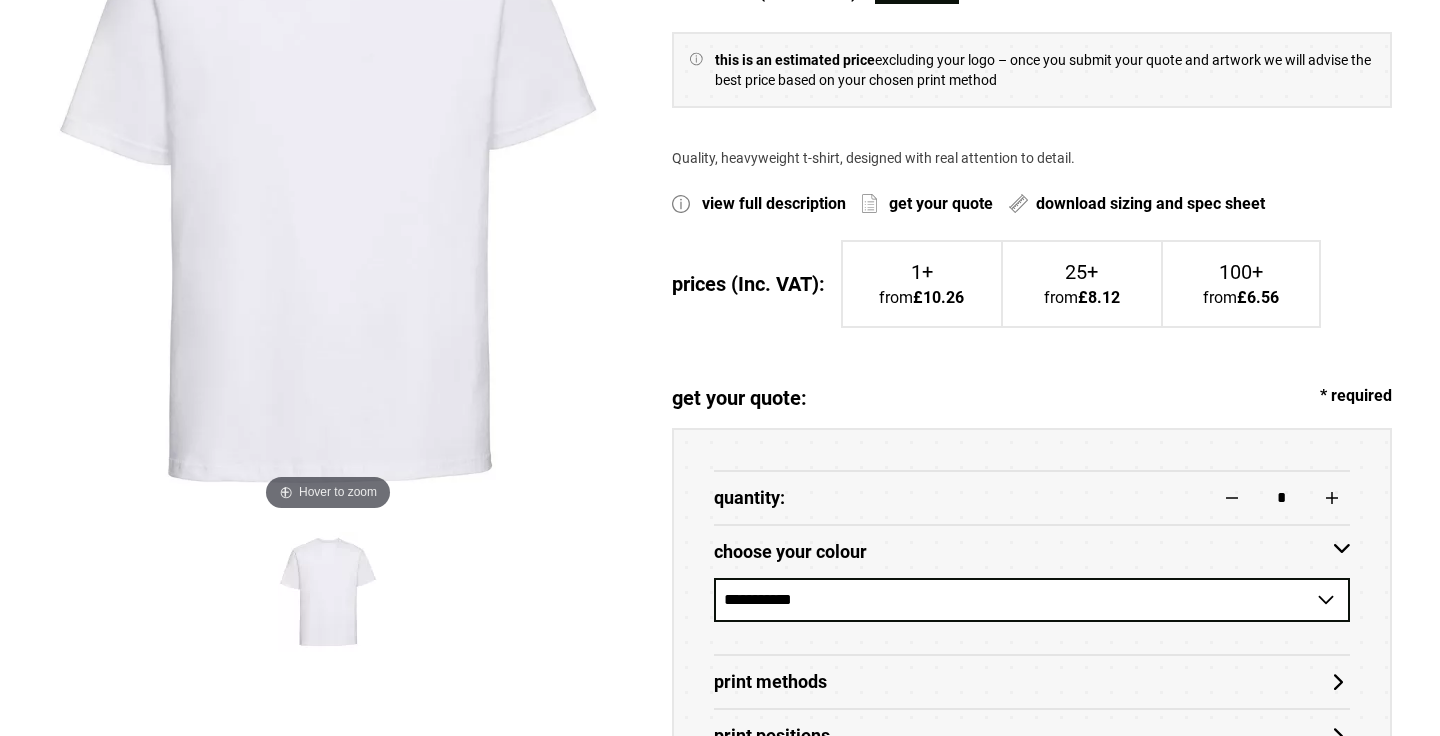 click on "**********" at bounding box center (1032, 600) 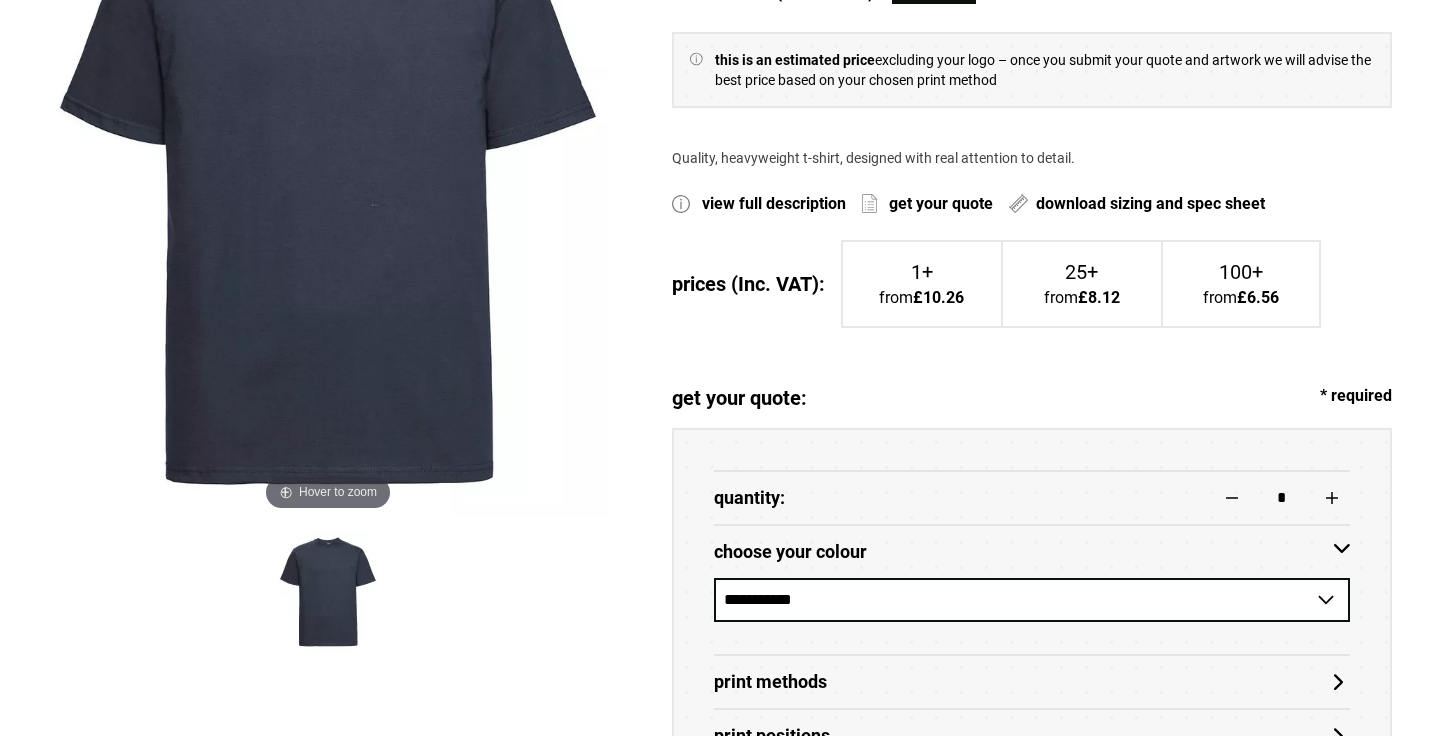 click on "**********" at bounding box center [1032, 600] 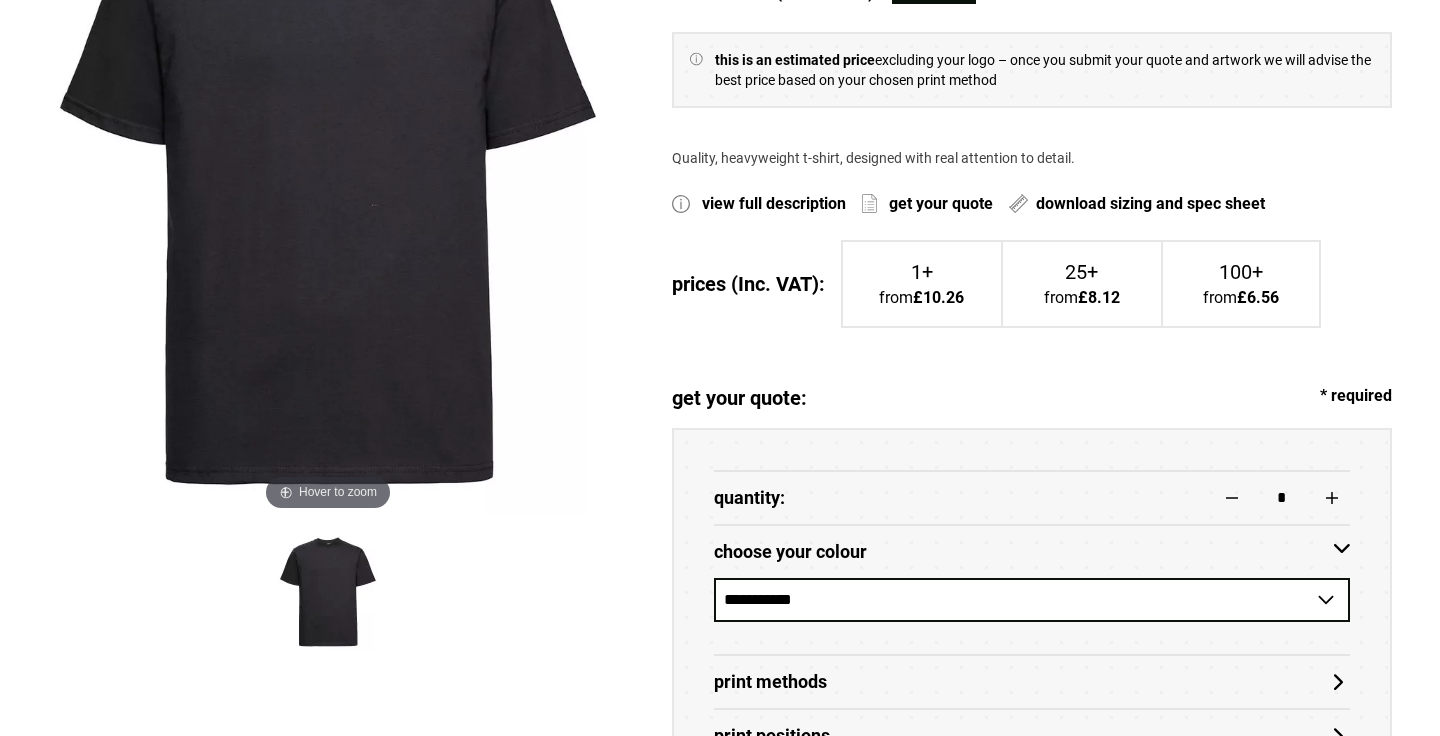 click on "**********" at bounding box center (1032, 600) 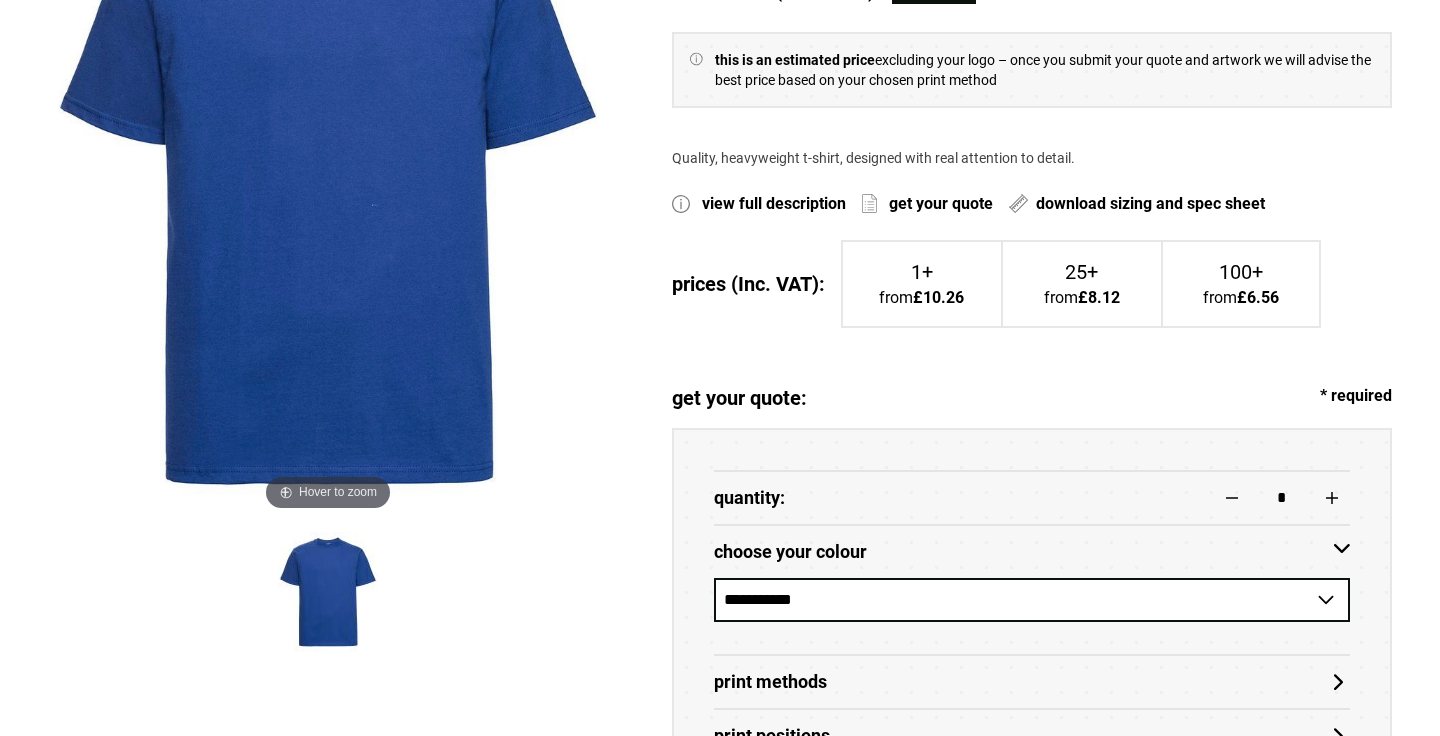 click on "**********" at bounding box center (1032, 600) 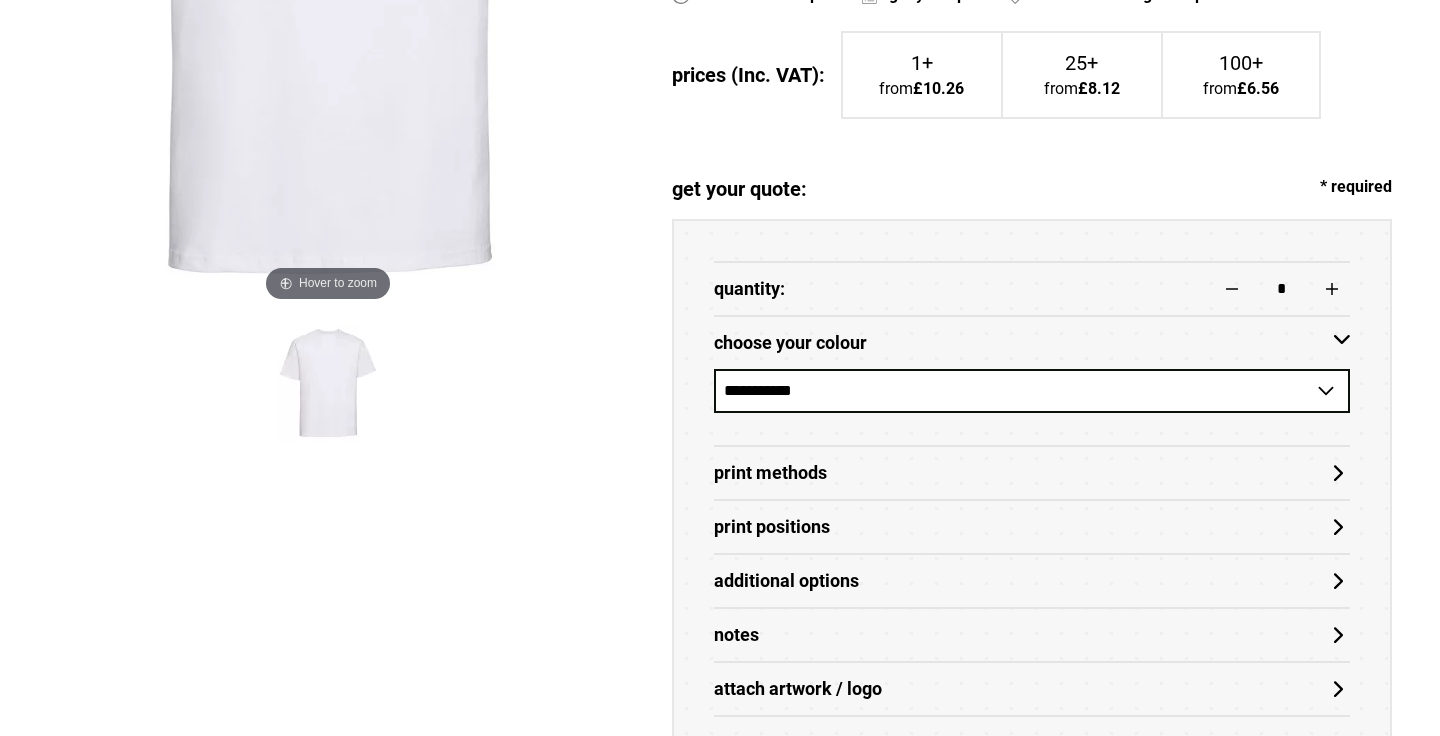 scroll, scrollTop: 664, scrollLeft: 0, axis: vertical 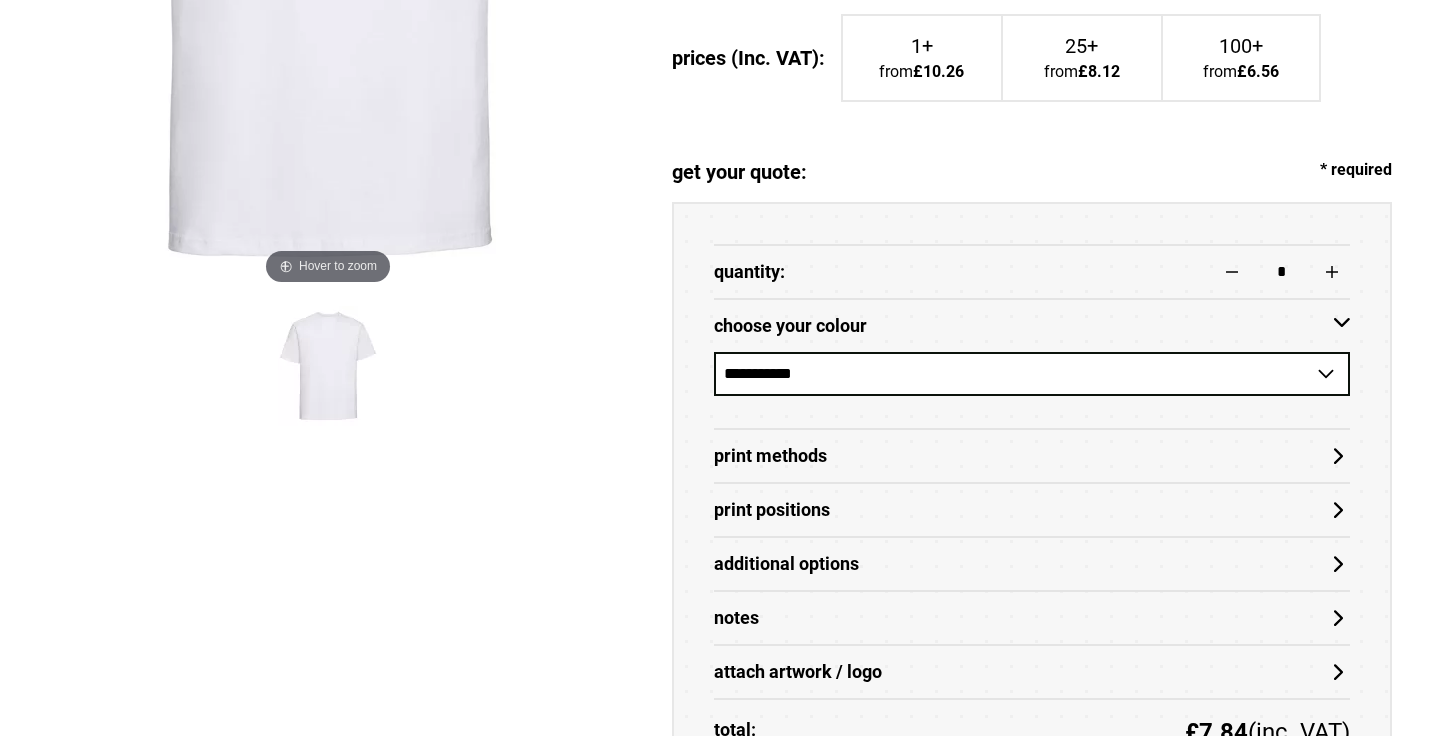 click on "Print Methods" at bounding box center (1032, 456) 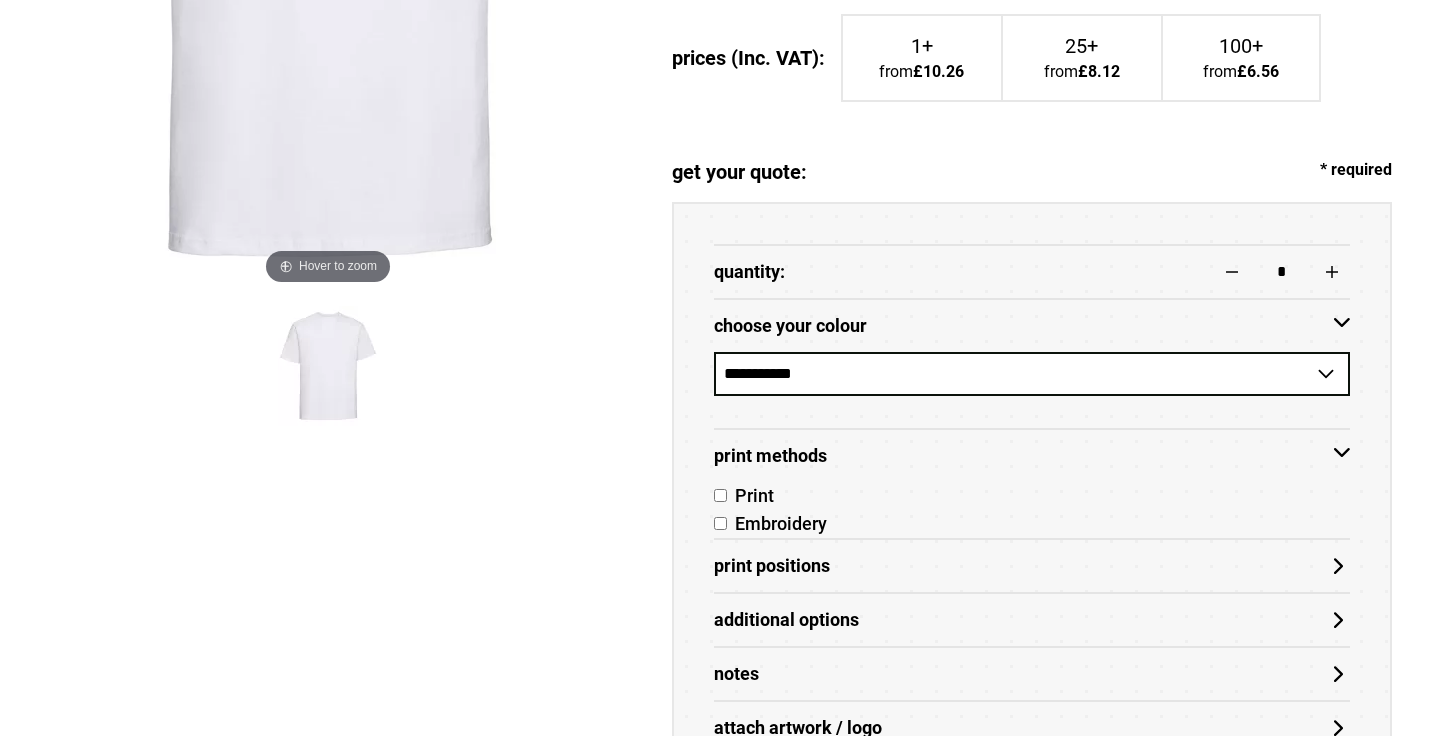 click on "Print" at bounding box center (750, 495) 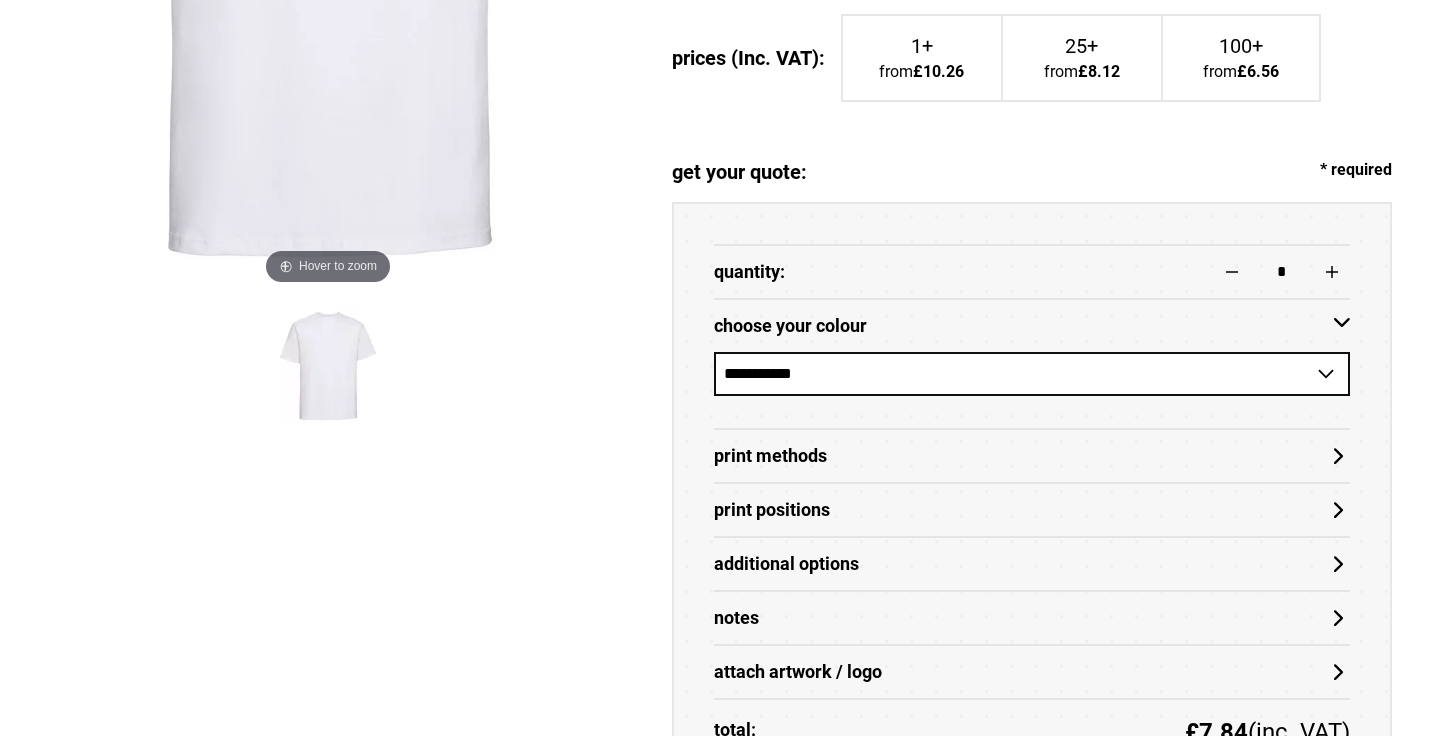 click on "Print Positions" at bounding box center [1032, 510] 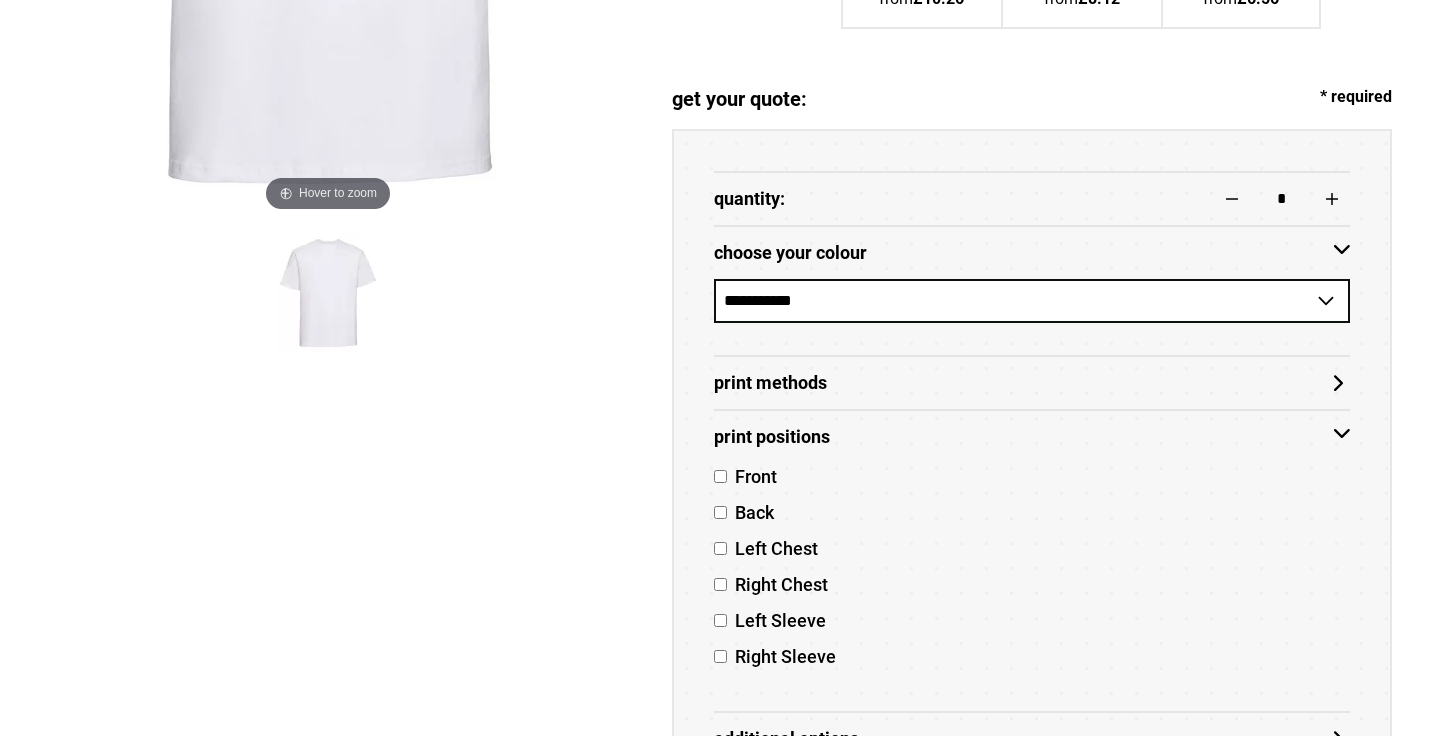 scroll, scrollTop: 751, scrollLeft: 0, axis: vertical 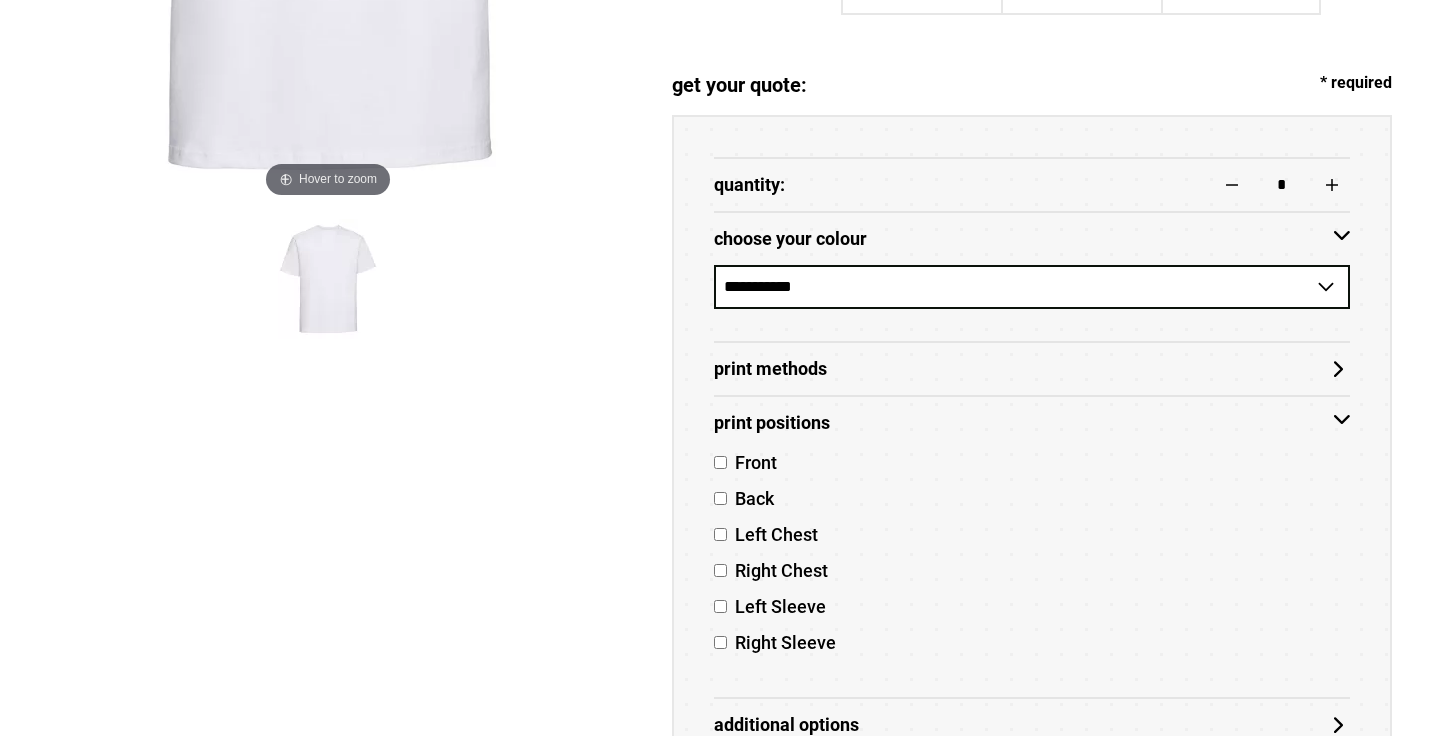 click on "Print Positions" at bounding box center (1032, 423) 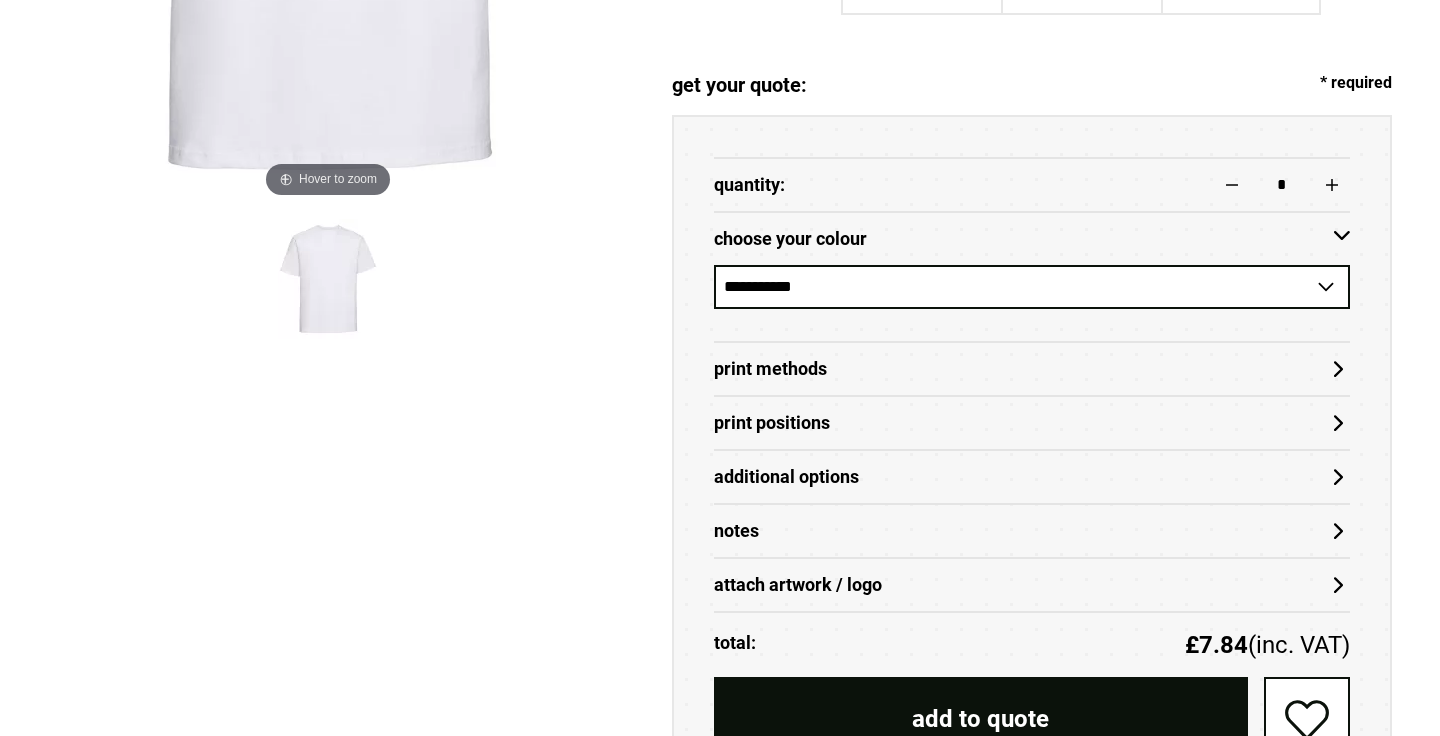 click on "Additional Options" at bounding box center [1032, 477] 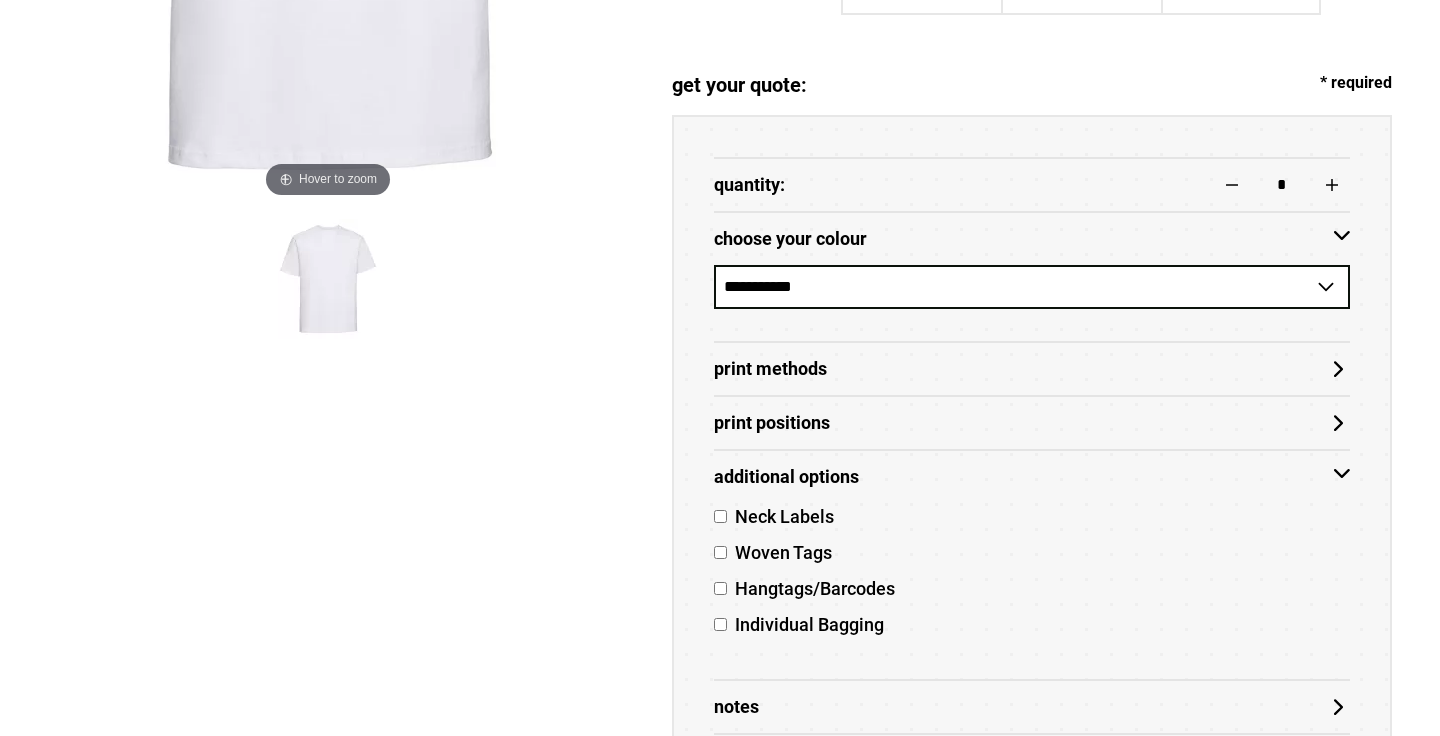 click on "Additional Options" at bounding box center [1032, 477] 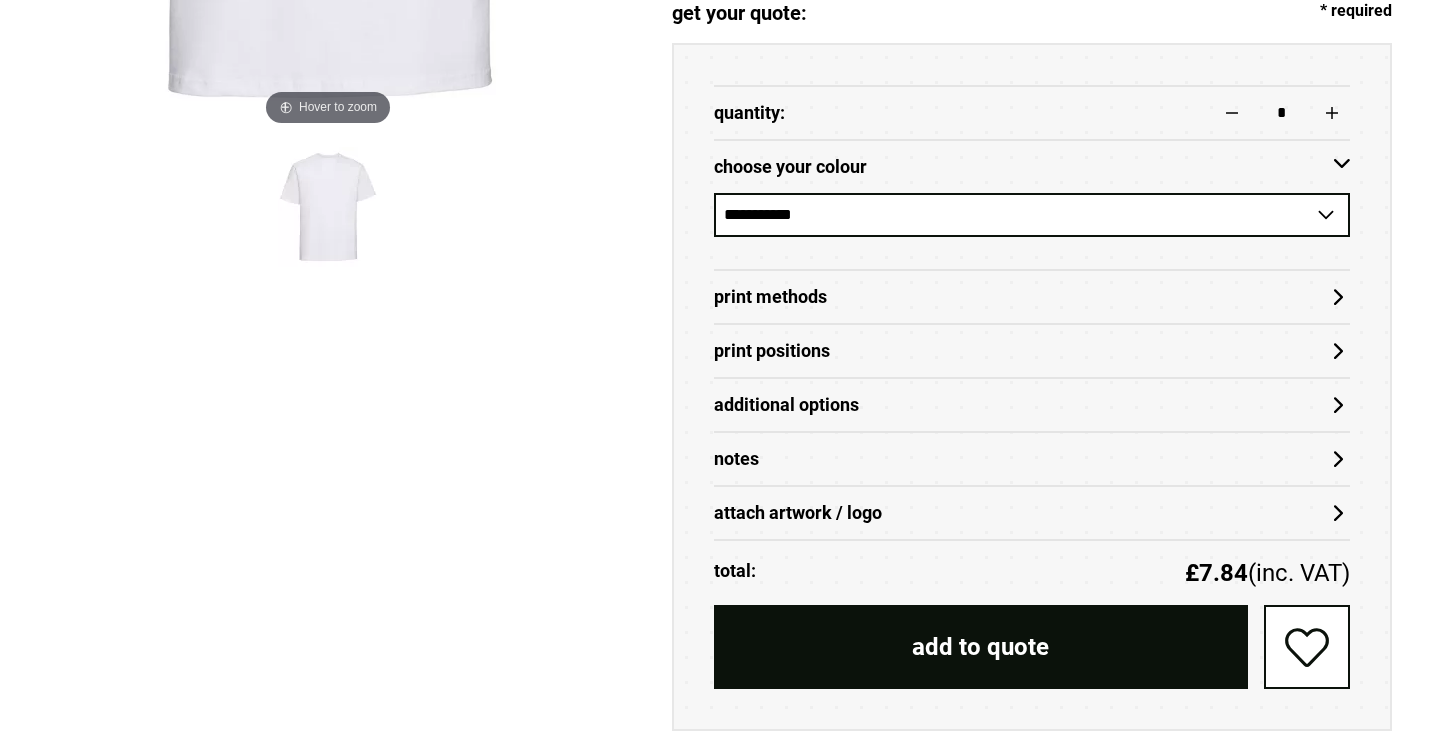 scroll, scrollTop: 907, scrollLeft: 0, axis: vertical 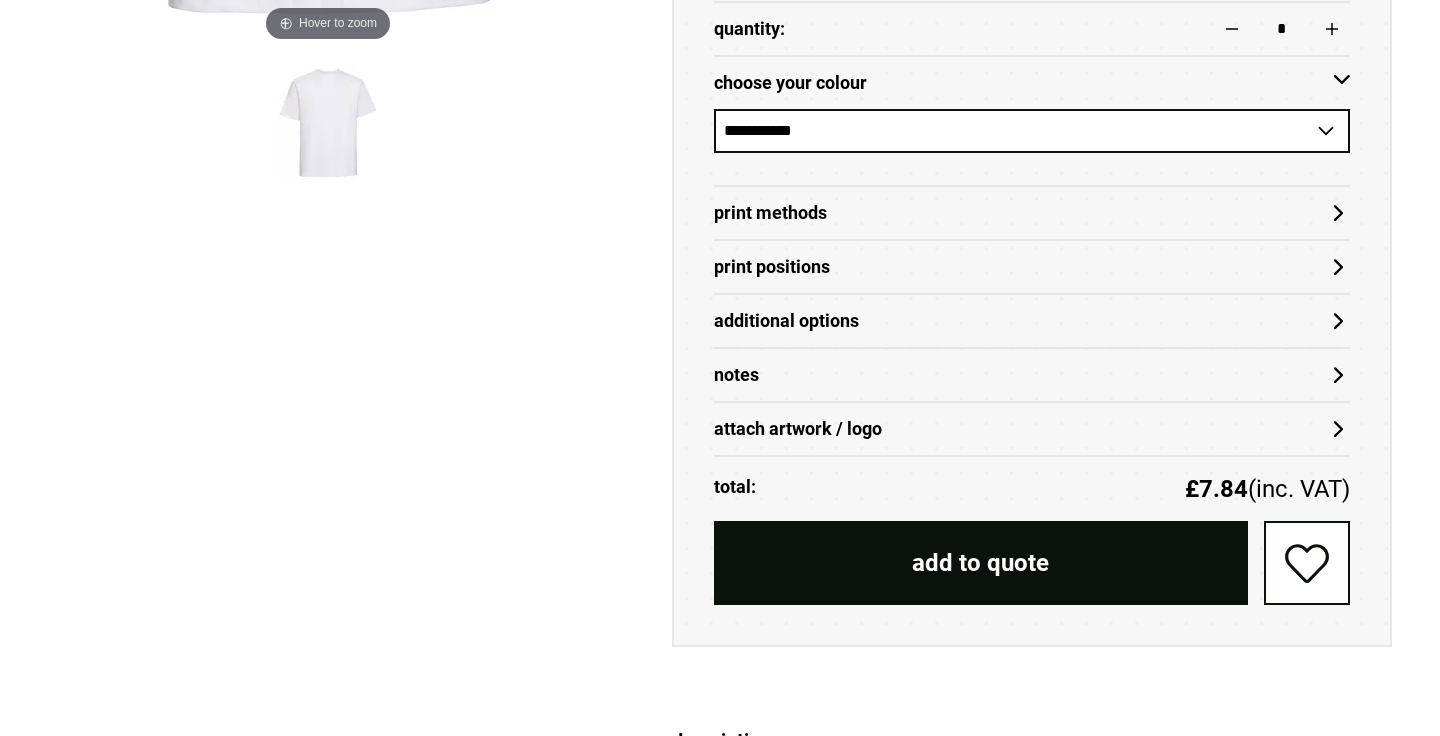 click on "attach artwork / logo" at bounding box center [1032, 429] 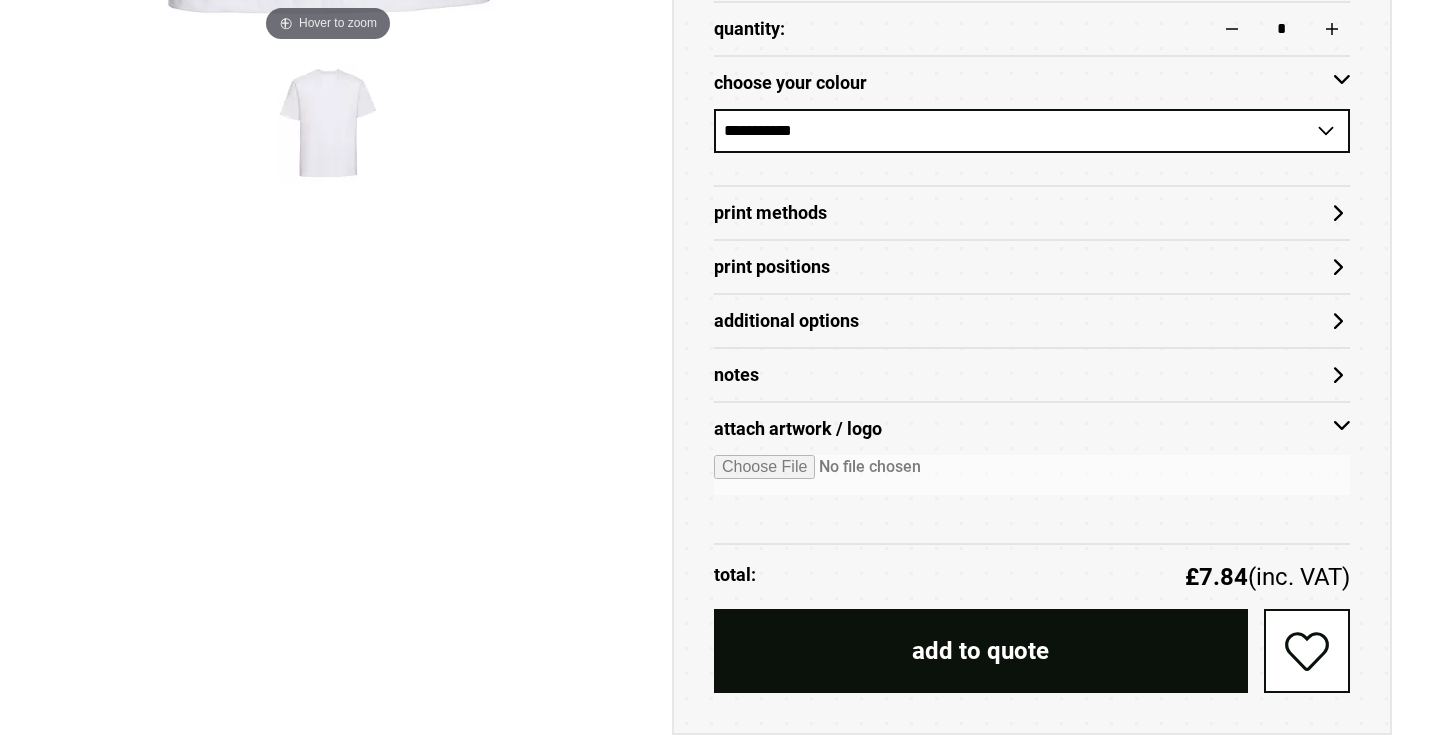 click at bounding box center [1032, 475] 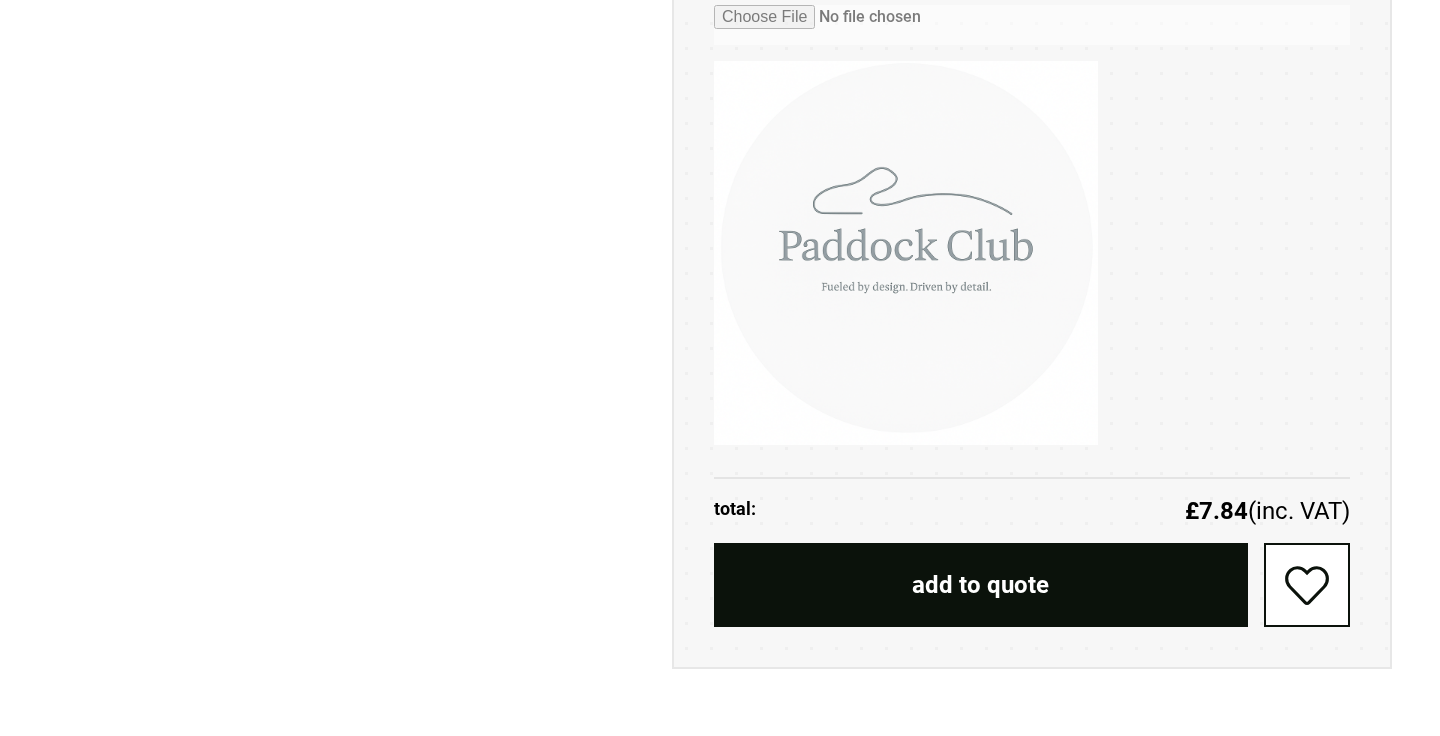 scroll, scrollTop: 1373, scrollLeft: 0, axis: vertical 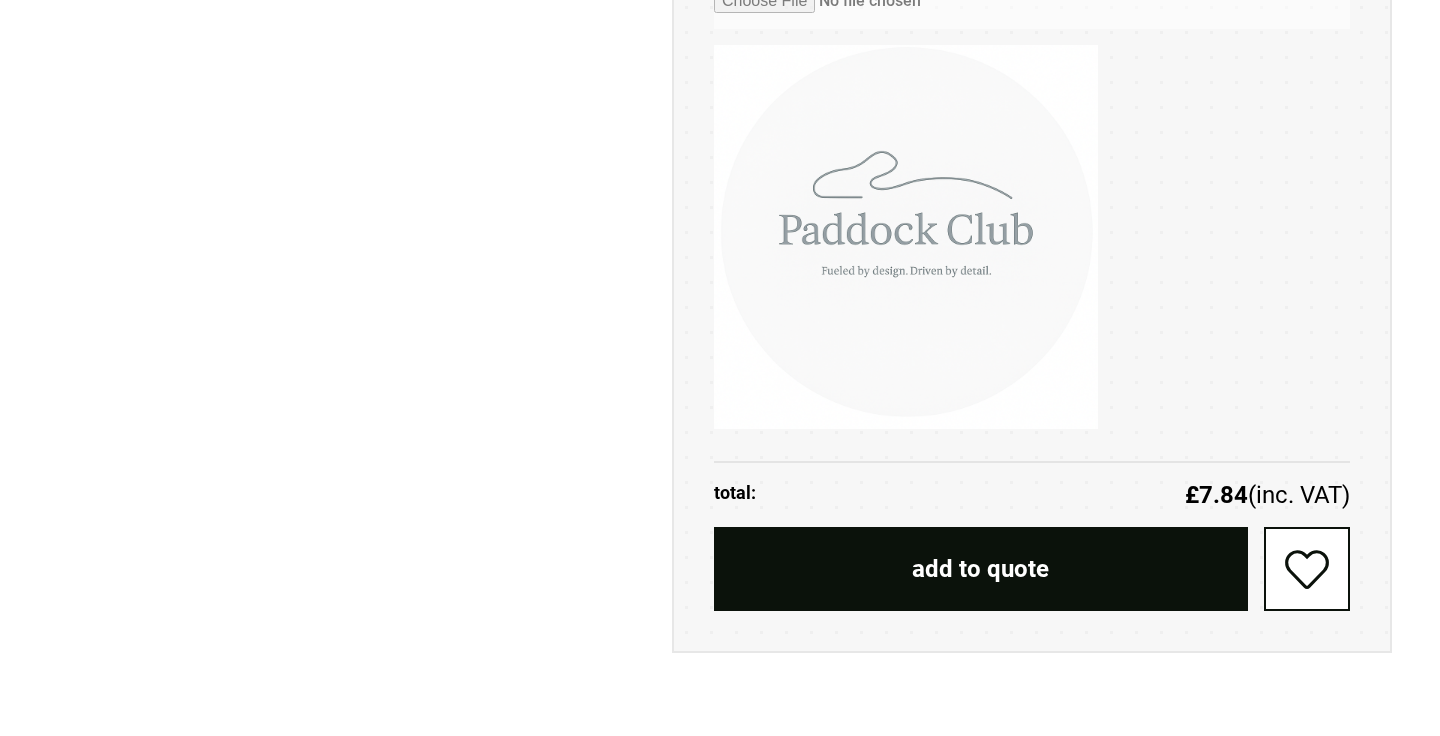 click on "add to quote" at bounding box center (981, 569) 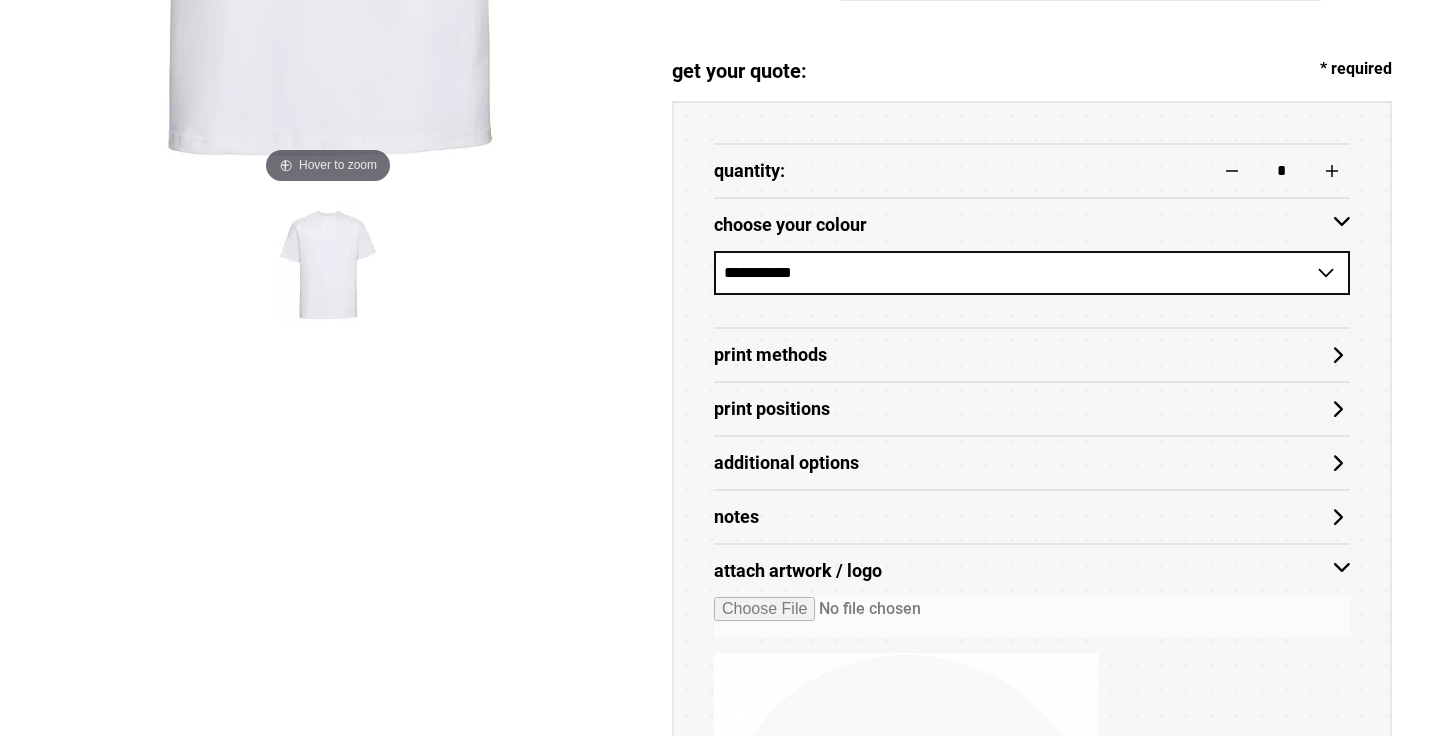 scroll, scrollTop: 767, scrollLeft: 0, axis: vertical 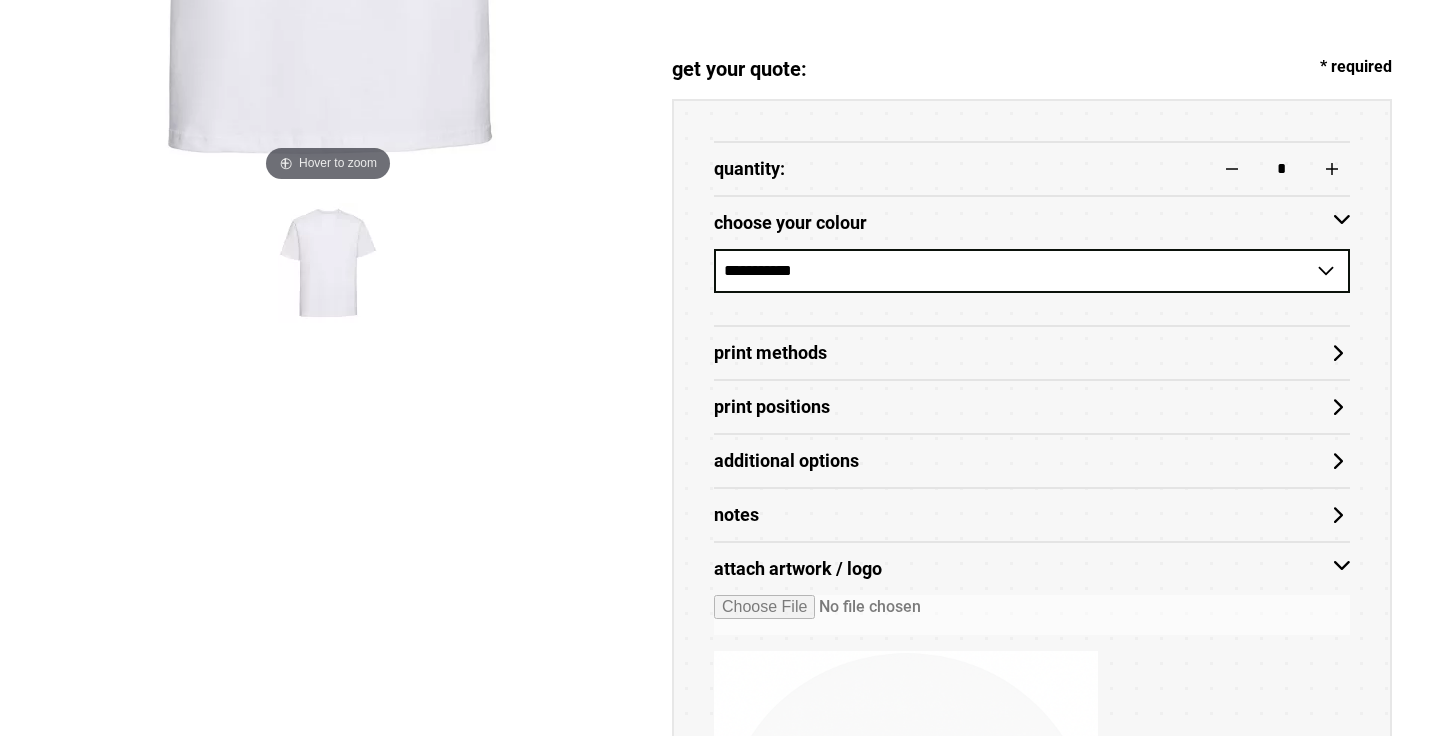click on "Print Methods" at bounding box center [1032, 353] 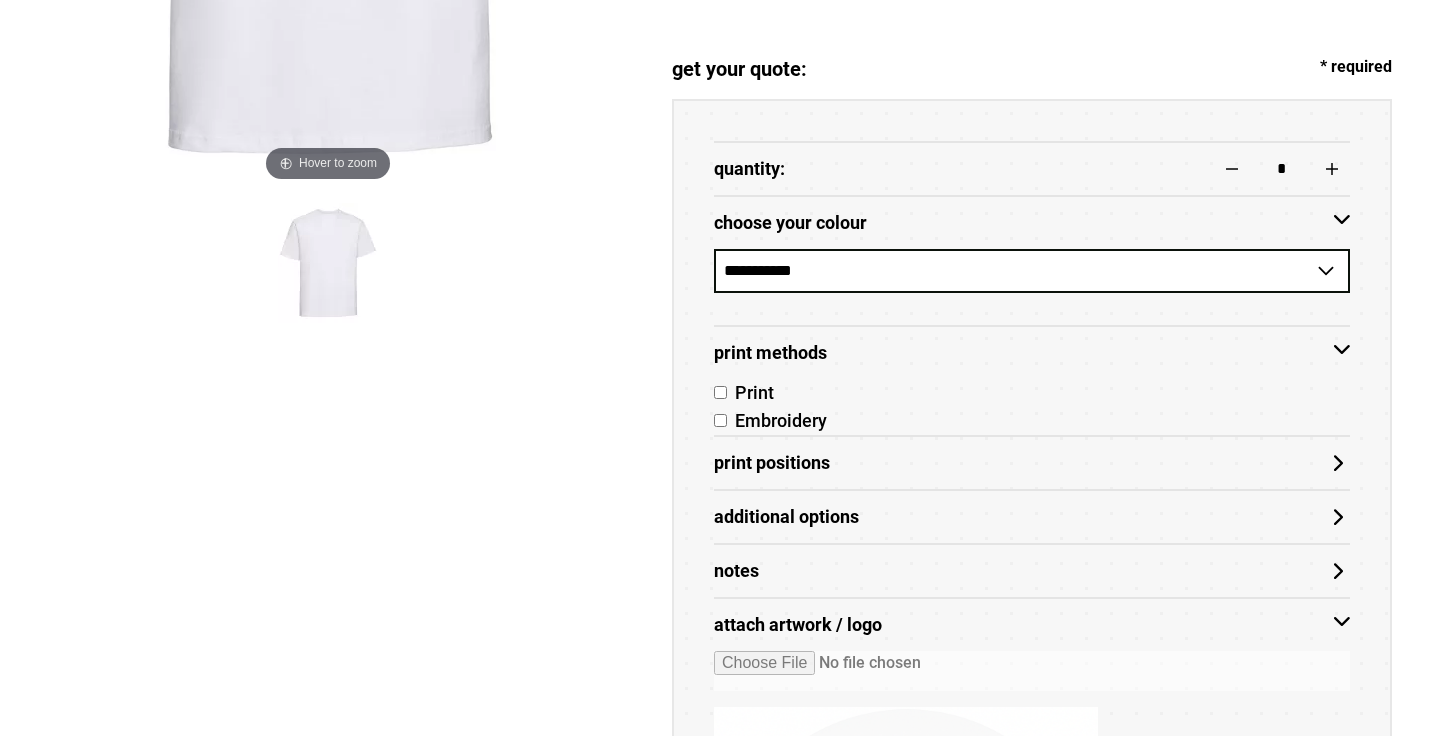click on "Print Methods" at bounding box center [1032, 353] 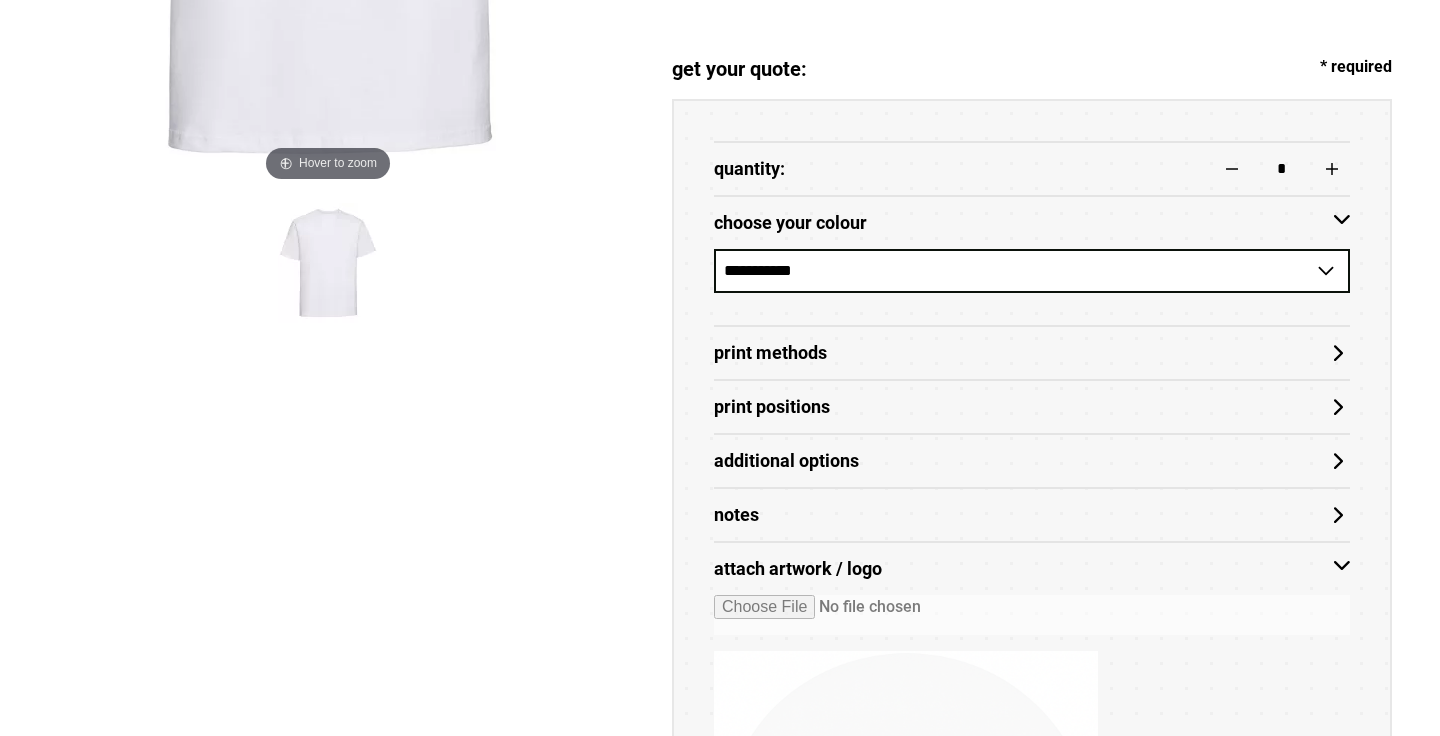 click on "Print Positions" at bounding box center (1032, 407) 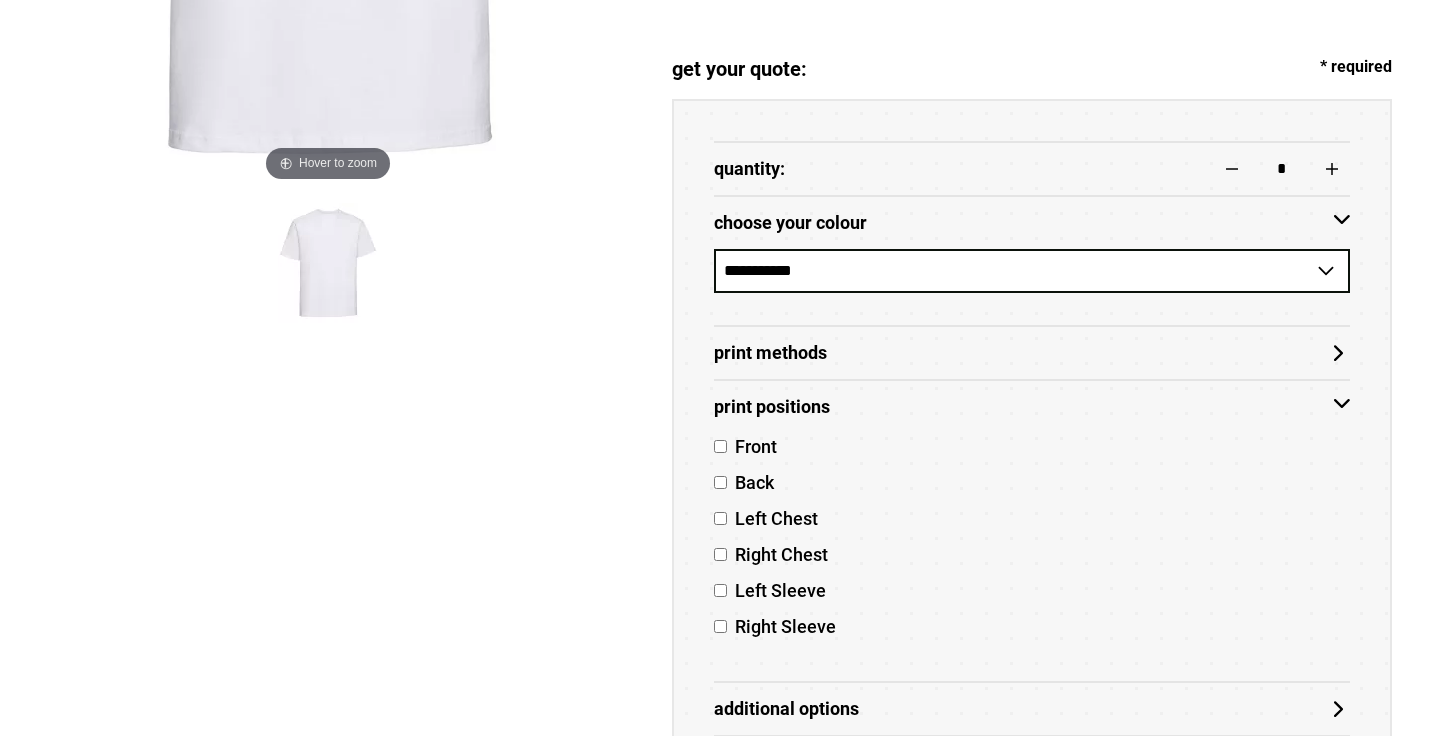 click on "Print Positions" at bounding box center [1032, 407] 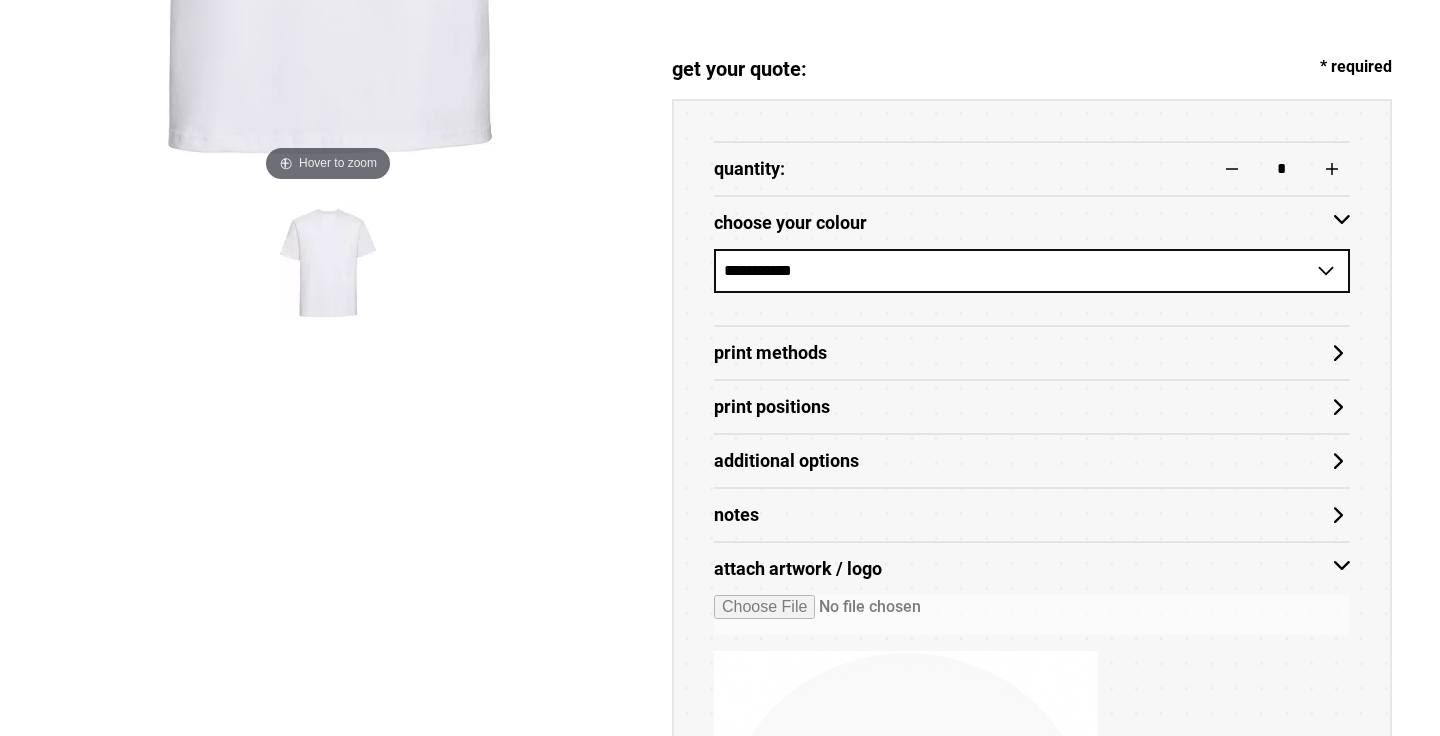scroll, scrollTop: 804, scrollLeft: 0, axis: vertical 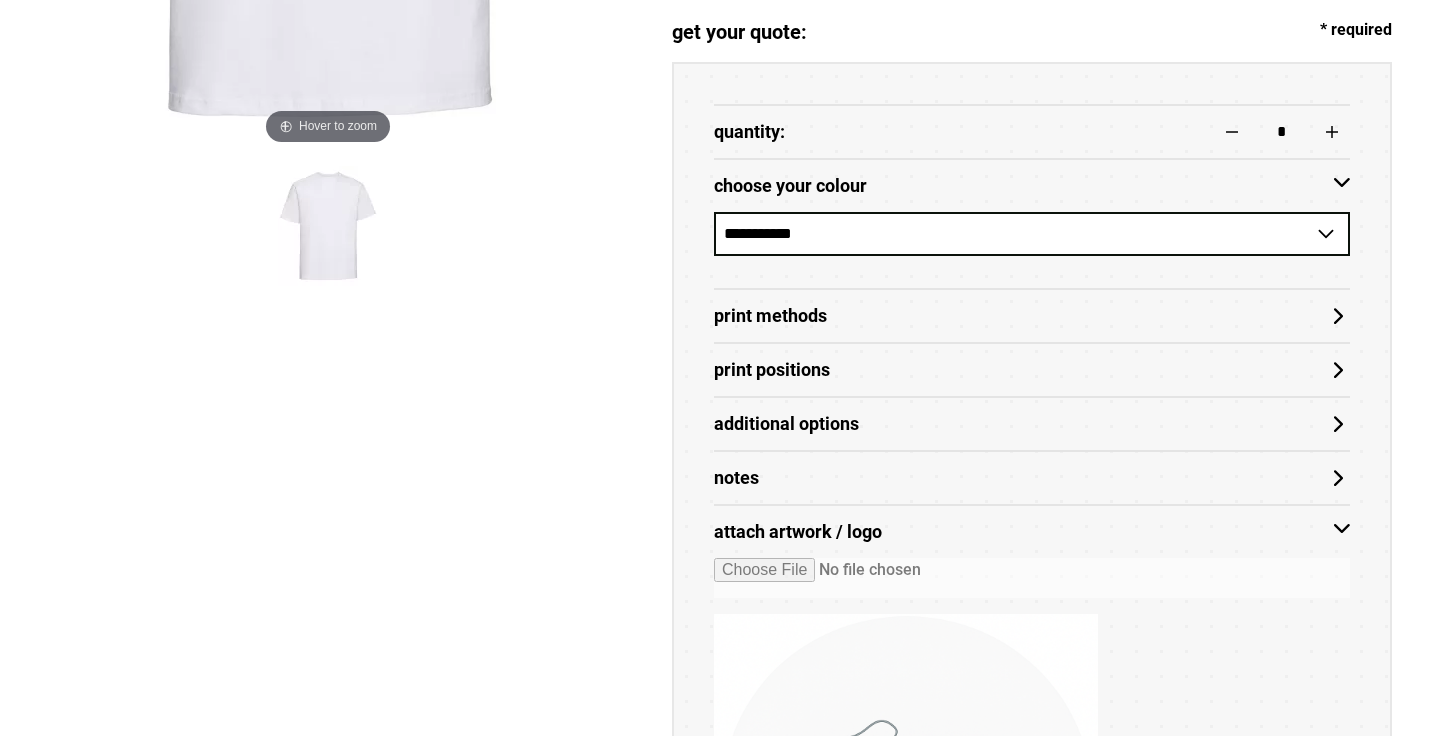 click at bounding box center (1032, 578) 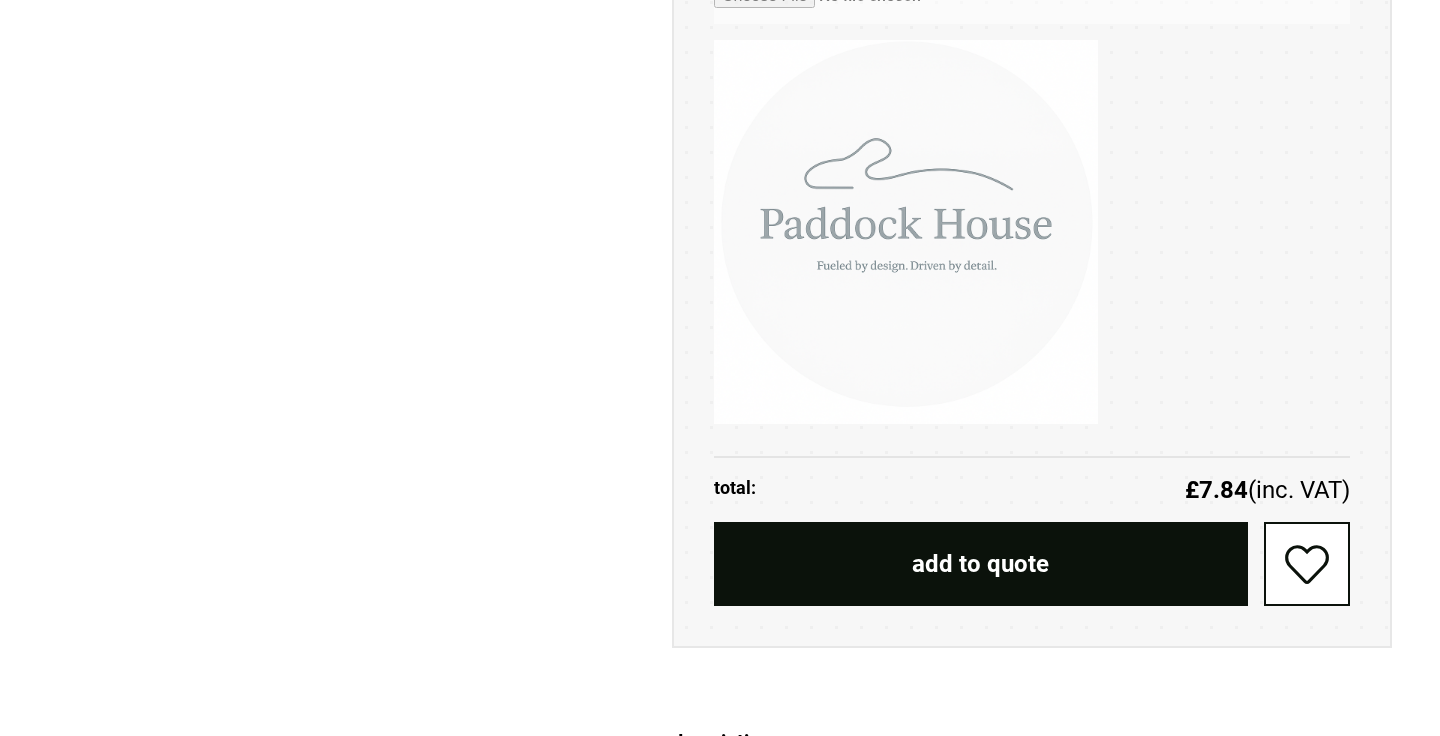scroll, scrollTop: 833, scrollLeft: 0, axis: vertical 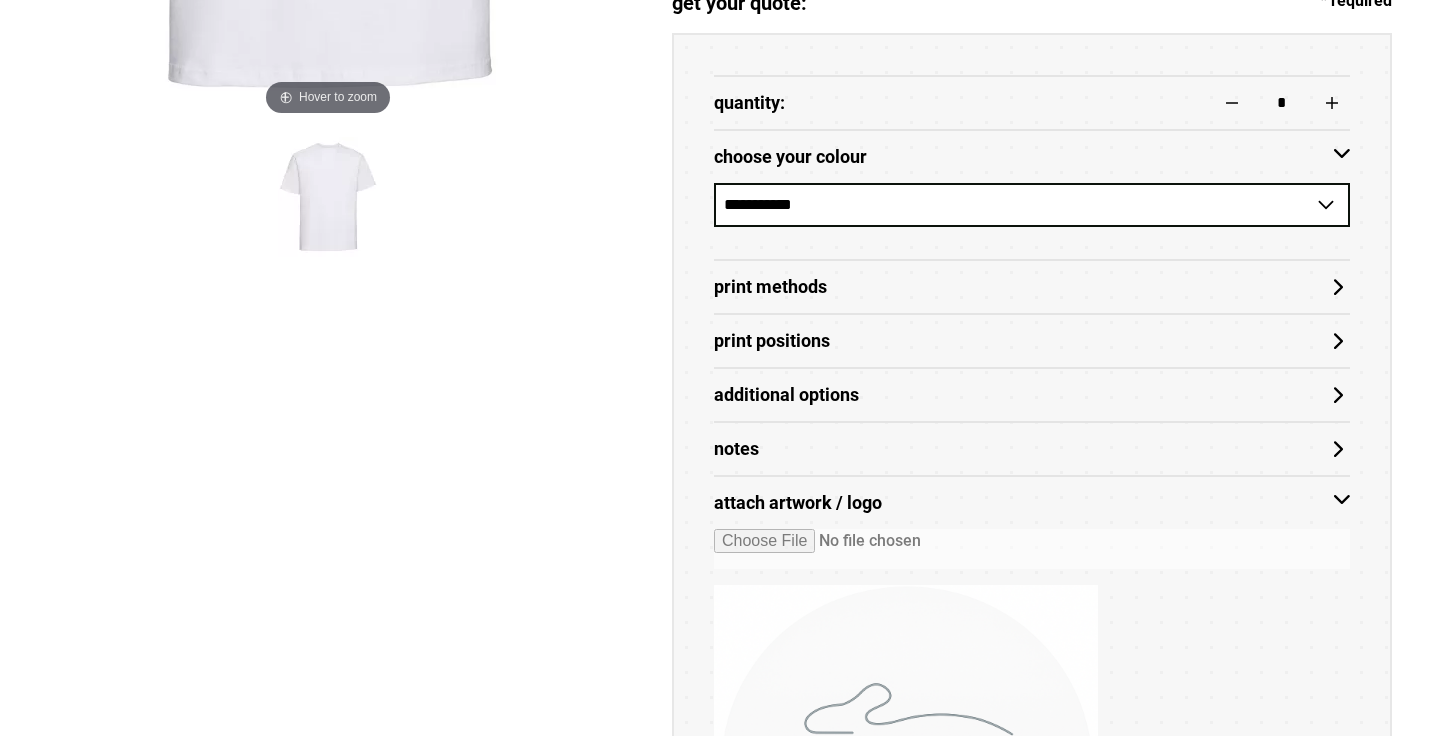 click on "**********" at bounding box center [1000, 498] 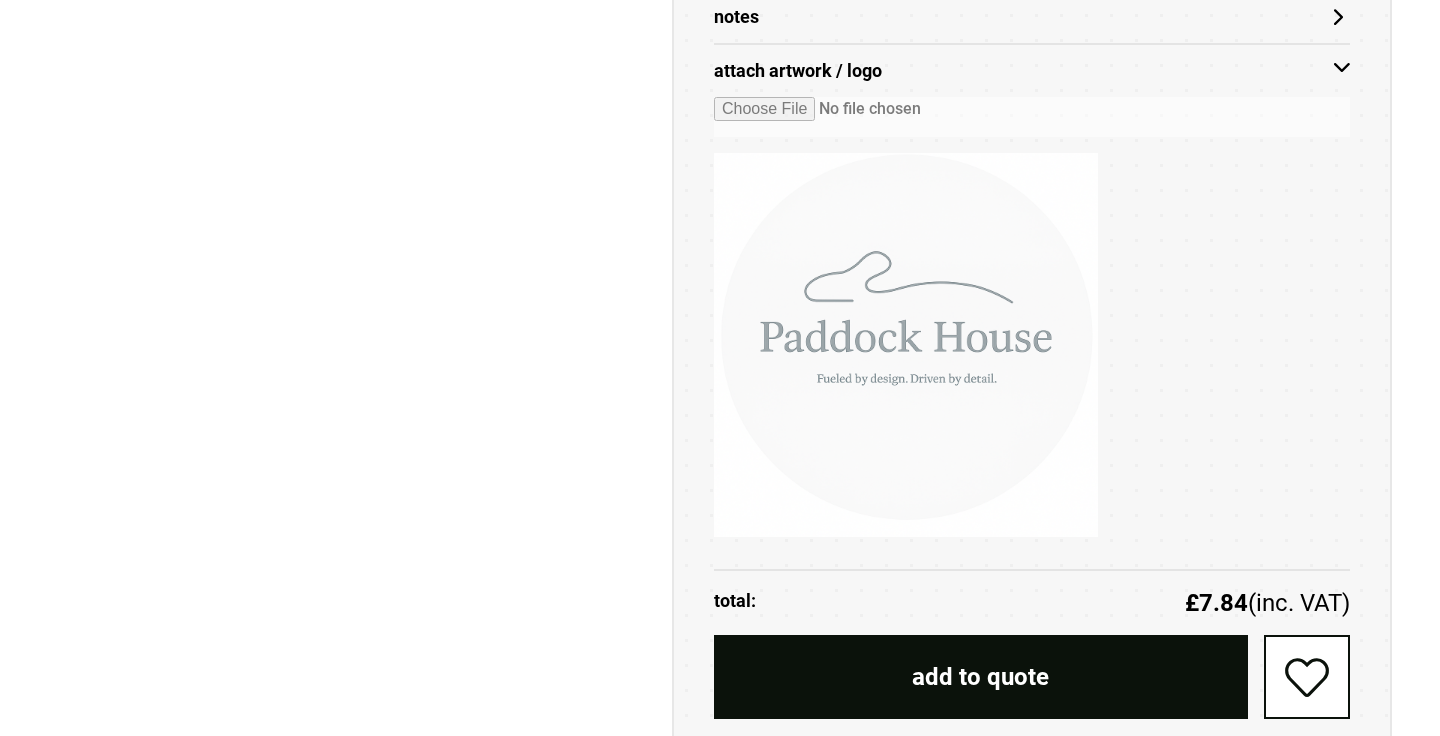 scroll, scrollTop: 812, scrollLeft: 0, axis: vertical 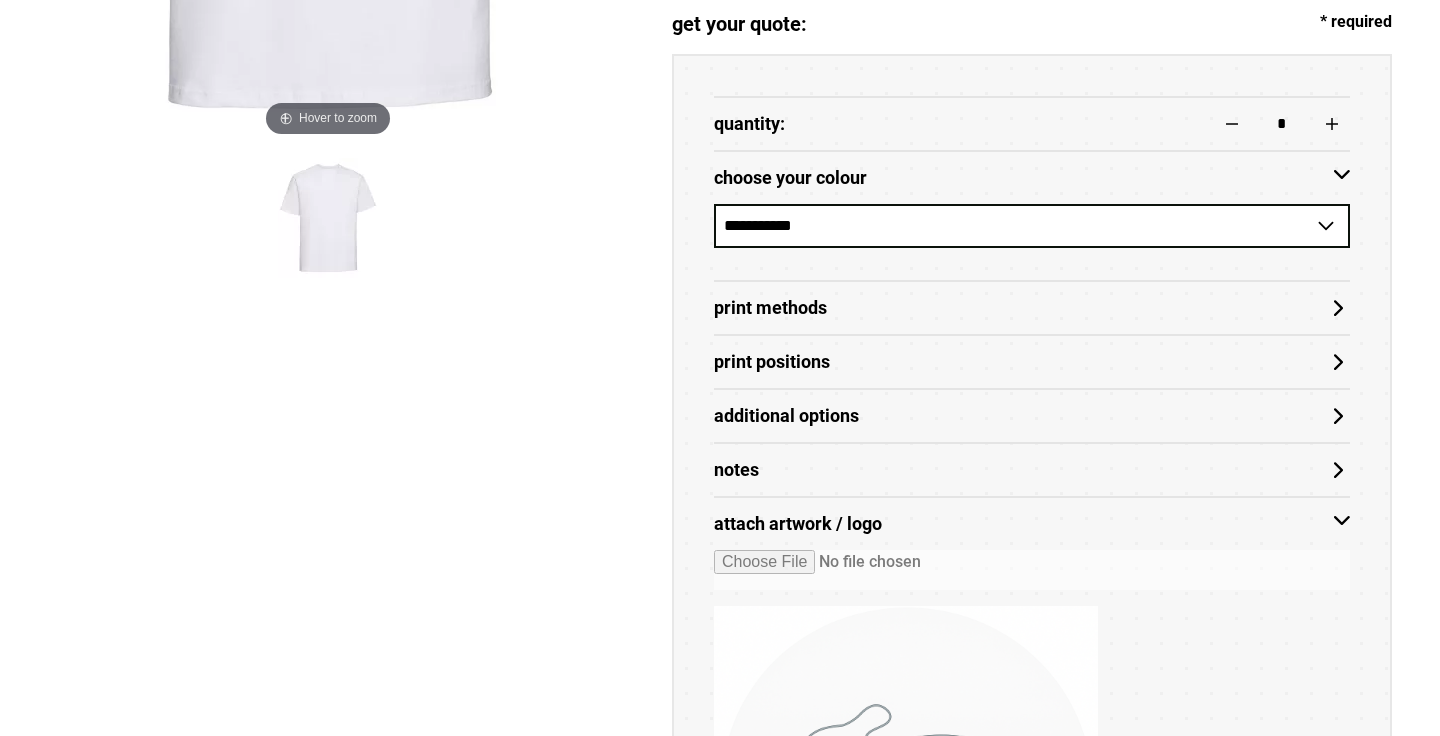 click on "Print Positions" at bounding box center (1032, 362) 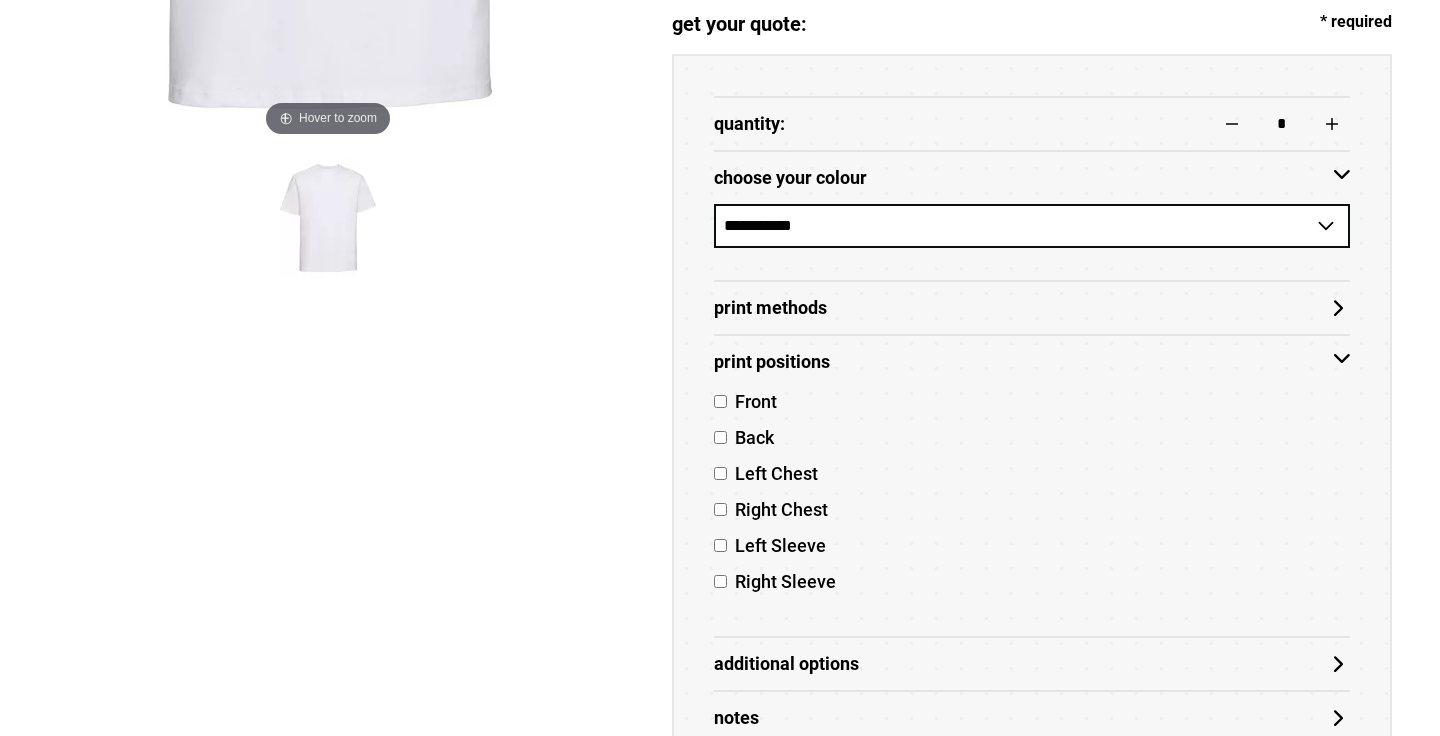 click on "Print Positions" at bounding box center (1032, 362) 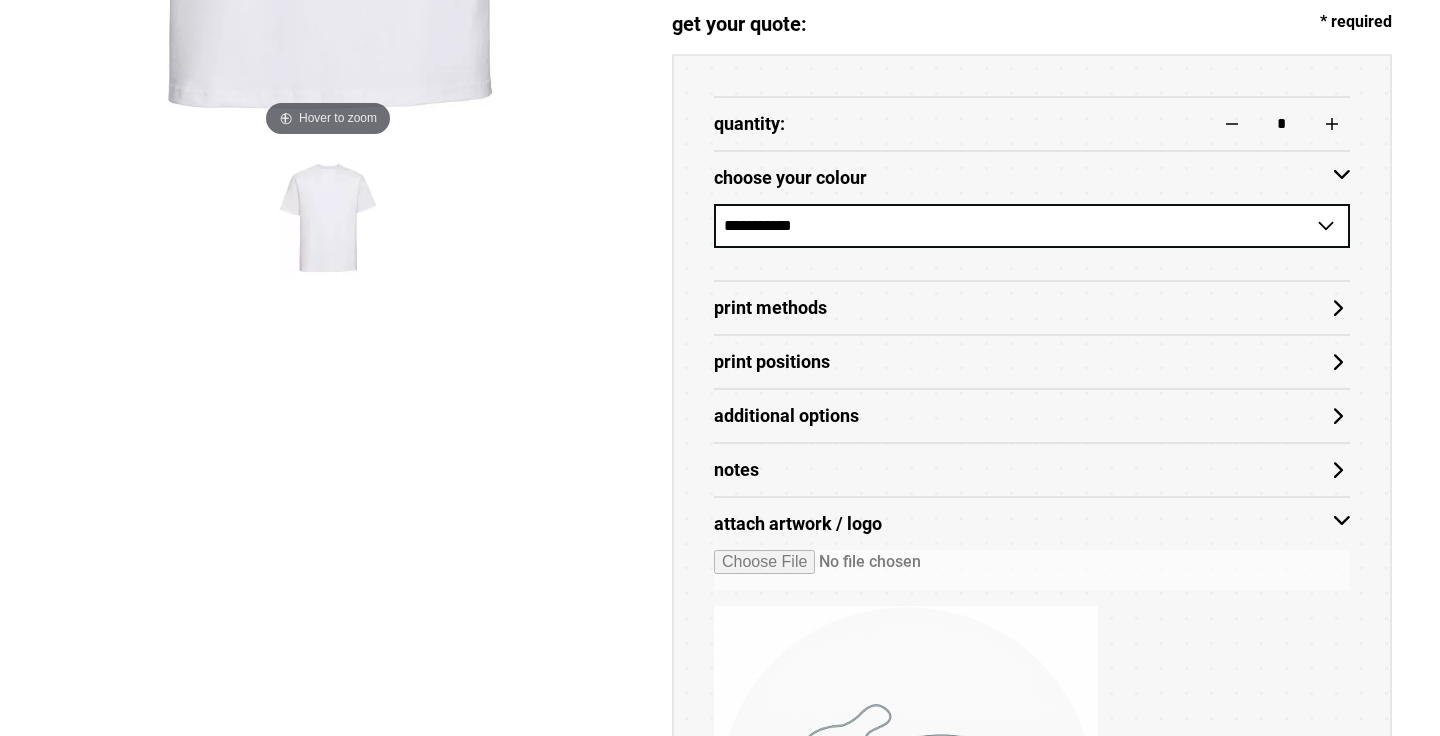 click on "Print Methods" at bounding box center [1032, 308] 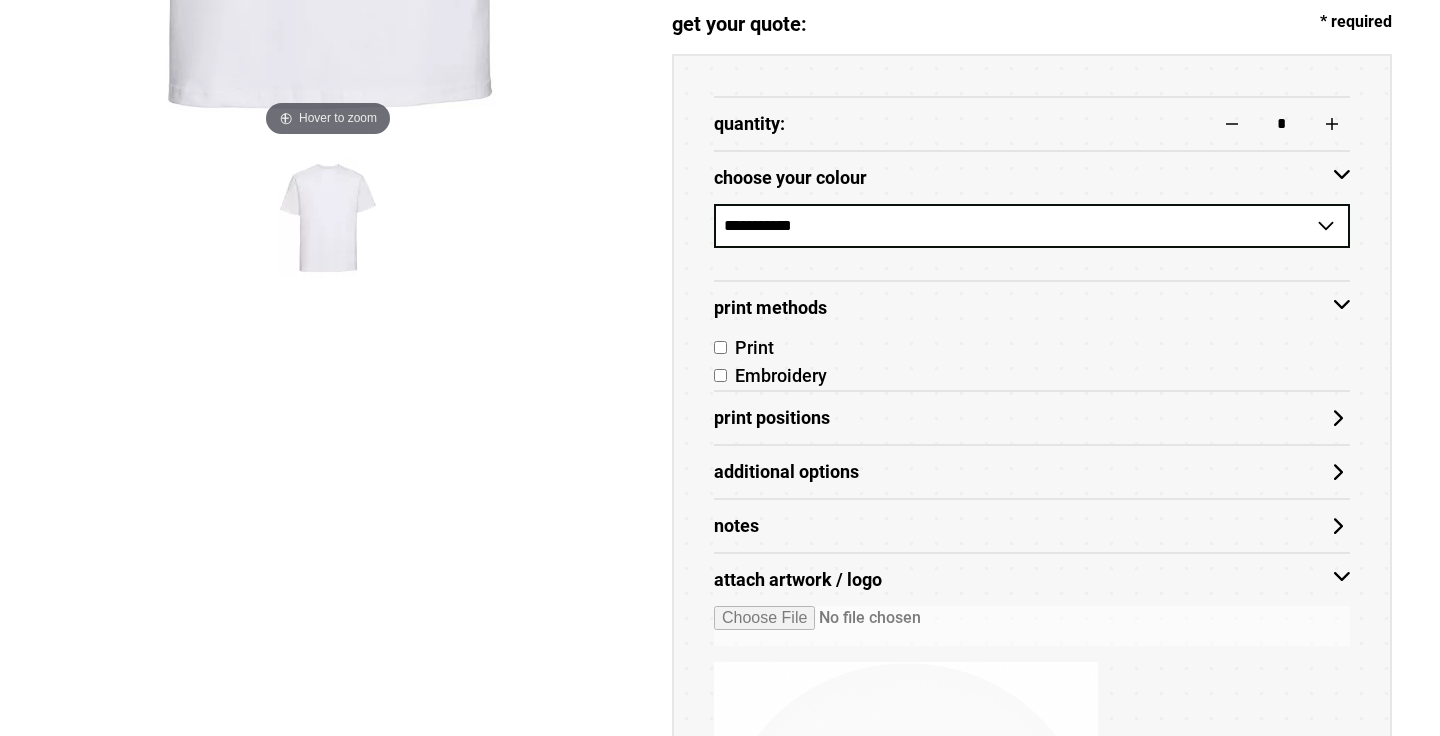 click on "Print Methods" at bounding box center (1032, 308) 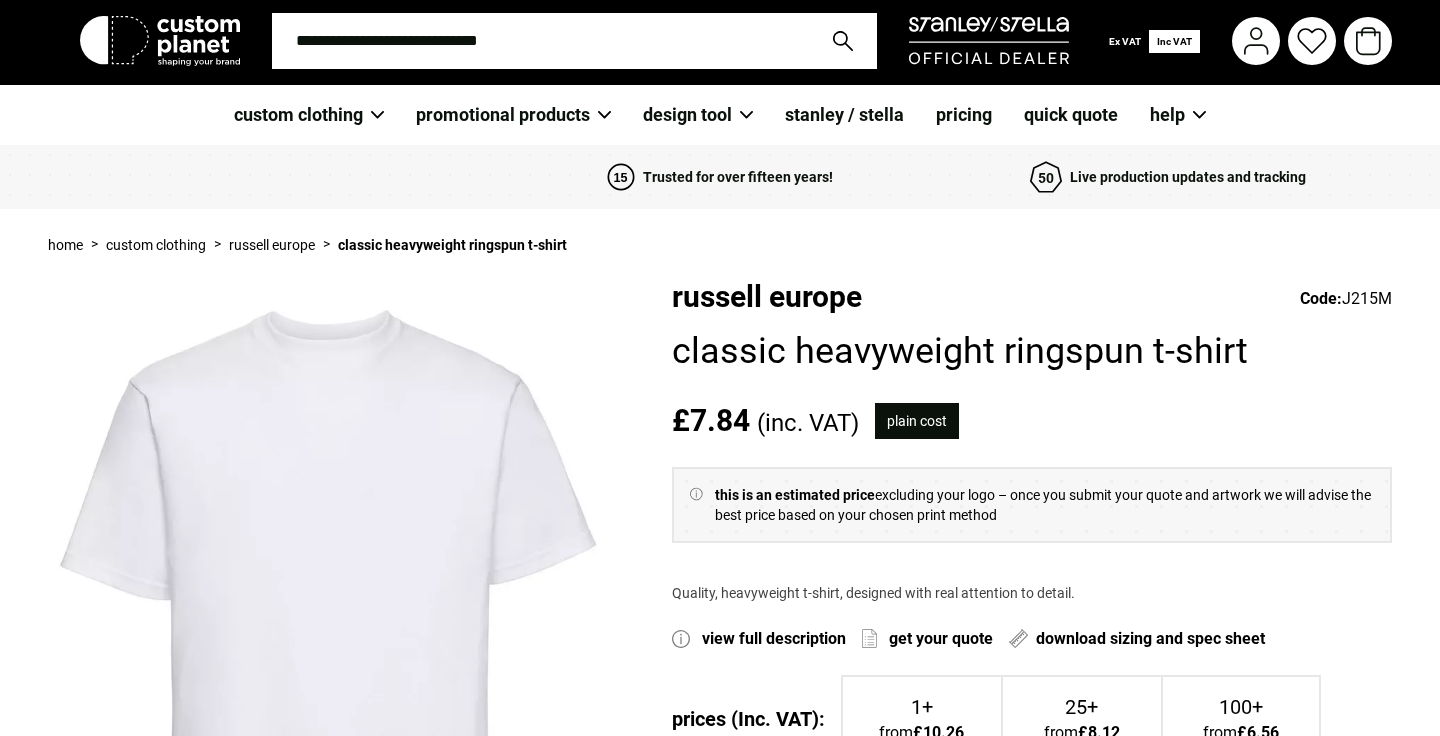 scroll, scrollTop: 0, scrollLeft: 0, axis: both 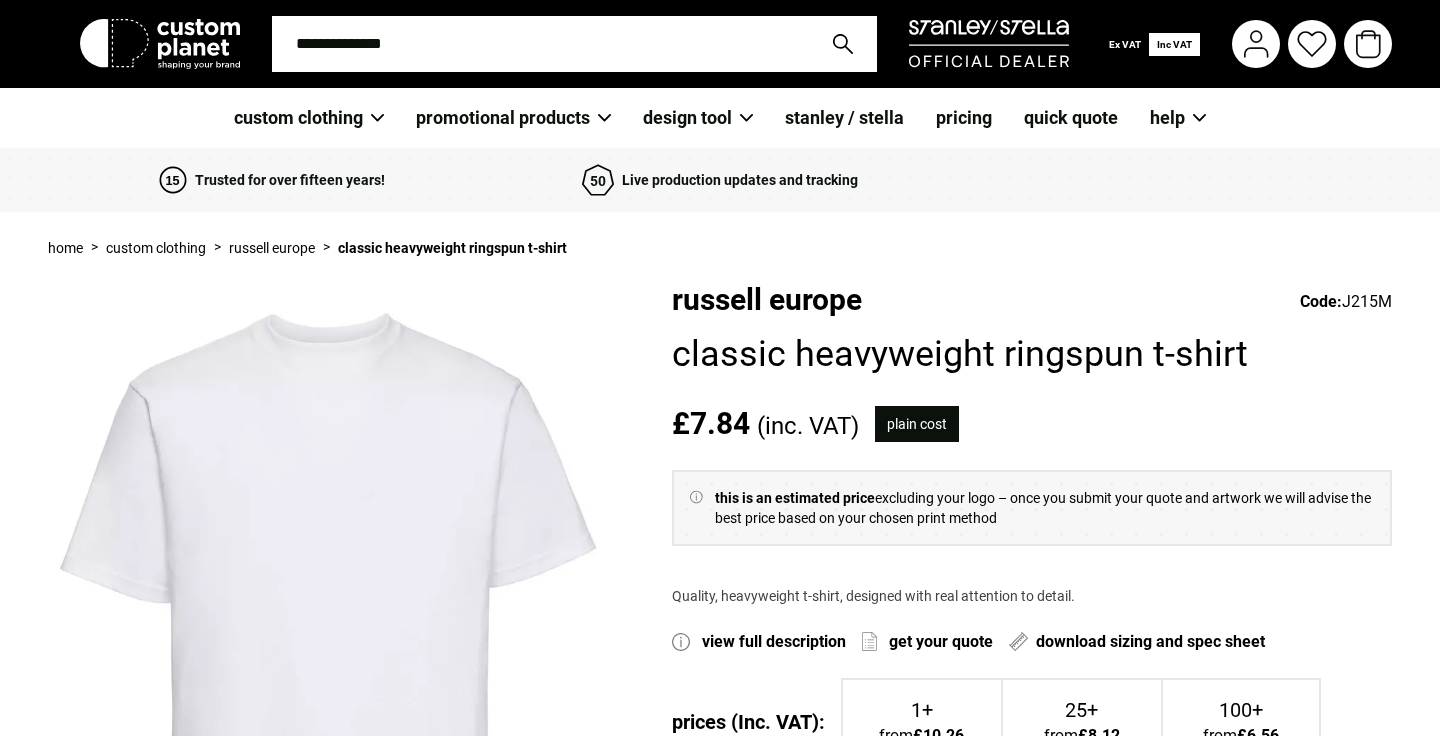 click on "plain cost" at bounding box center [917, 424] 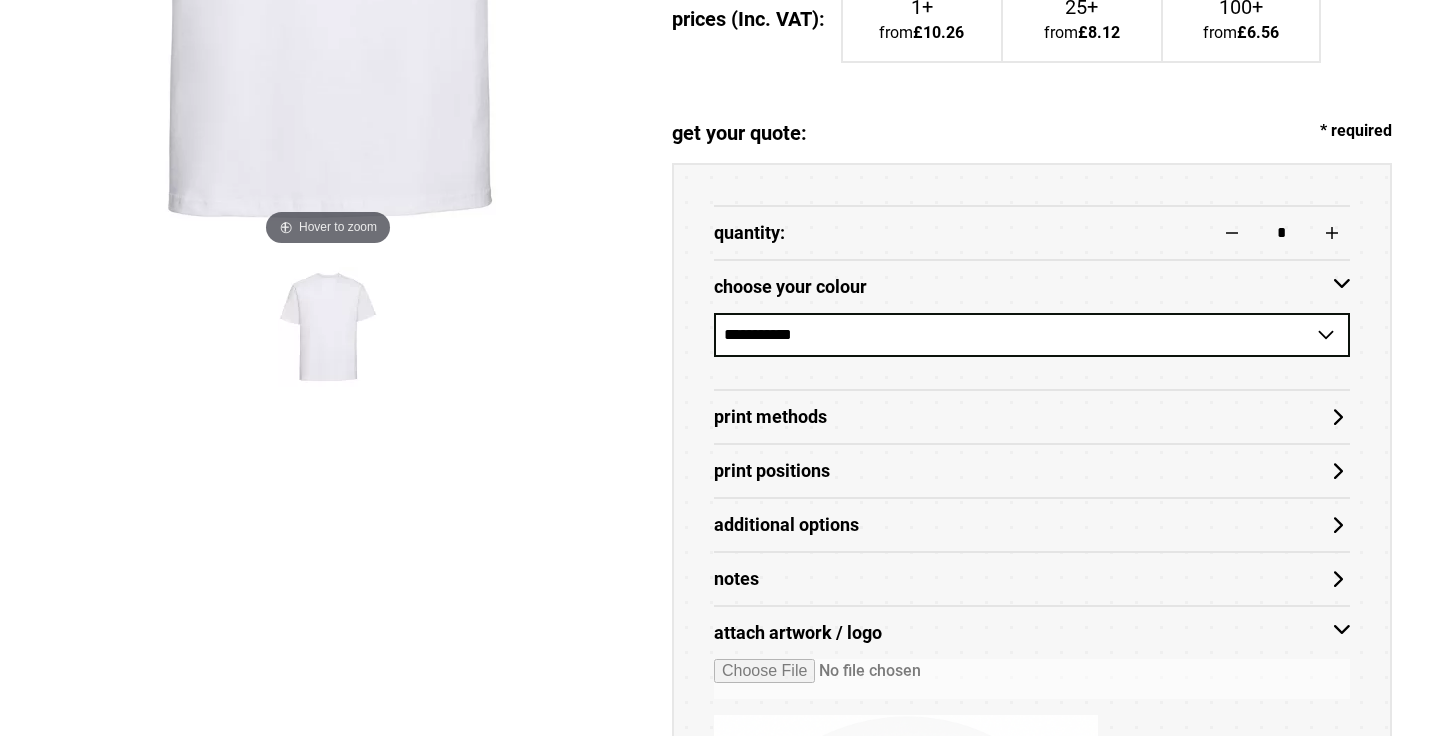 scroll, scrollTop: 833, scrollLeft: 0, axis: vertical 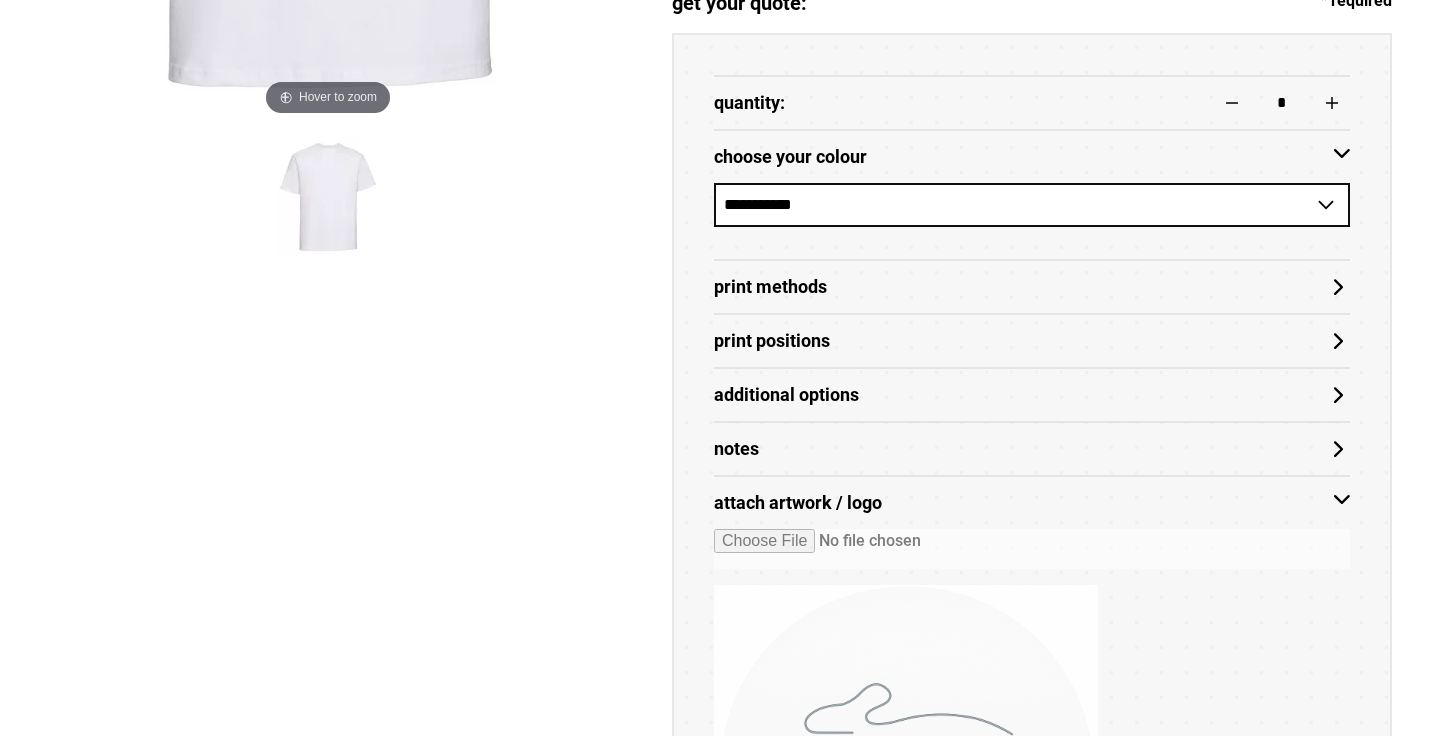 click at bounding box center (1032, 549) 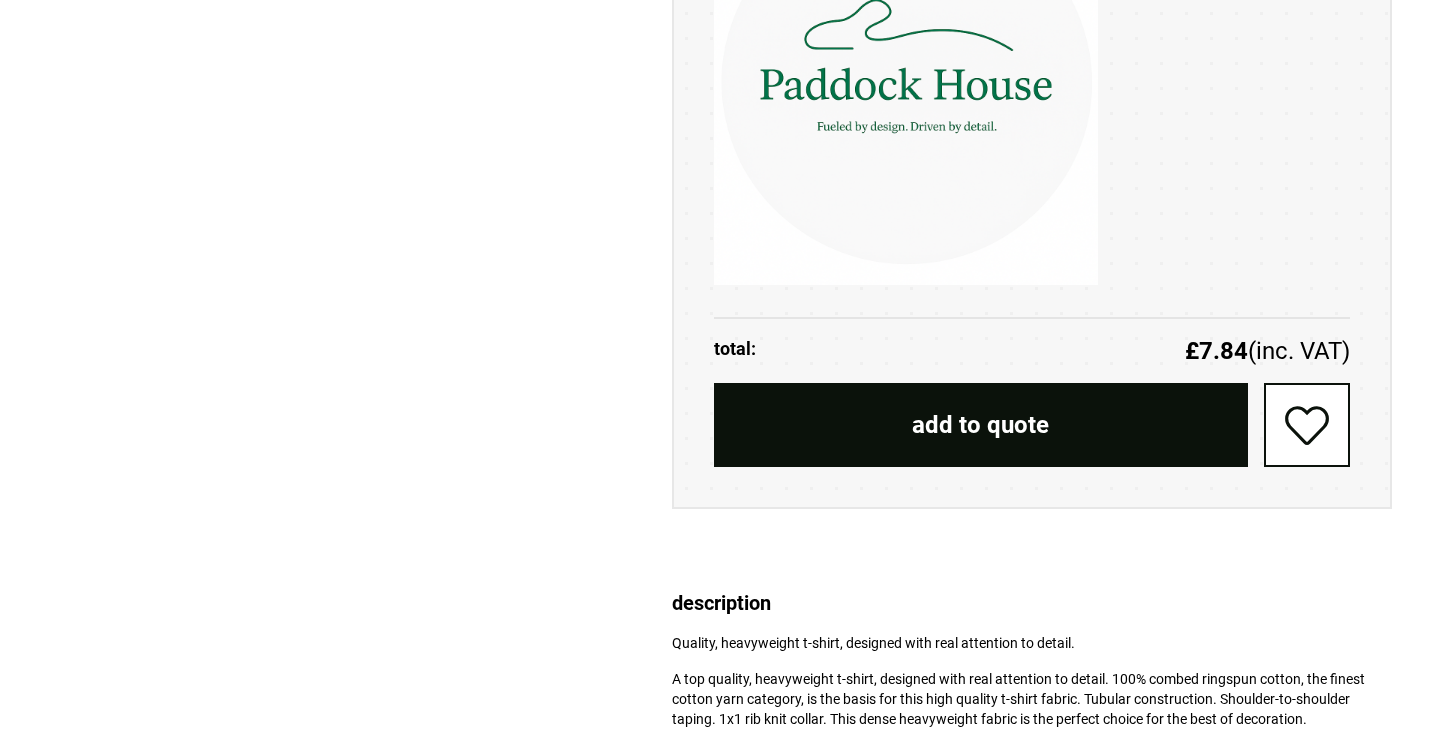 scroll, scrollTop: 1543, scrollLeft: 0, axis: vertical 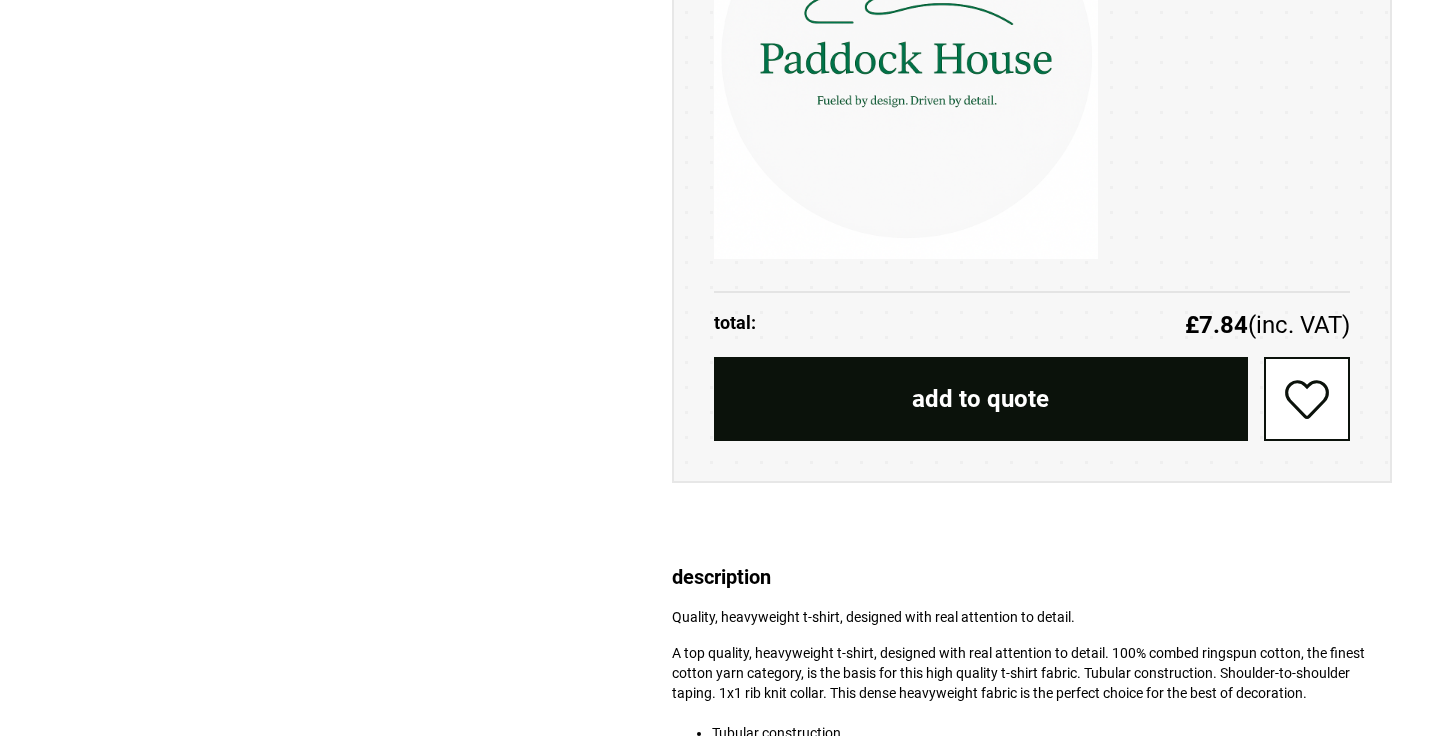 click on "add to quote" at bounding box center (981, 399) 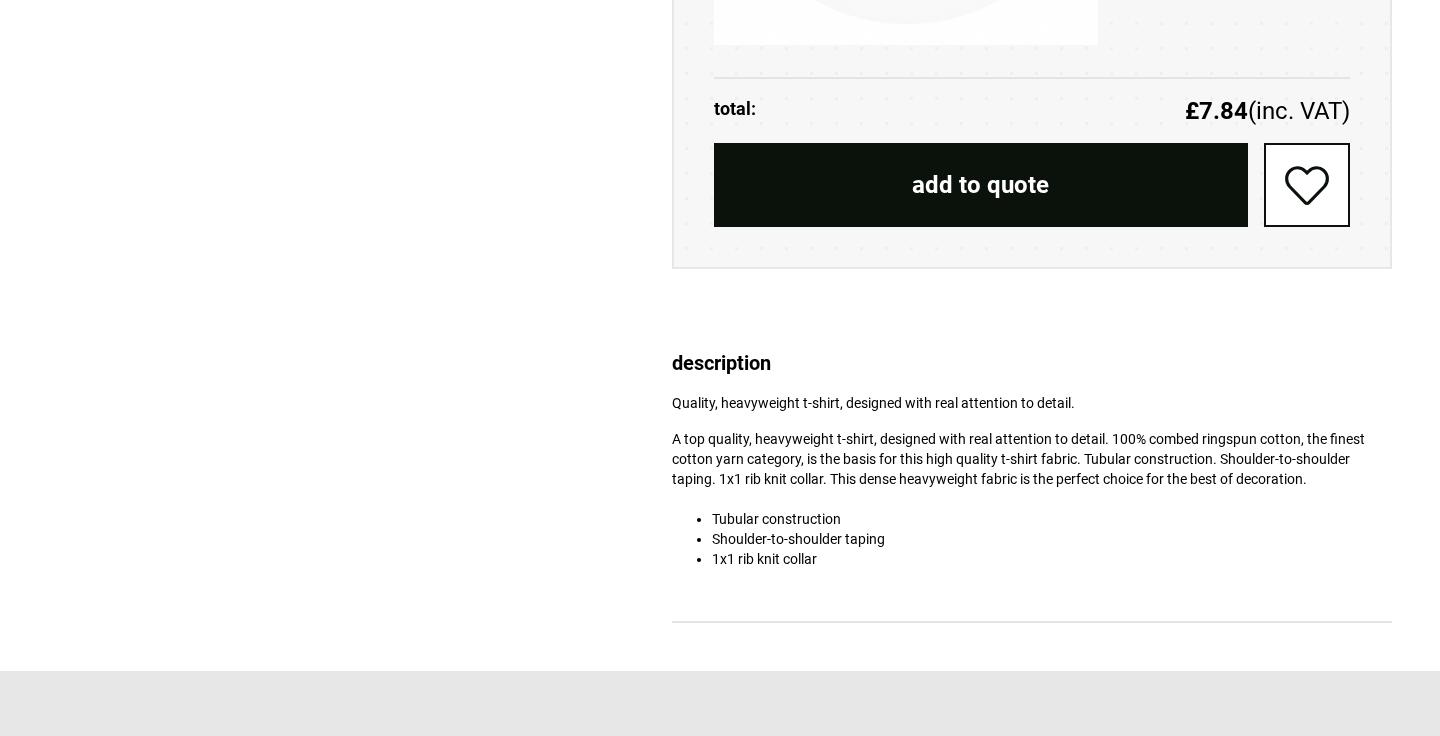 scroll, scrollTop: 1758, scrollLeft: 0, axis: vertical 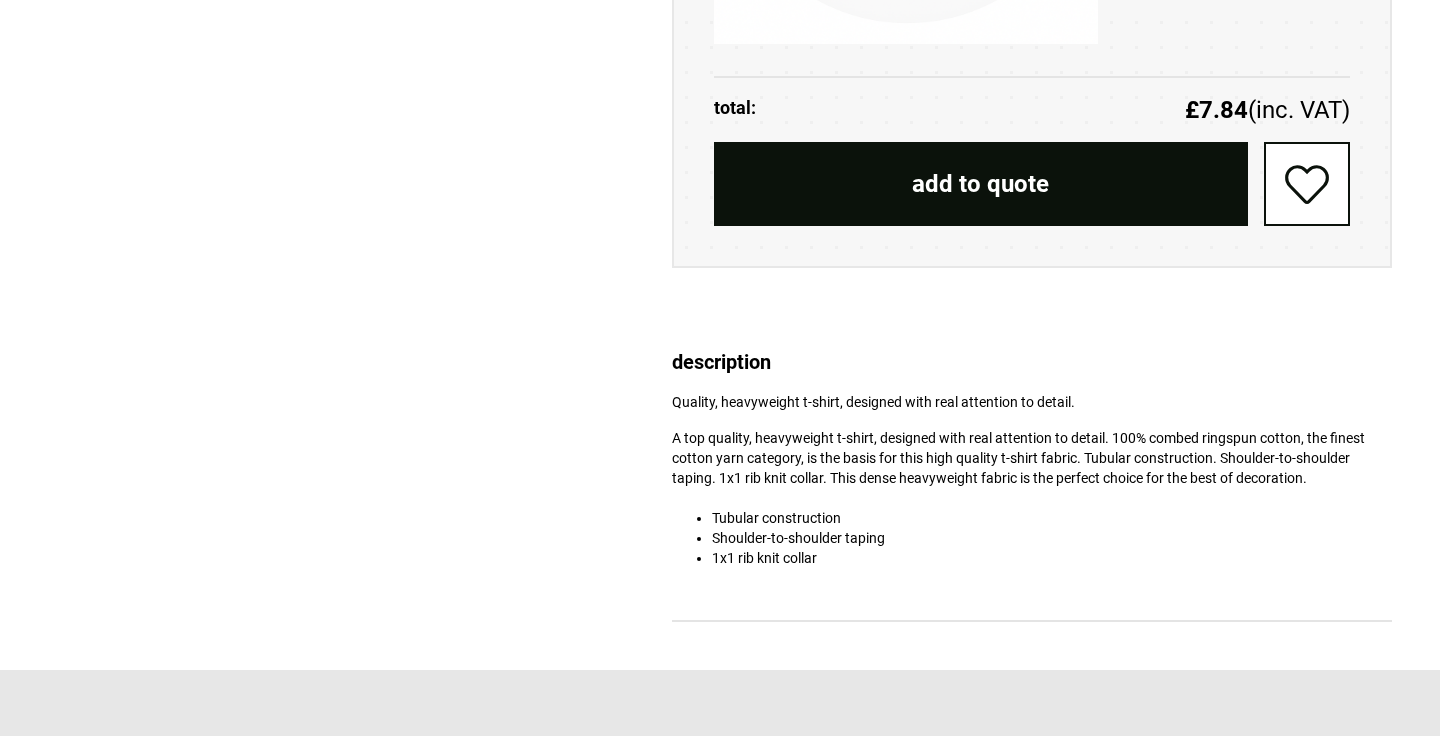 click on "Add To Your Wishlist" 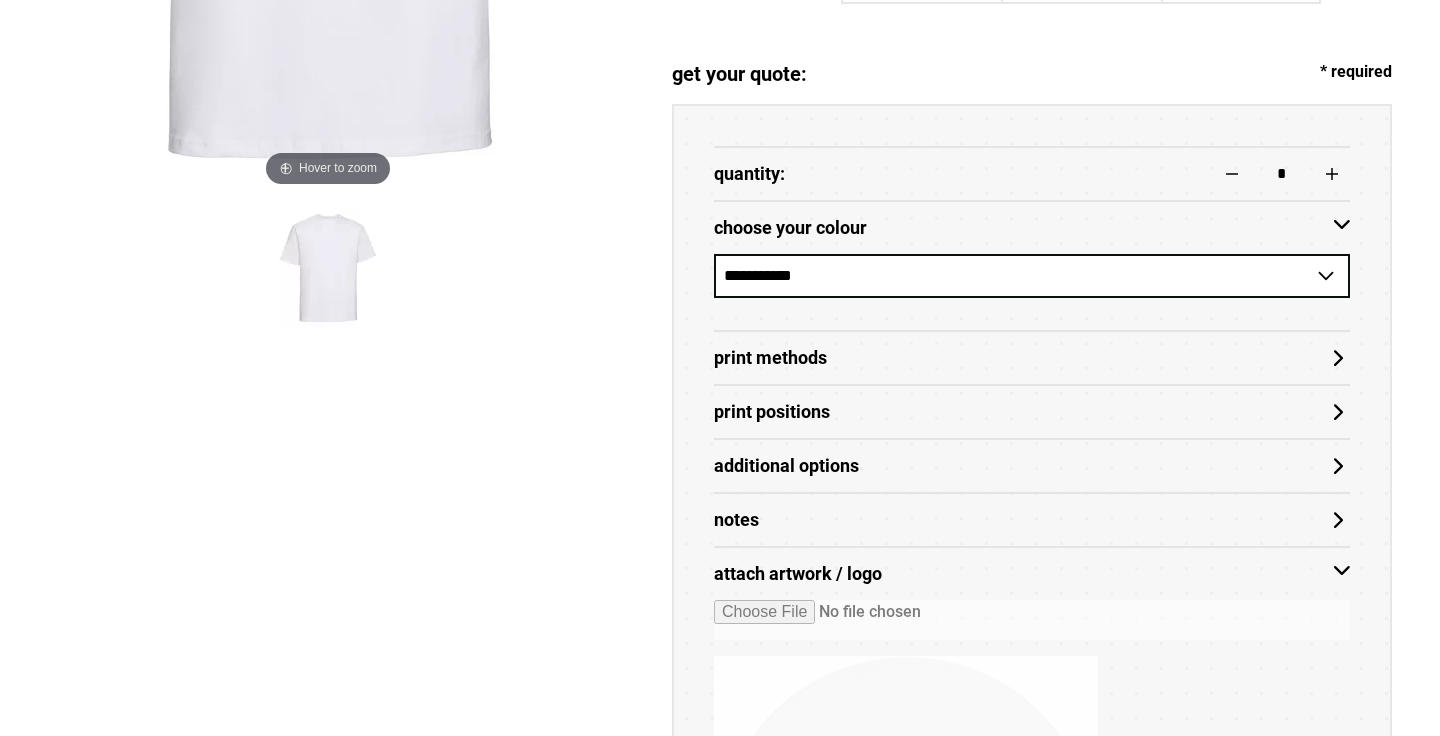scroll, scrollTop: 782, scrollLeft: 0, axis: vertical 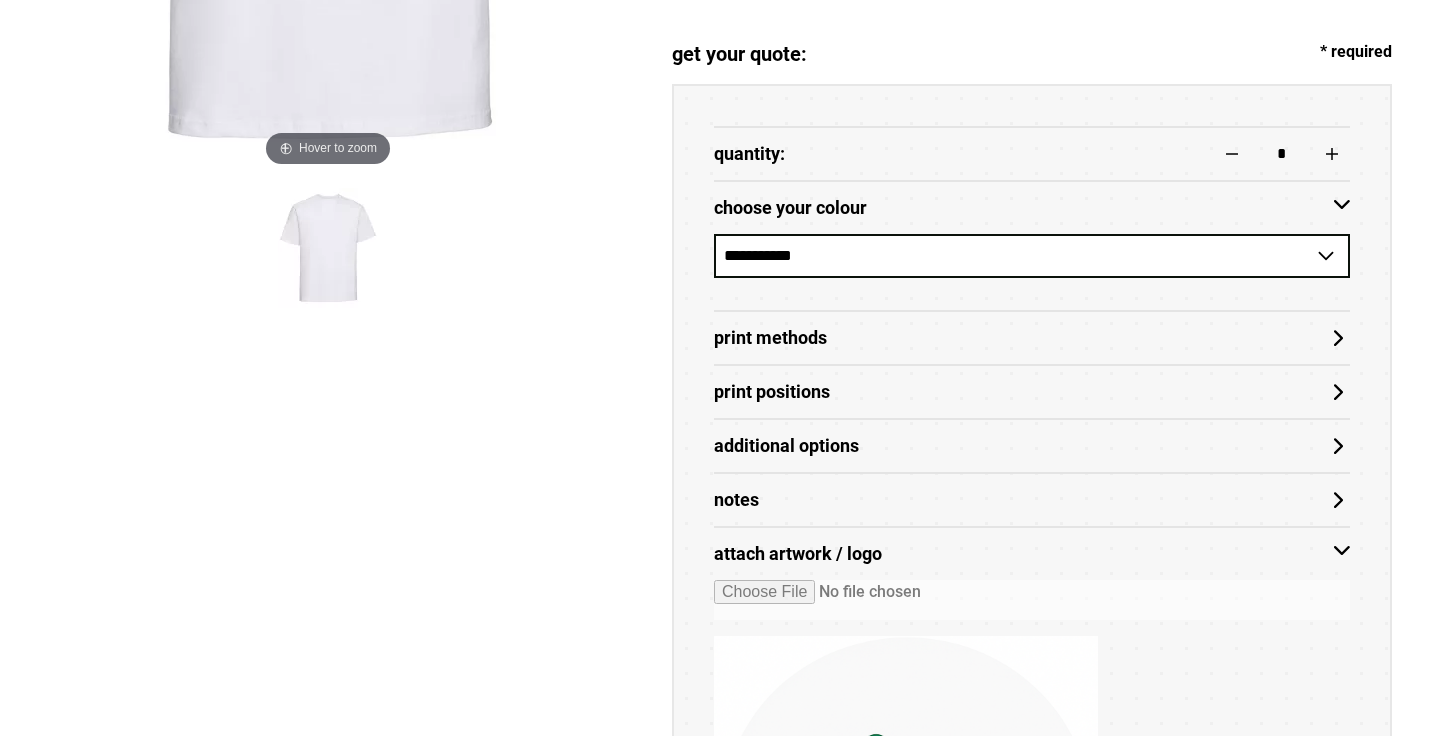 click on "Print Methods" at bounding box center (1032, 338) 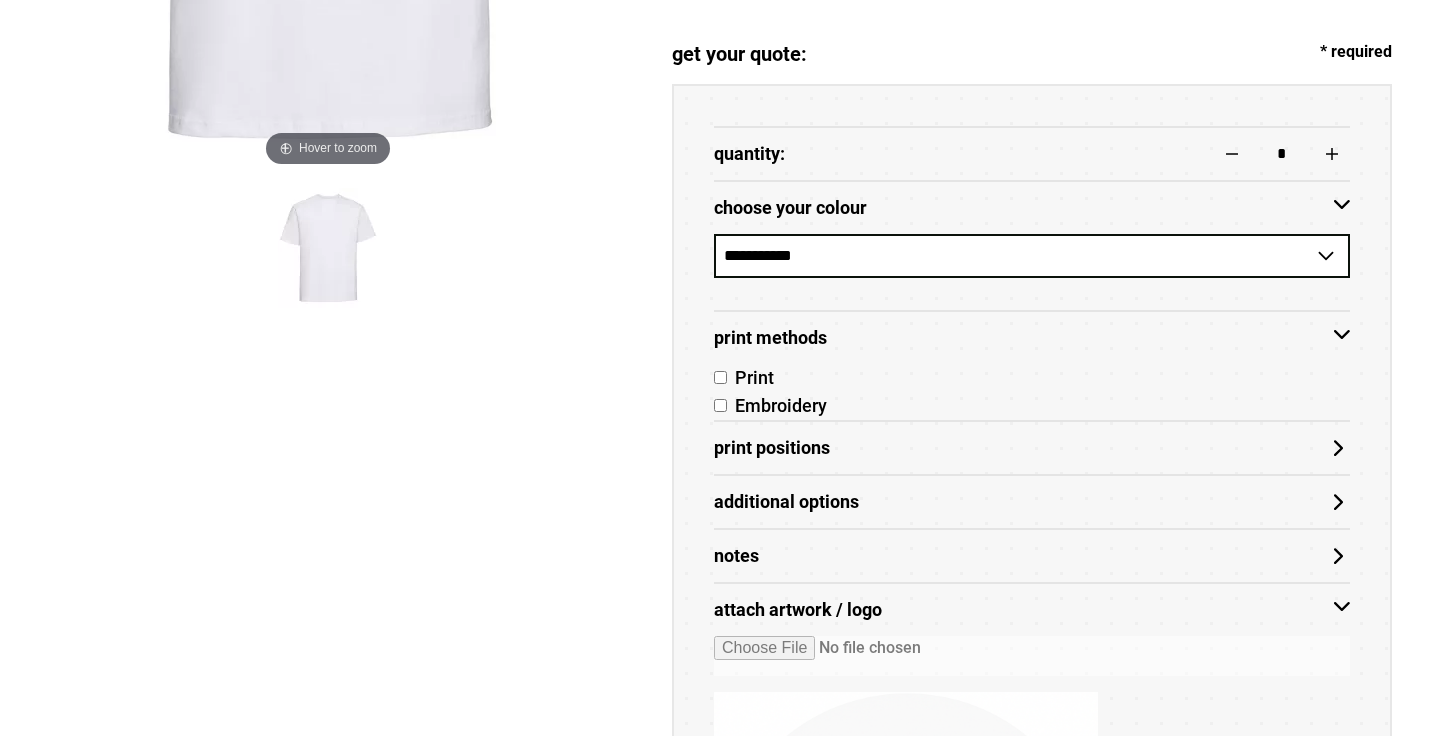 click on "Print Methods" at bounding box center (1032, 338) 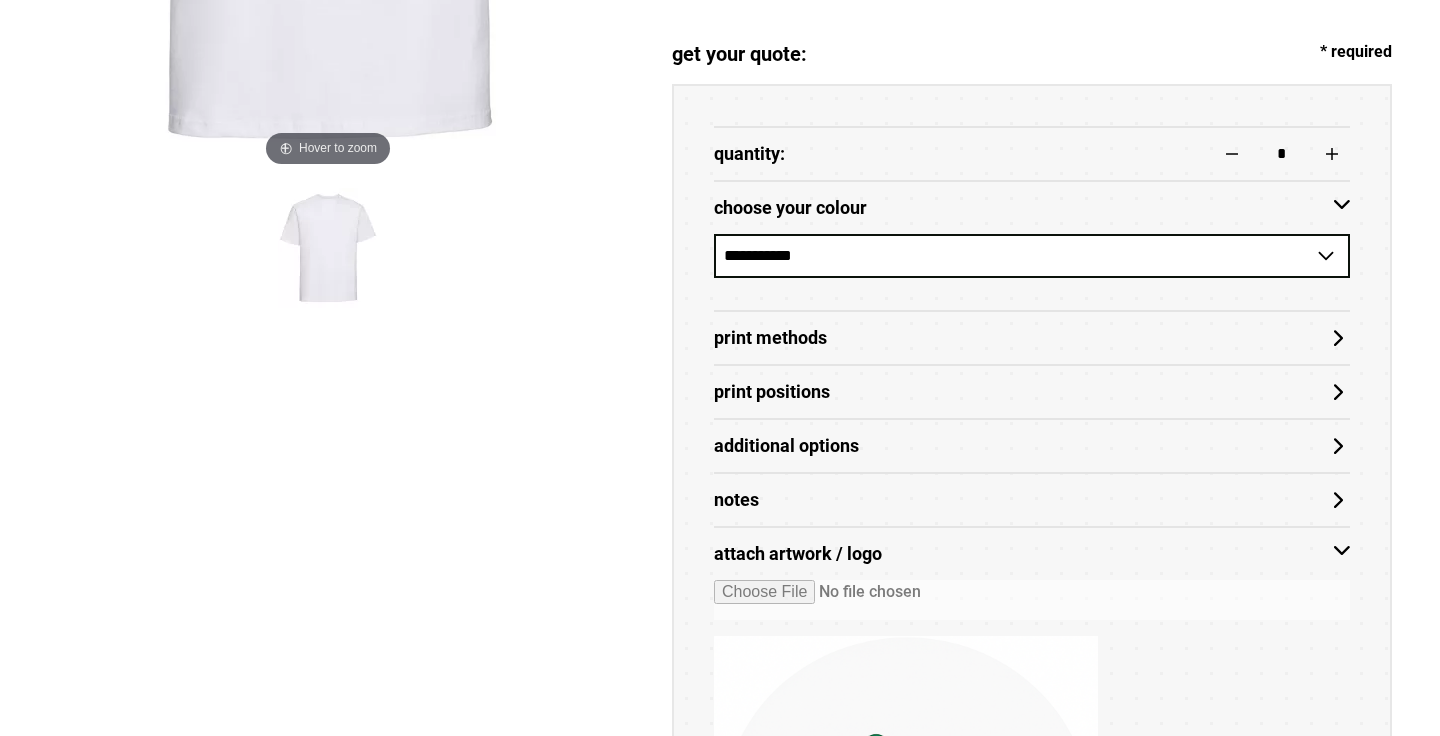 click on "Print Positions" at bounding box center (1032, 392) 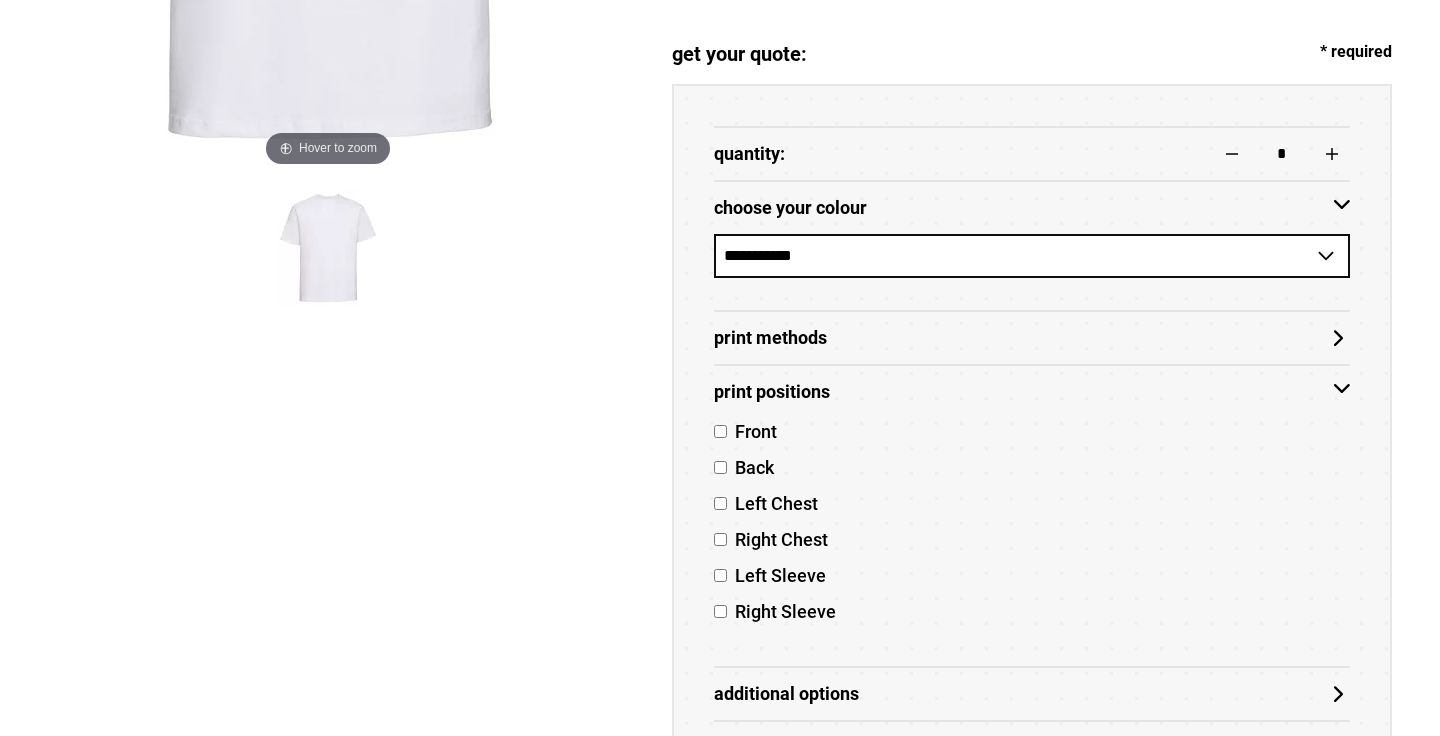 click on "Print Positions" at bounding box center [1032, 392] 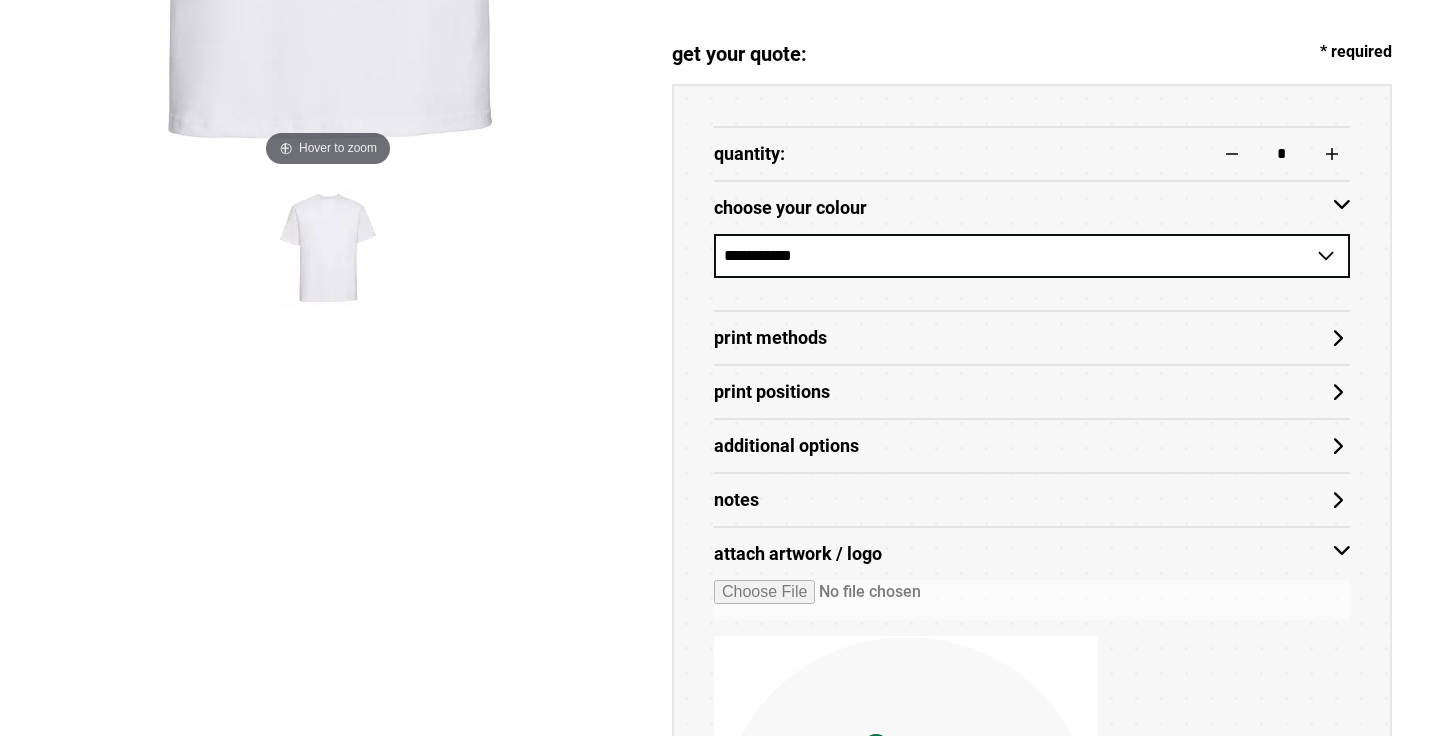 click on "Additional Options" at bounding box center [1032, 446] 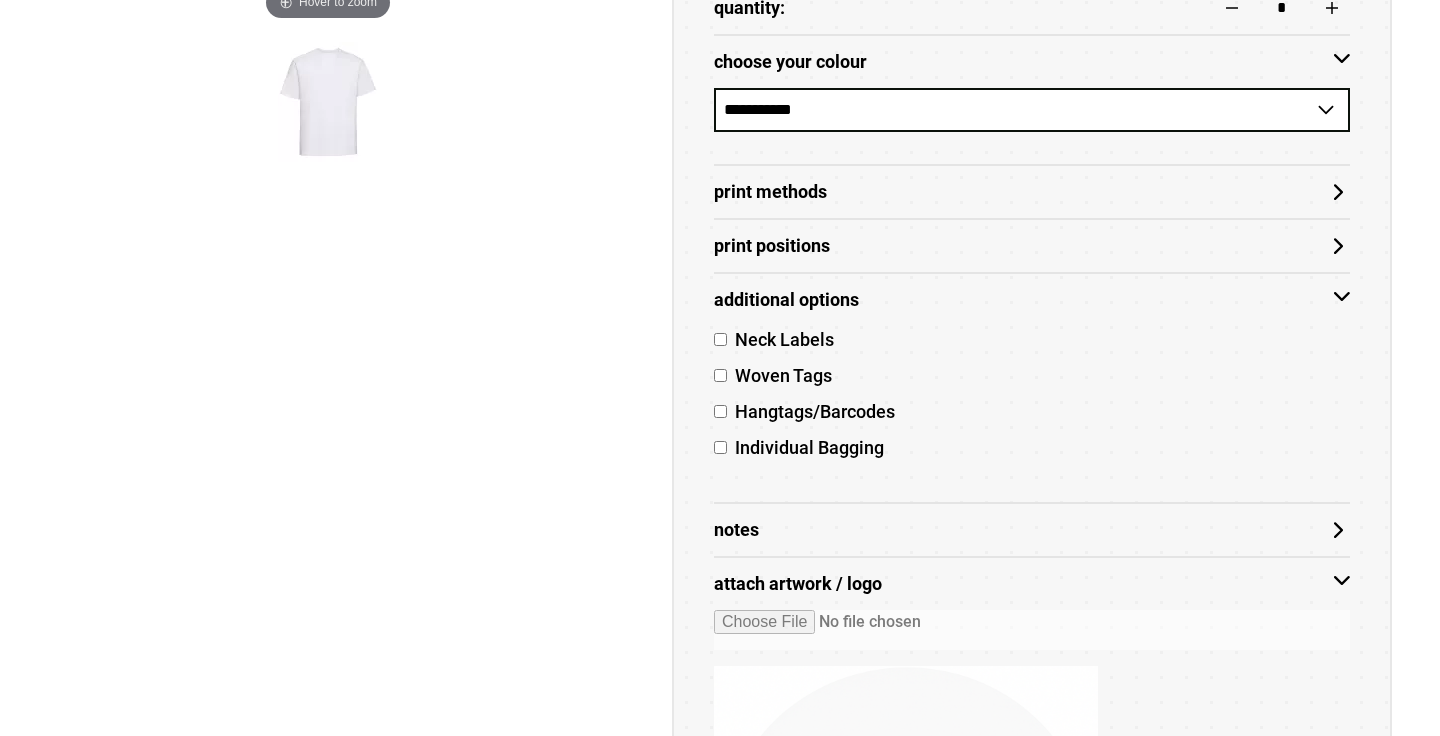 click on "Notes" at bounding box center [1032, 530] 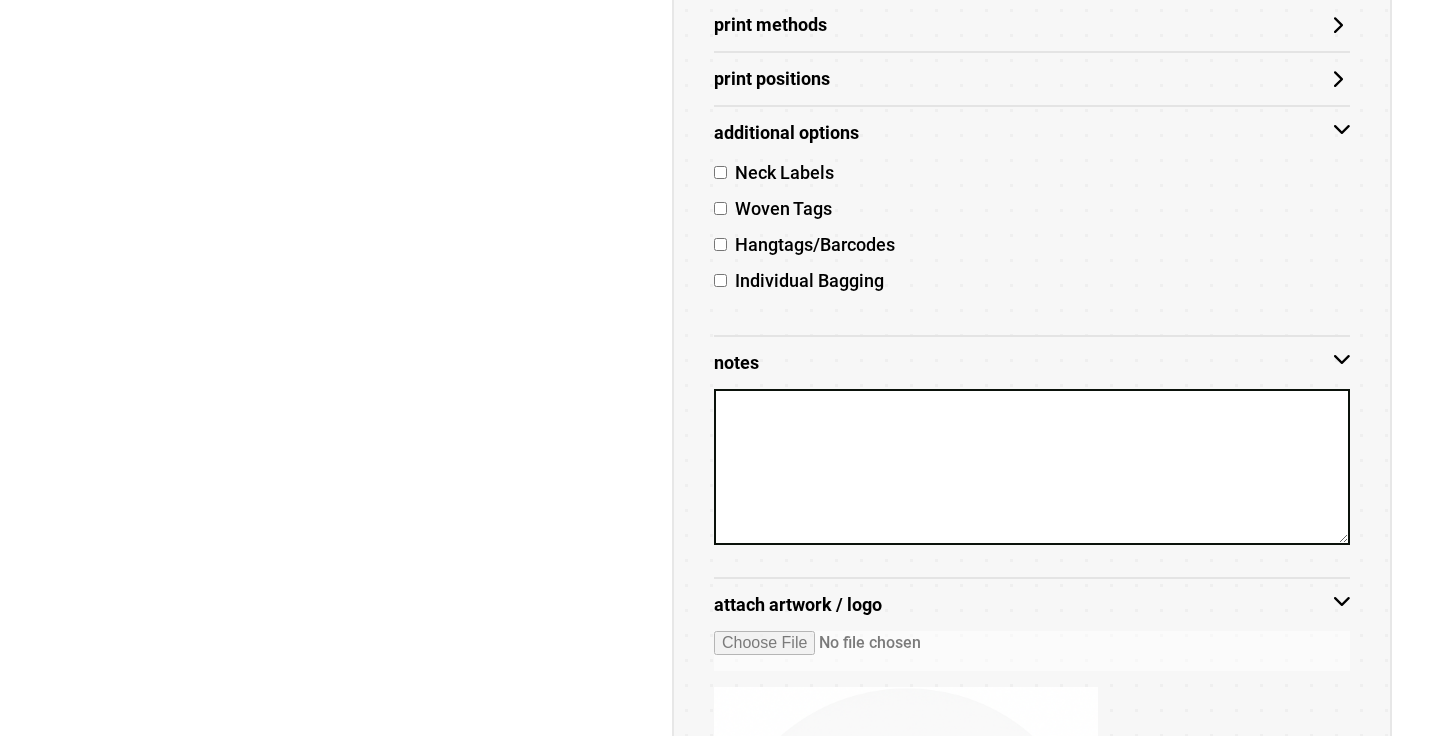 click at bounding box center (1032, 467) 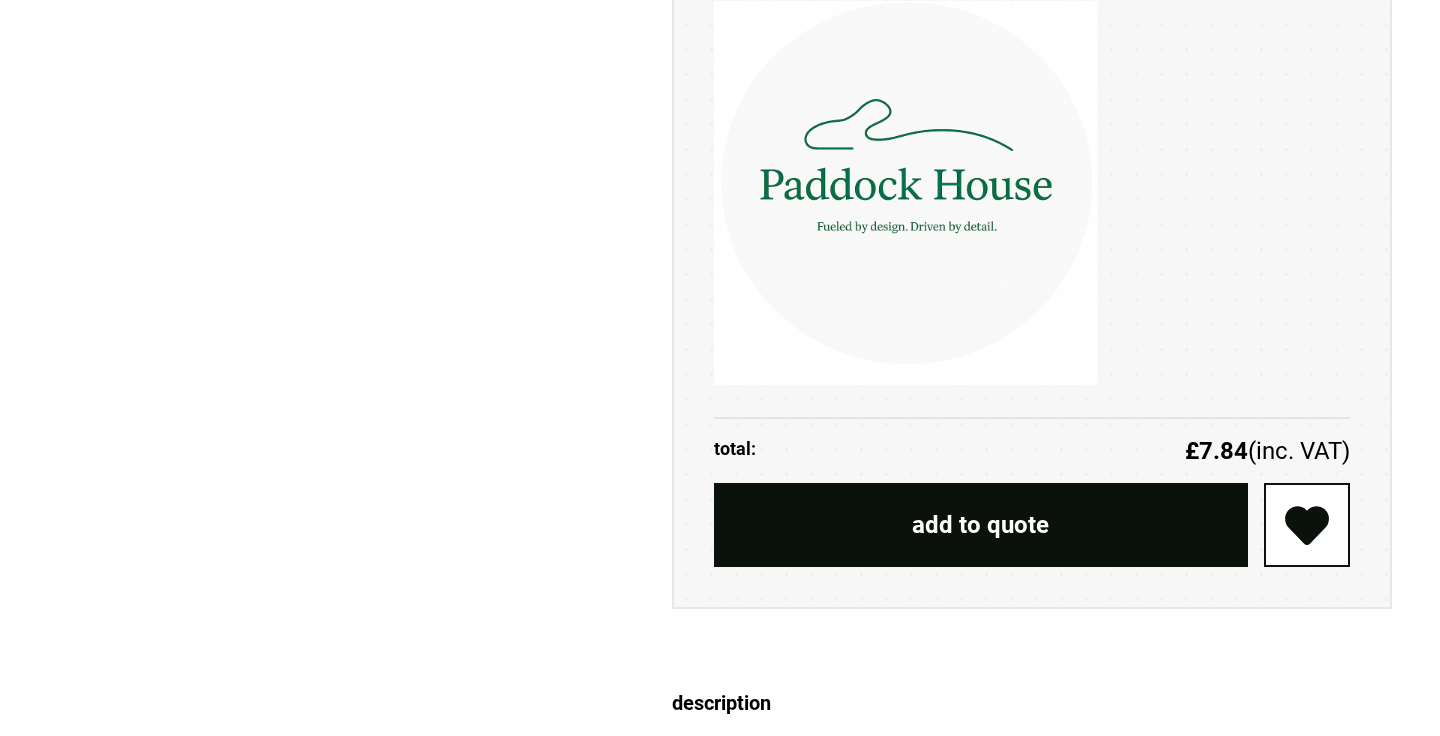 scroll, scrollTop: 1801, scrollLeft: 0, axis: vertical 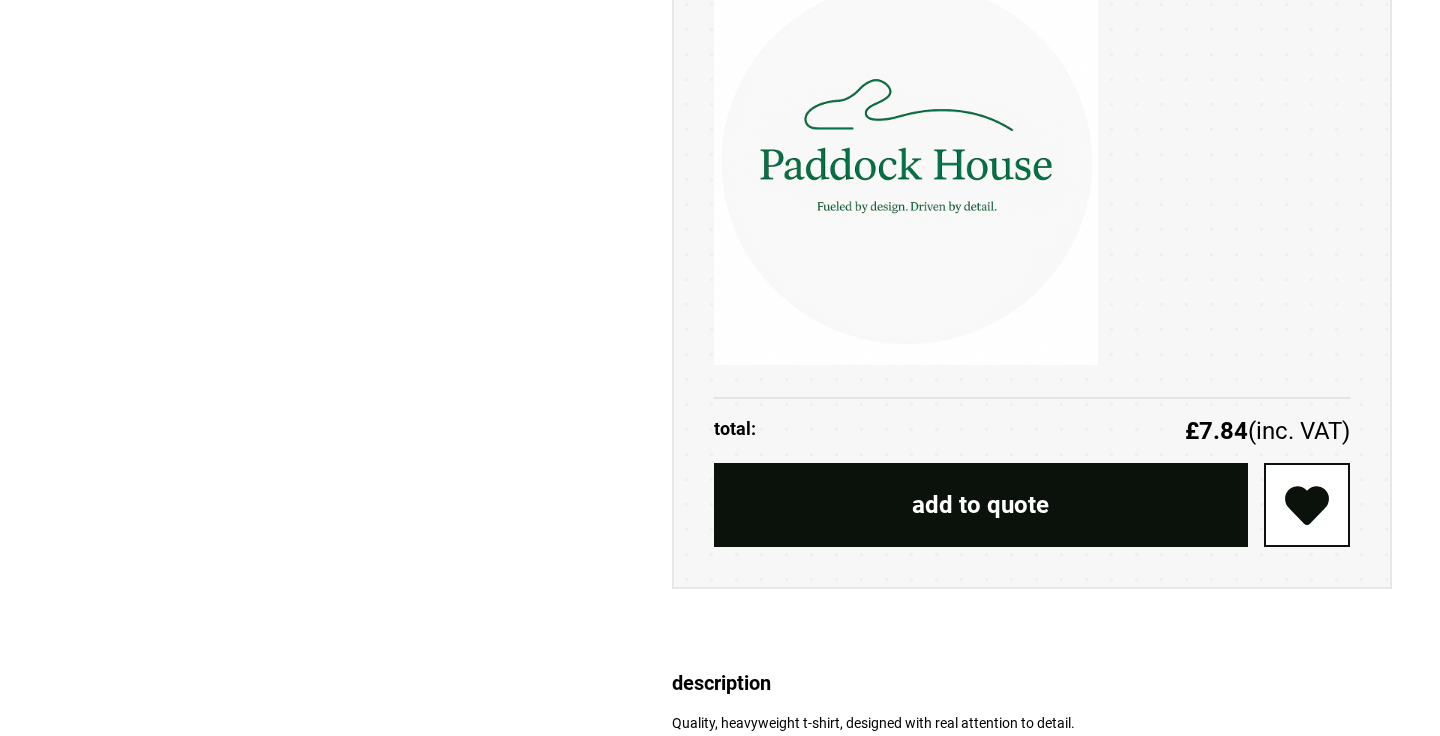 click on "add to quote" at bounding box center [981, 505] 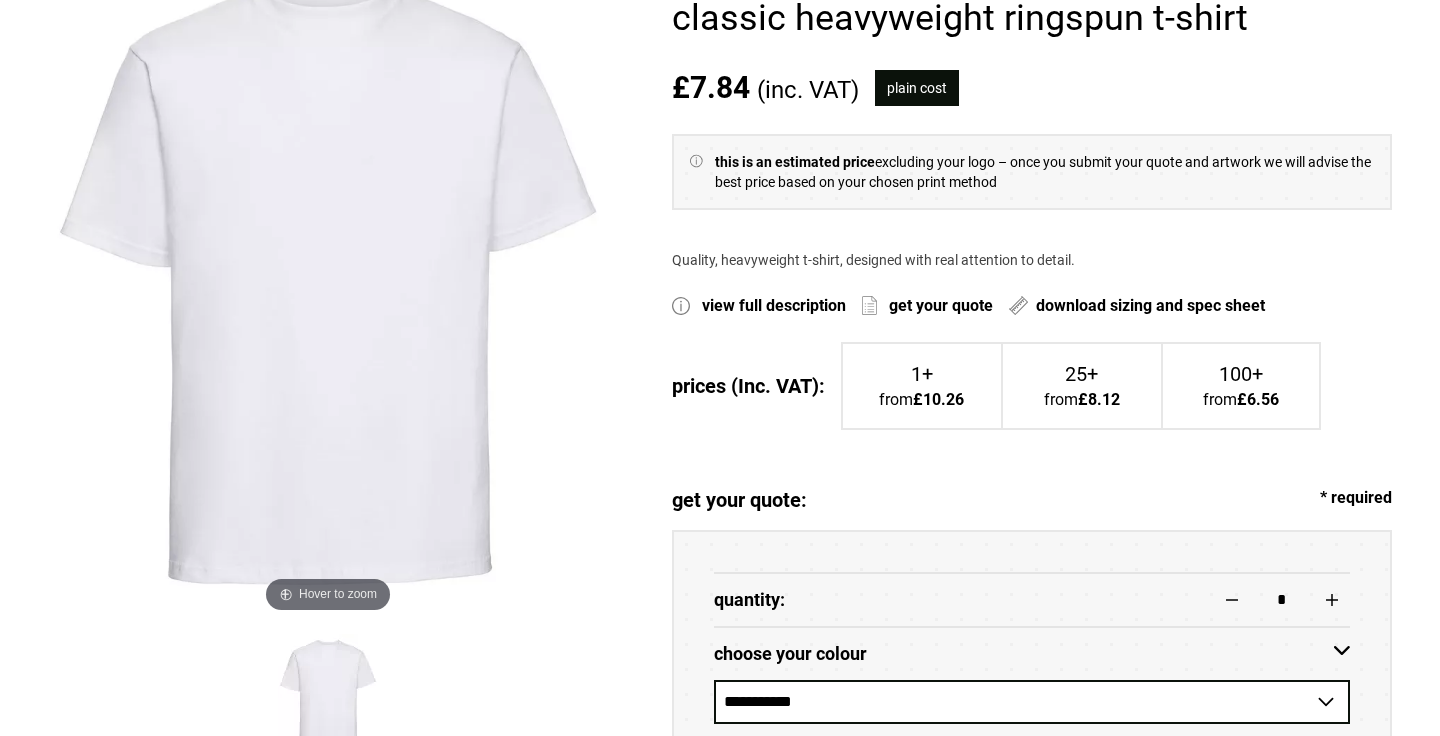 scroll, scrollTop: 0, scrollLeft: 0, axis: both 